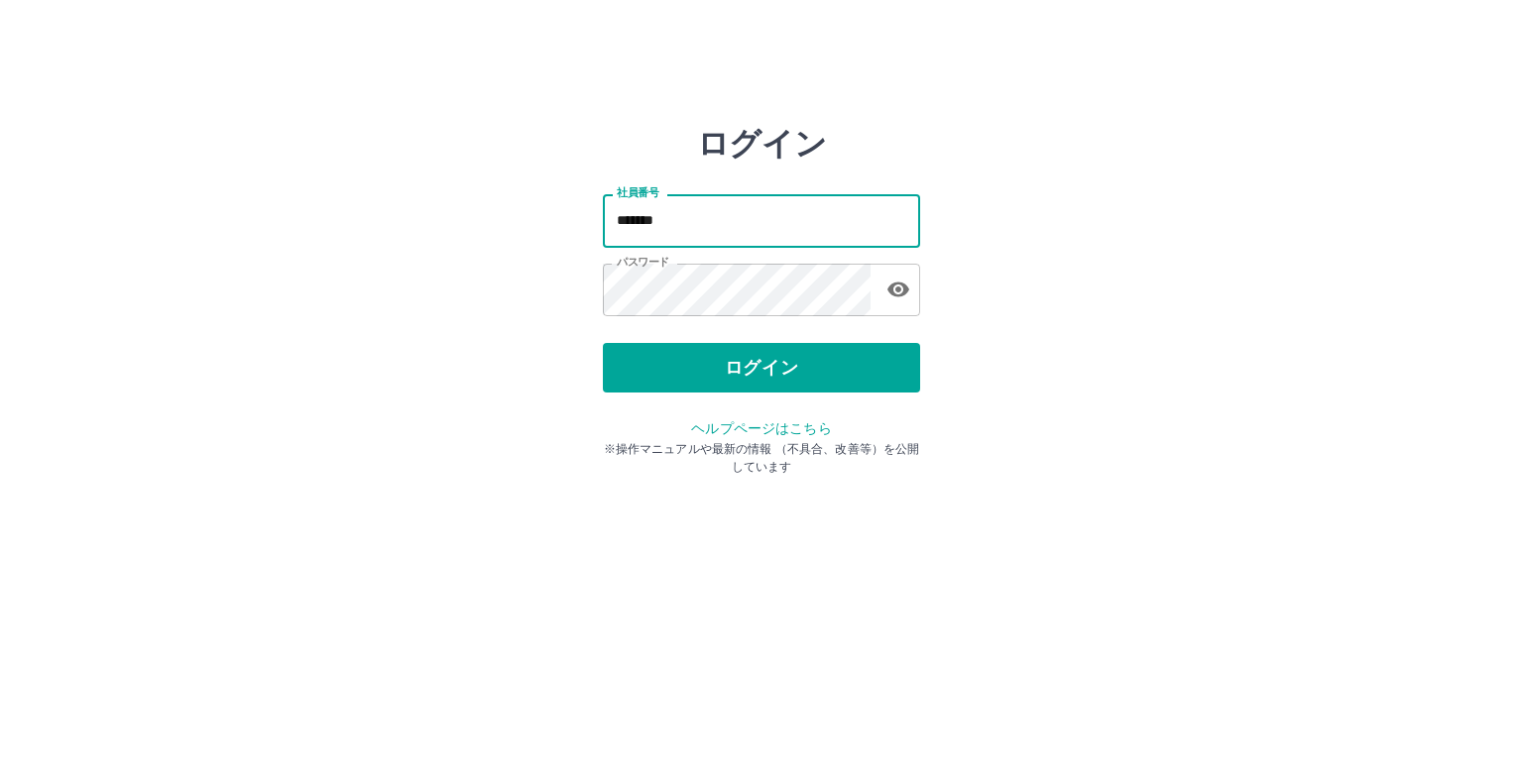 scroll, scrollTop: 0, scrollLeft: 0, axis: both 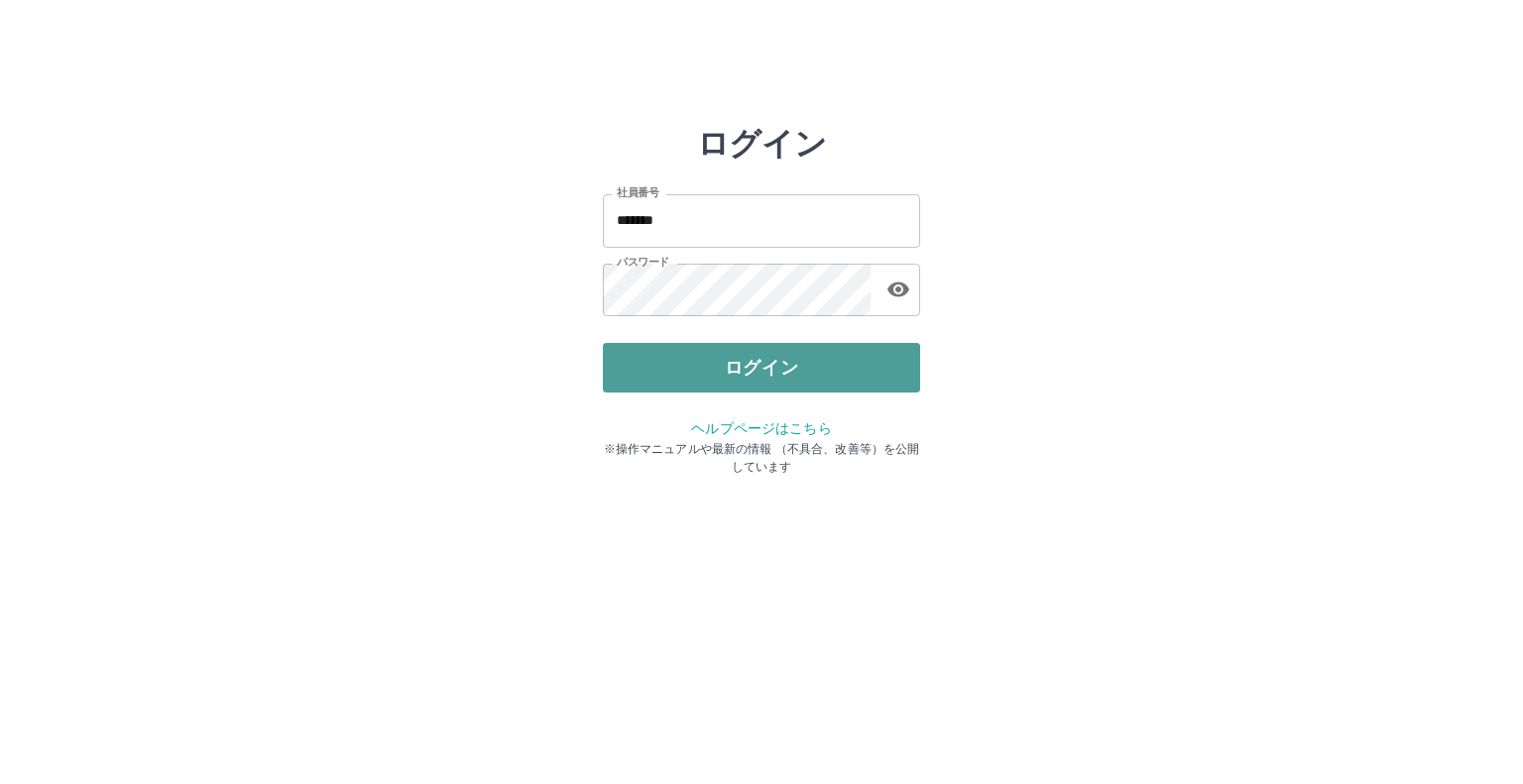click on "ログイン" at bounding box center (762, 368) 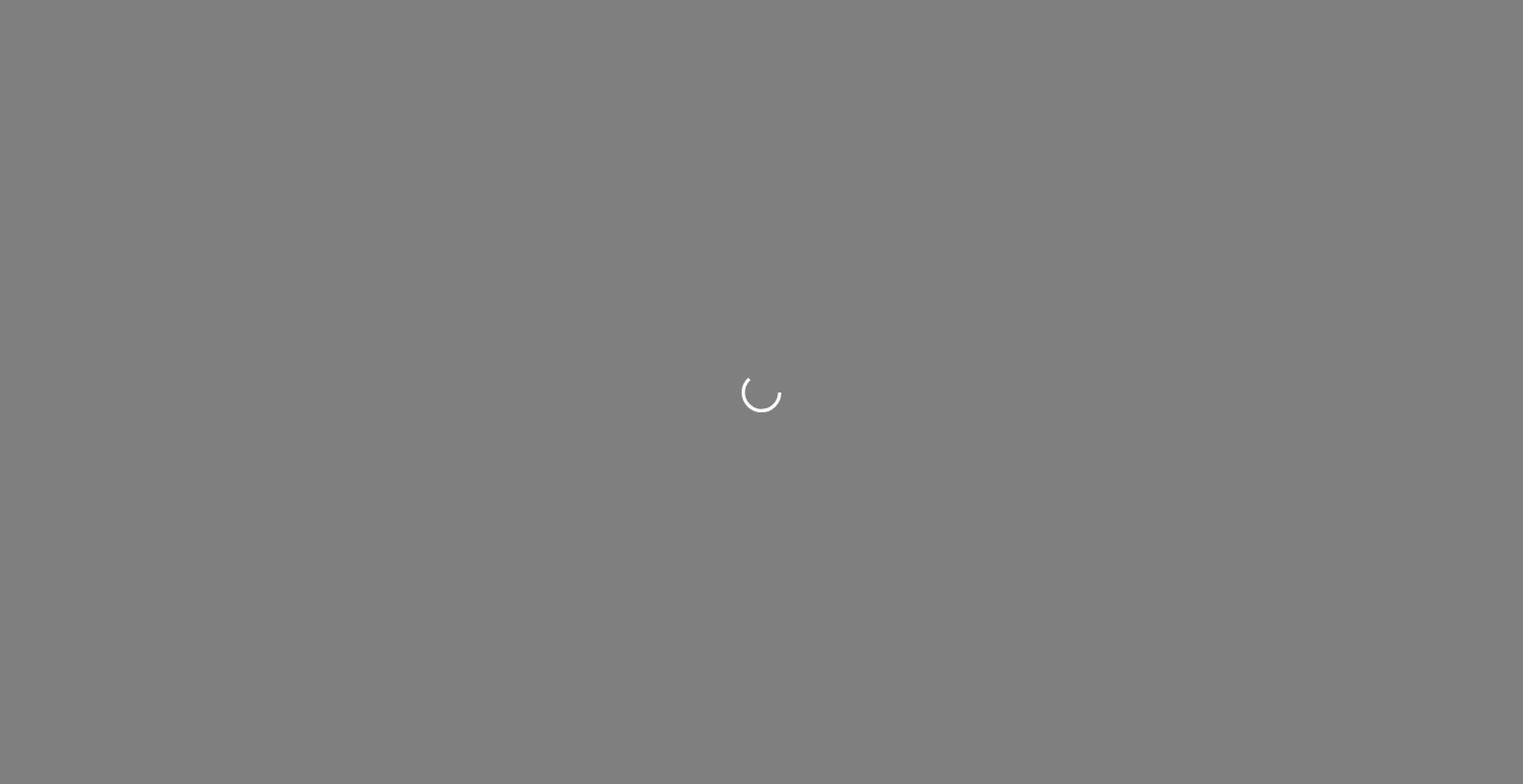 scroll, scrollTop: 0, scrollLeft: 0, axis: both 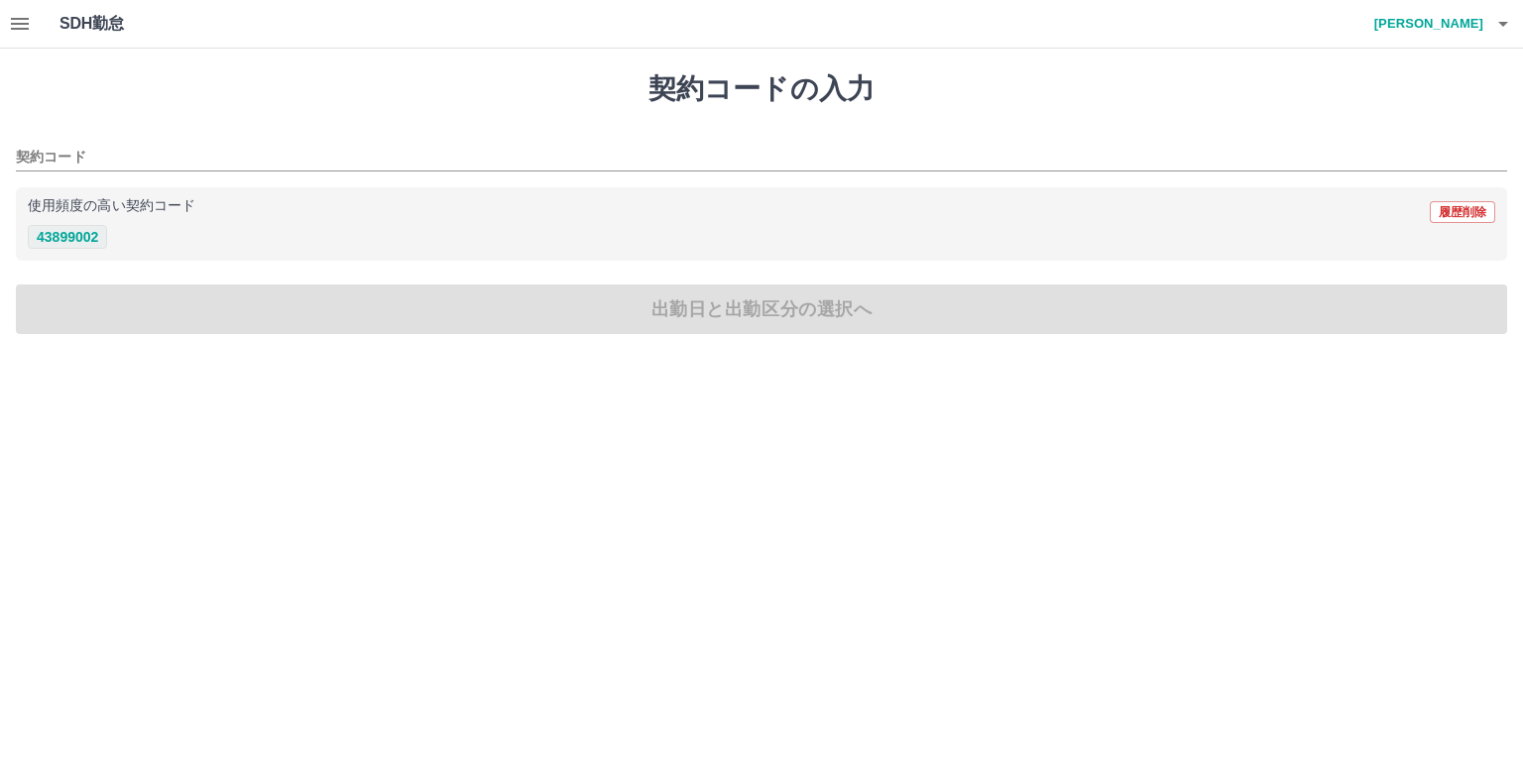click on "43899002" at bounding box center (67, 237) 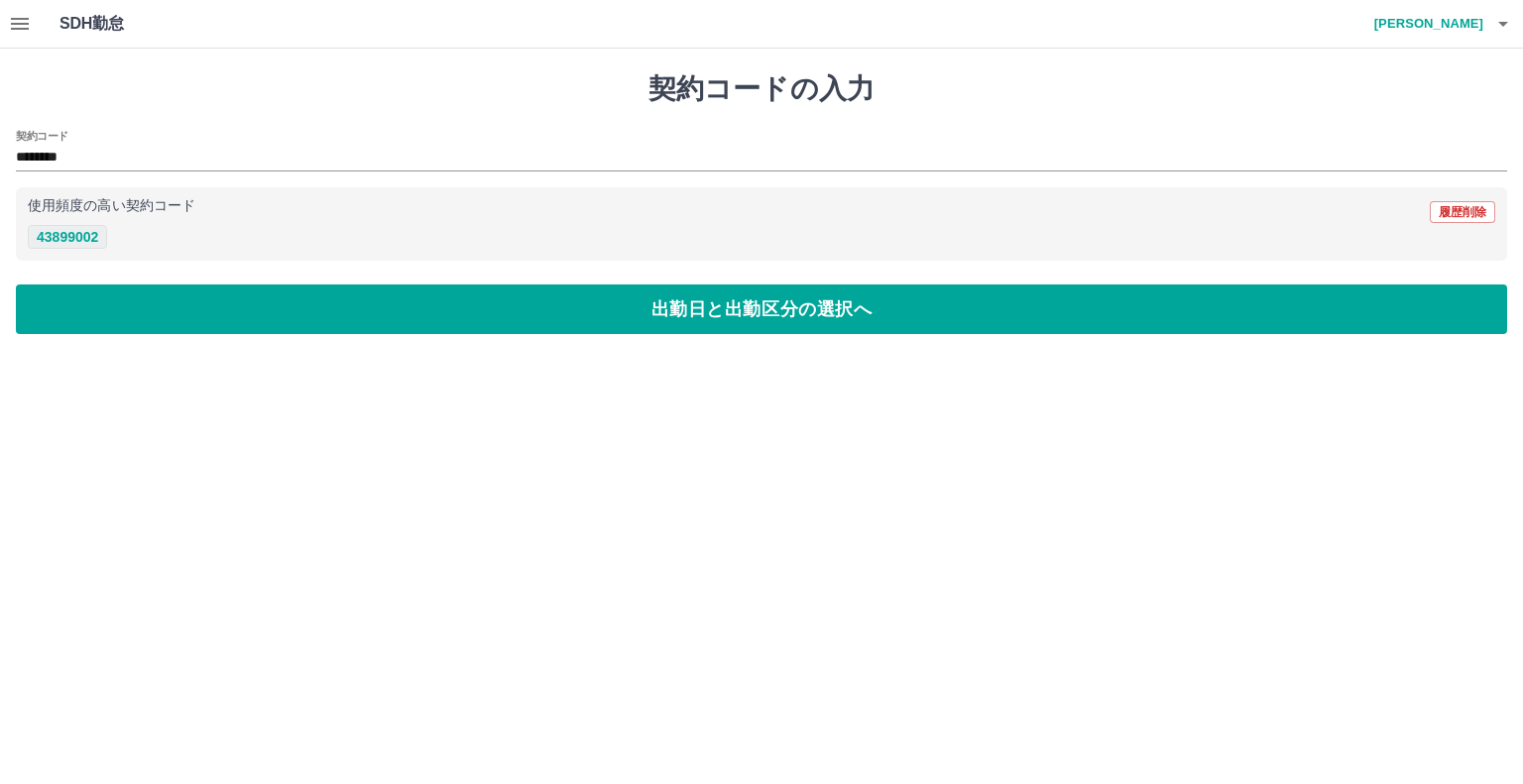 type on "********" 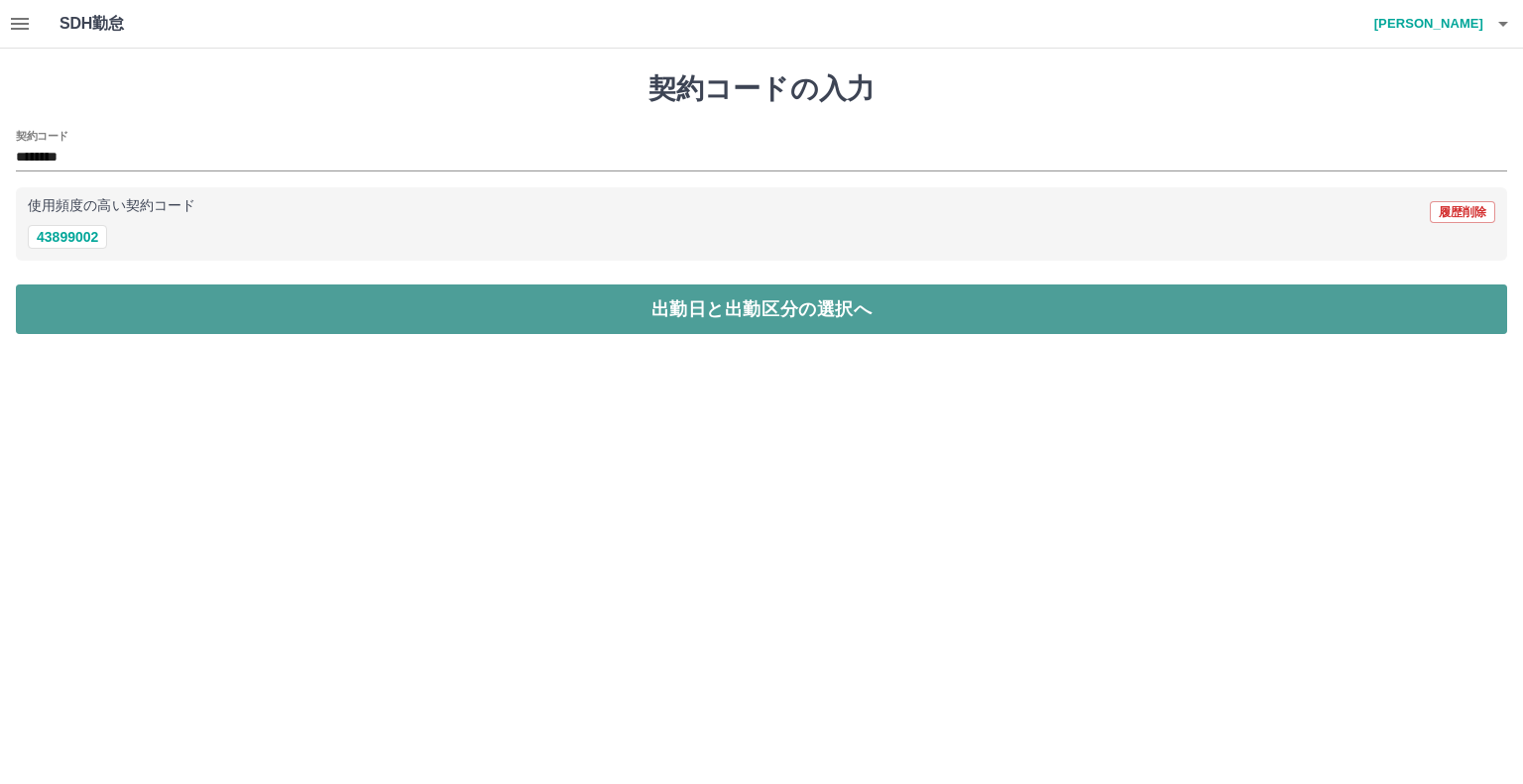 click on "出勤日と出勤区分の選択へ" at bounding box center [762, 309] 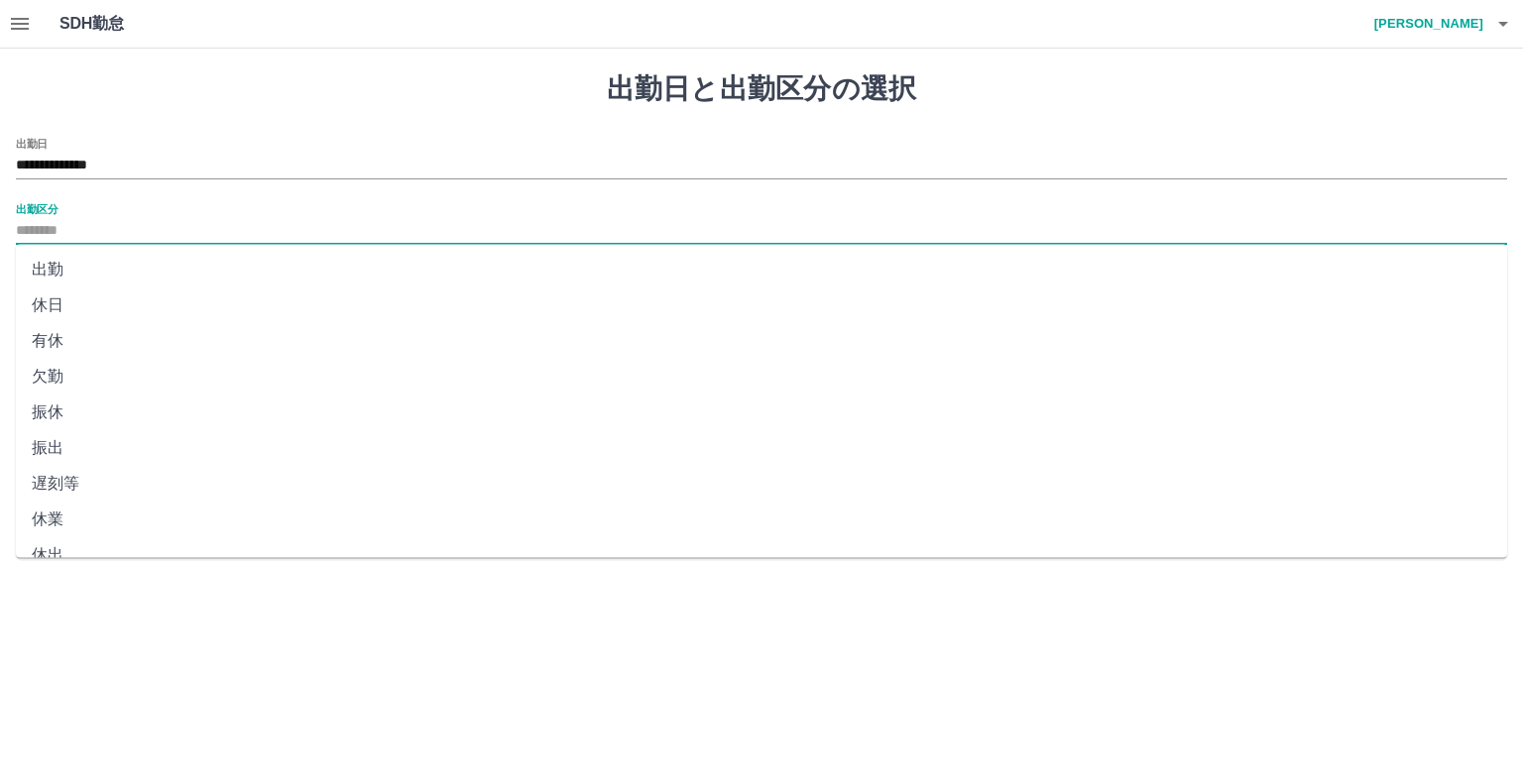 click on "出勤区分" at bounding box center (762, 231) 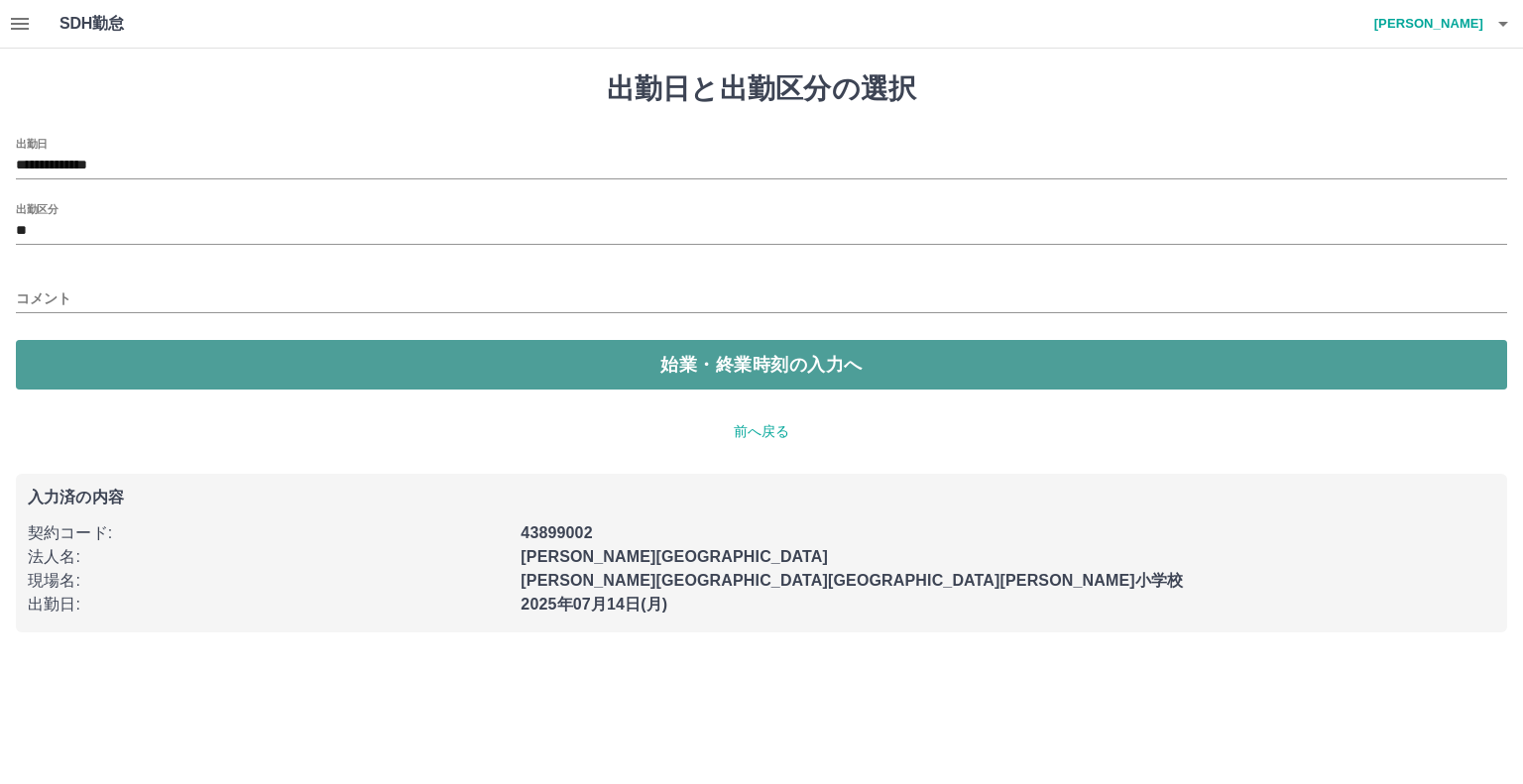 click on "始業・終業時刻の入力へ" at bounding box center [762, 365] 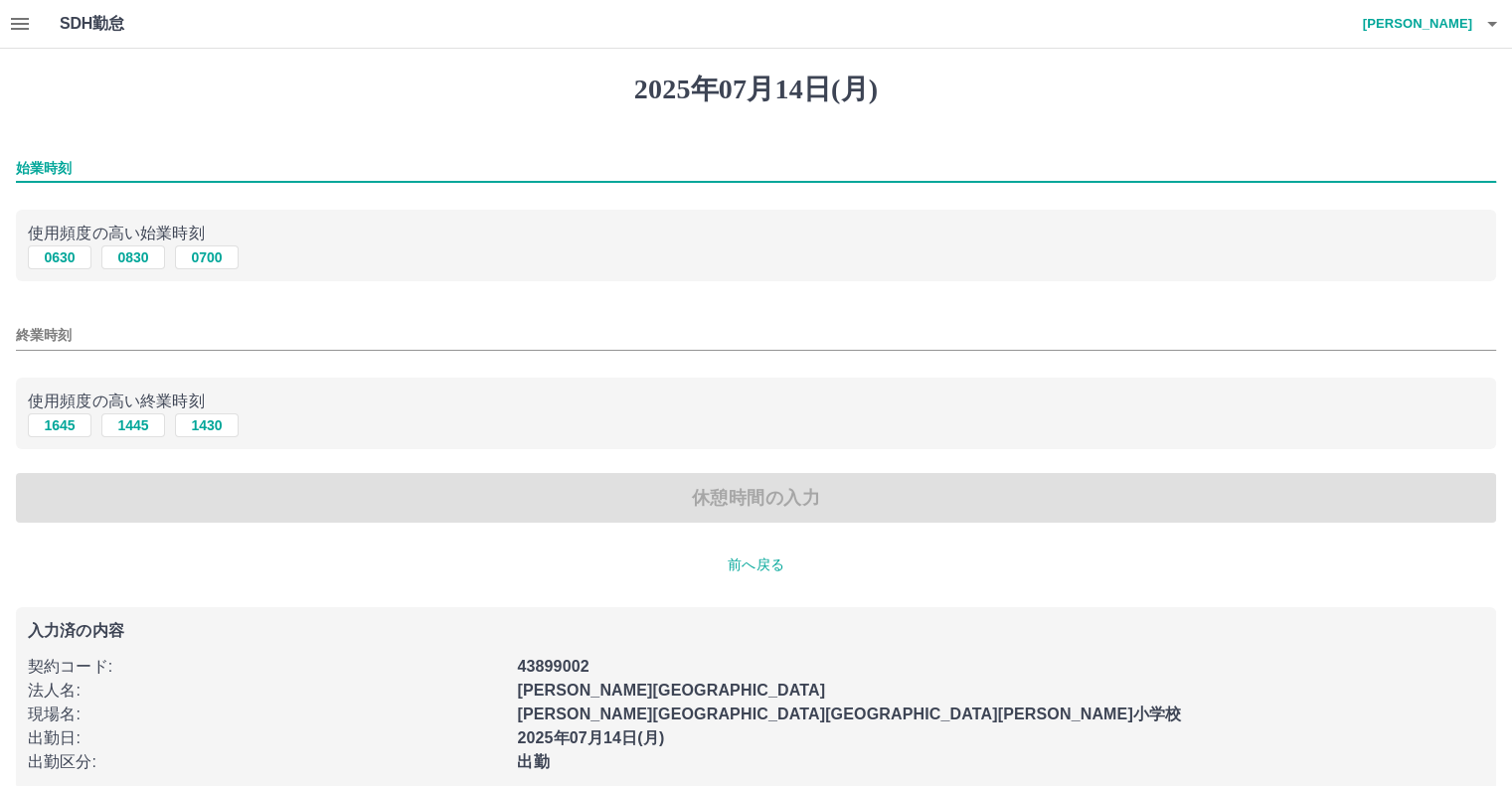 click on "始業時刻" at bounding box center [756, 168] 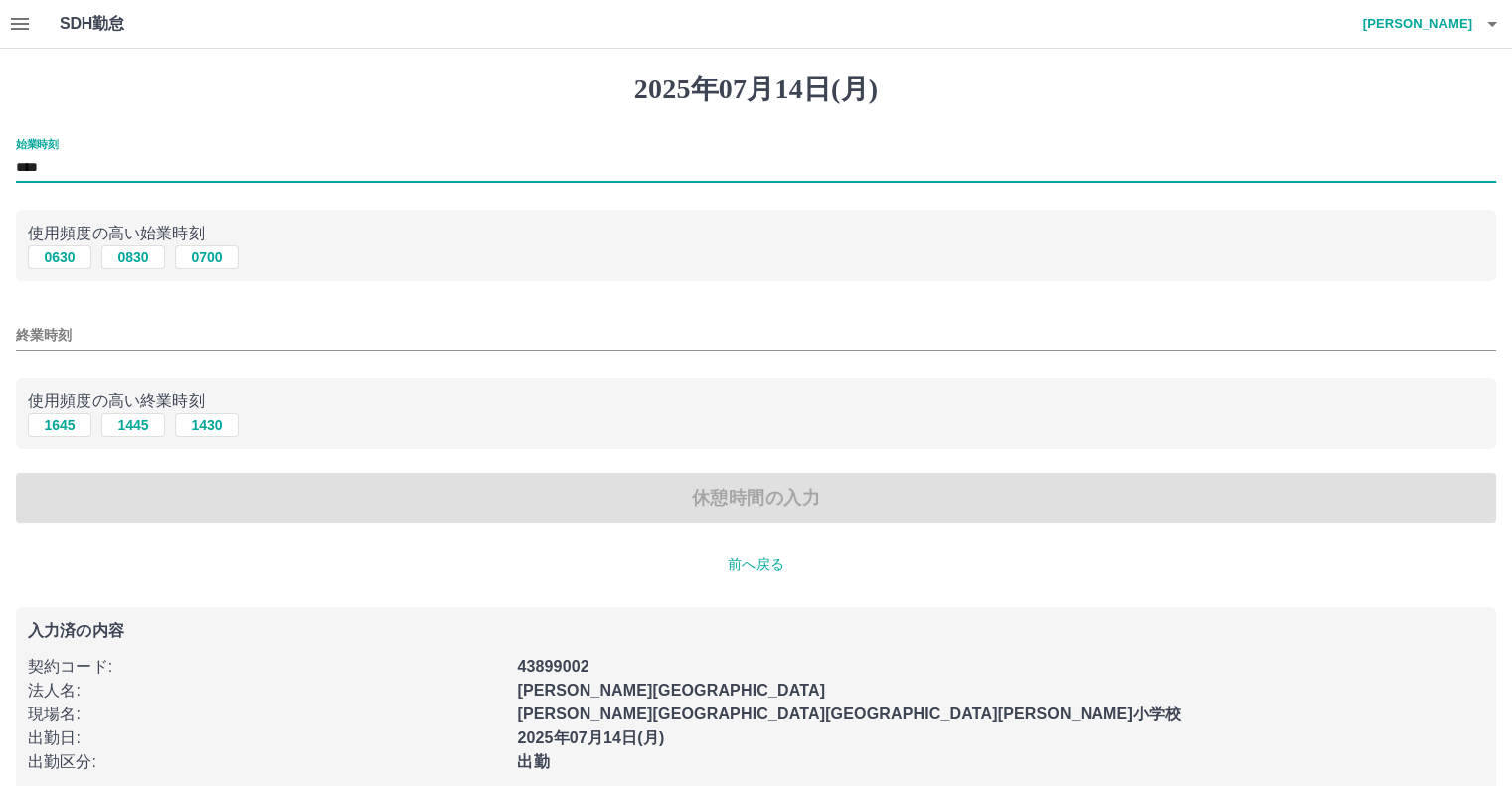 type on "****" 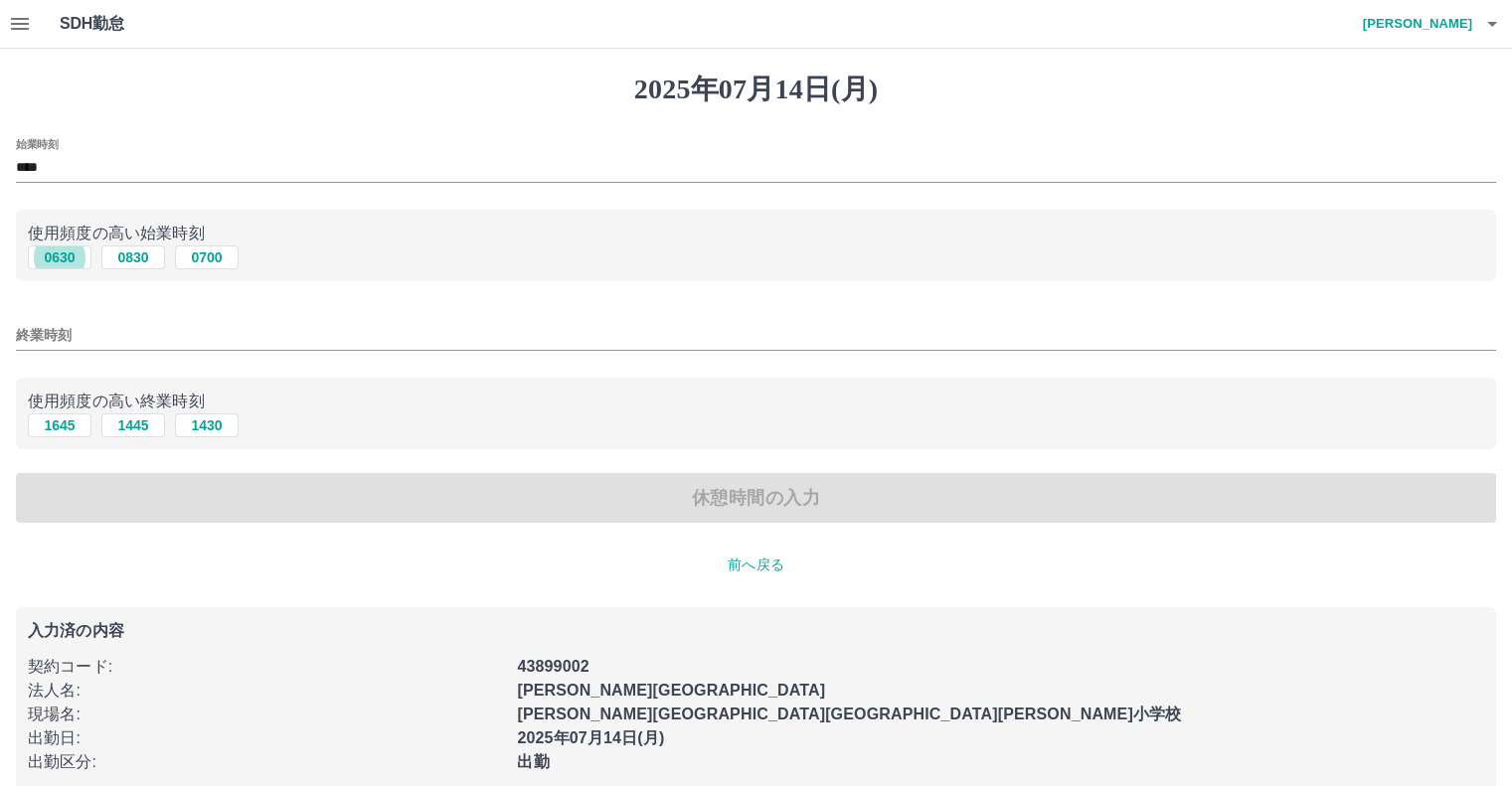 click on "終業時刻" at bounding box center [756, 335] 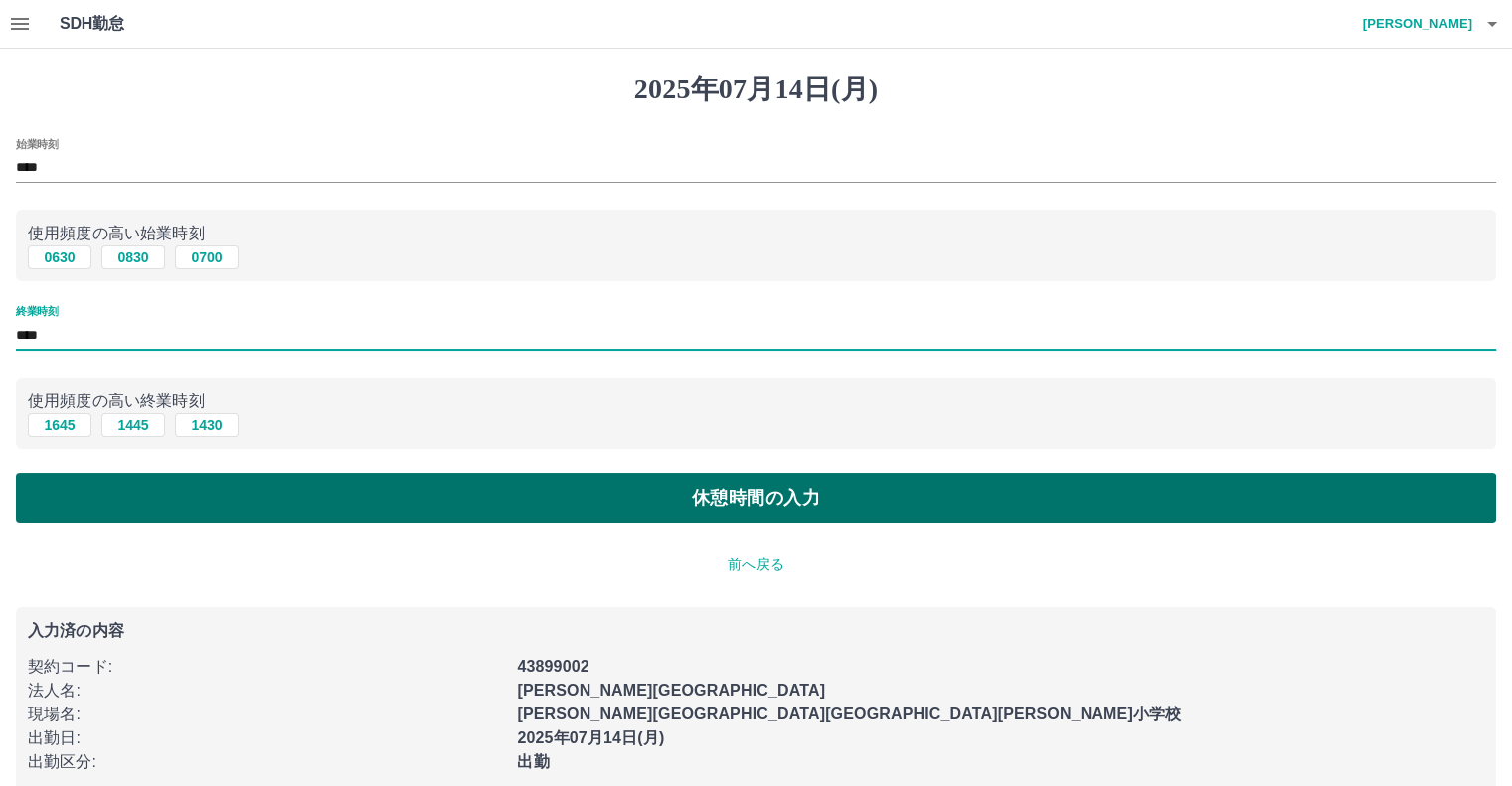 type on "****" 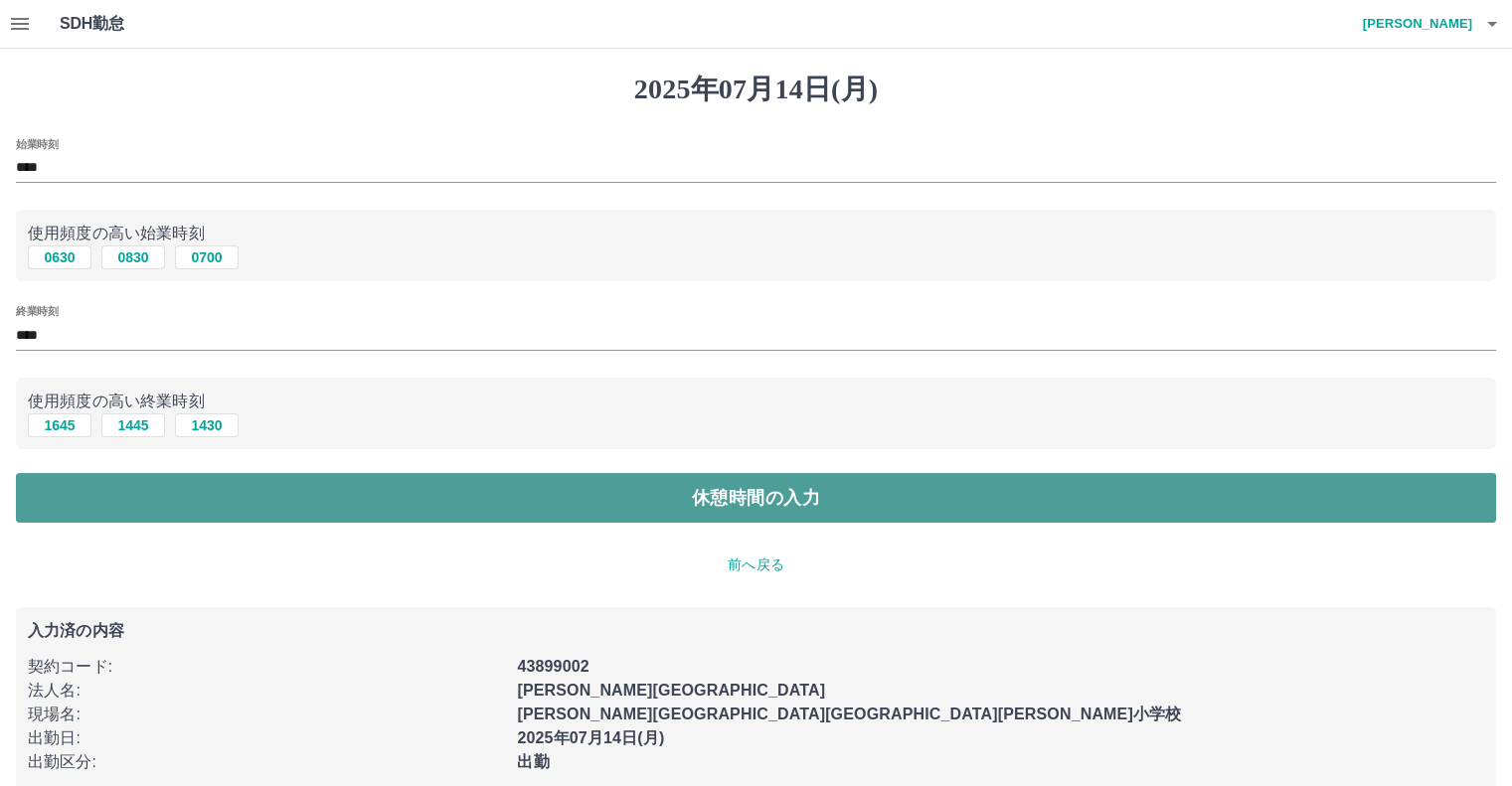 click on "休憩時間の入力" at bounding box center [756, 498] 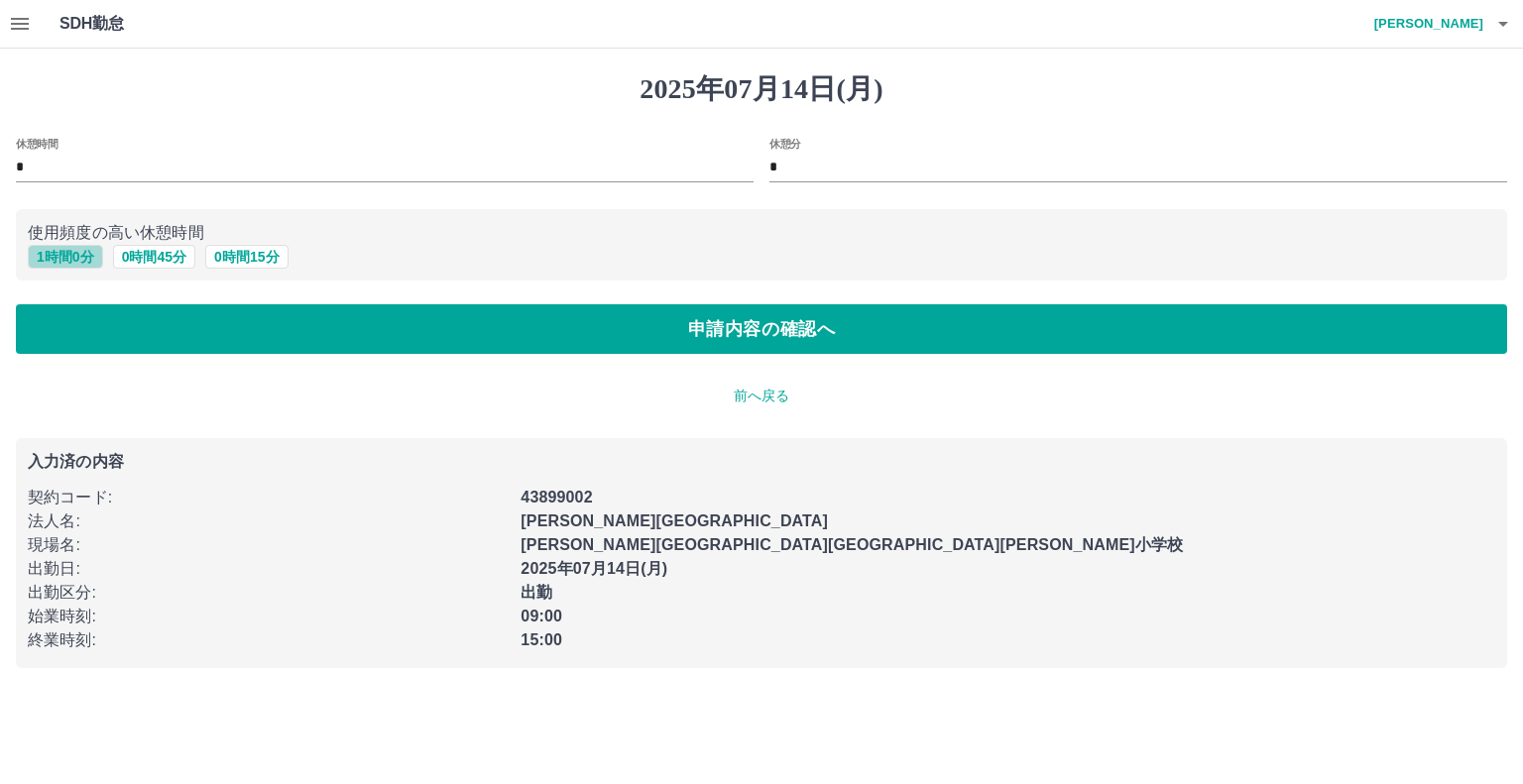 click on "1 時間 0 分" at bounding box center [65, 257] 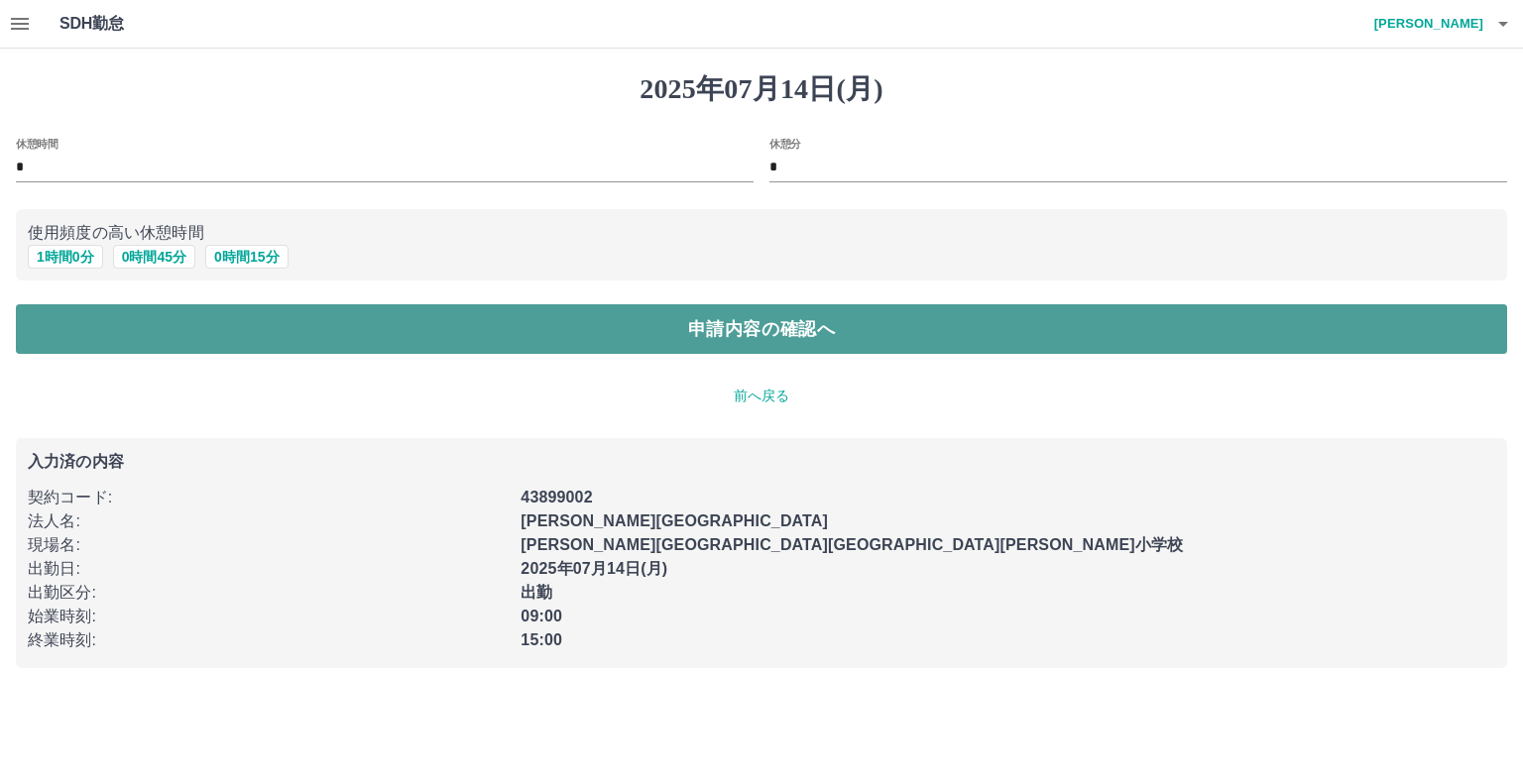click on "申請内容の確認へ" at bounding box center (762, 329) 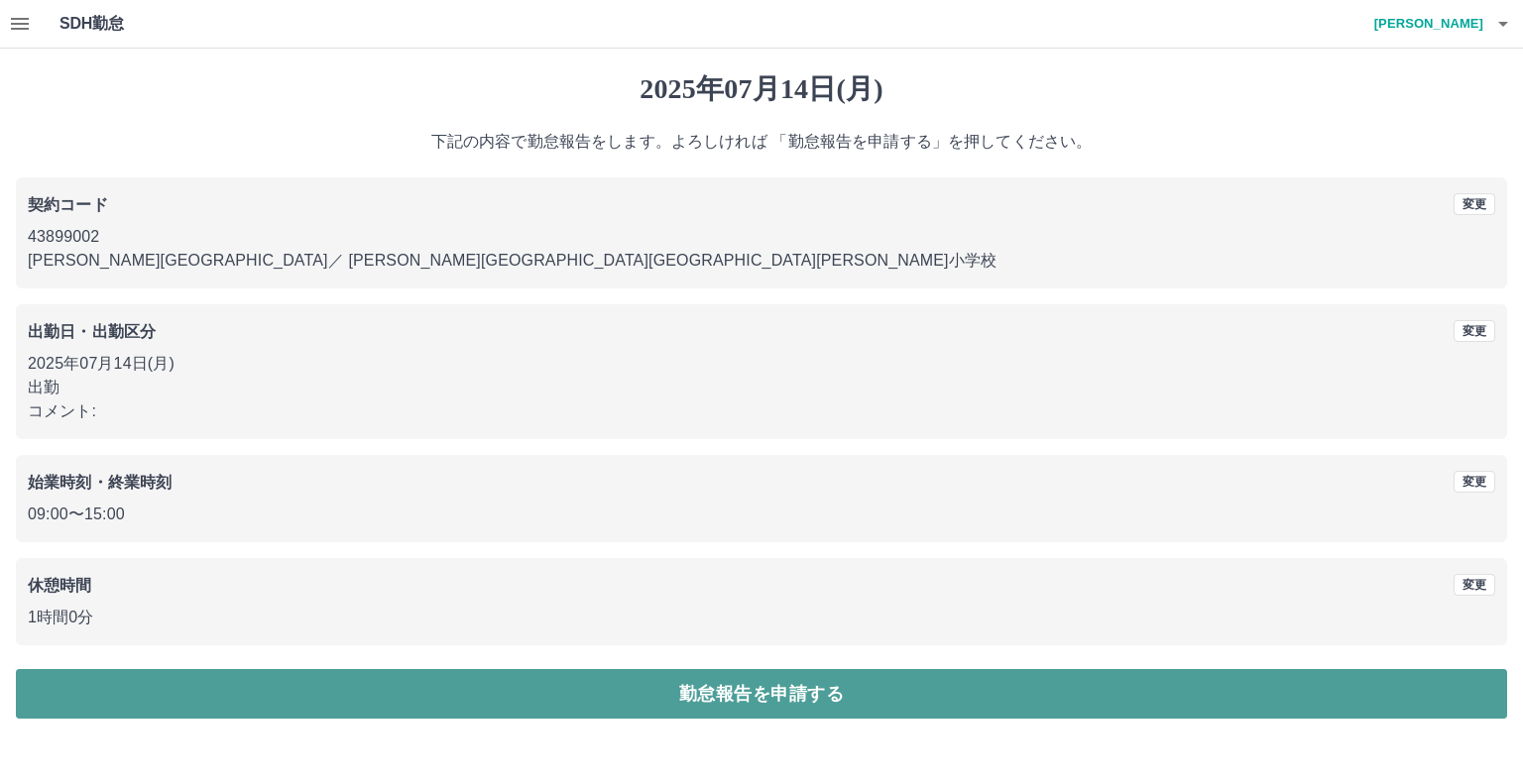 click on "勤怠報告を申請する" at bounding box center [762, 694] 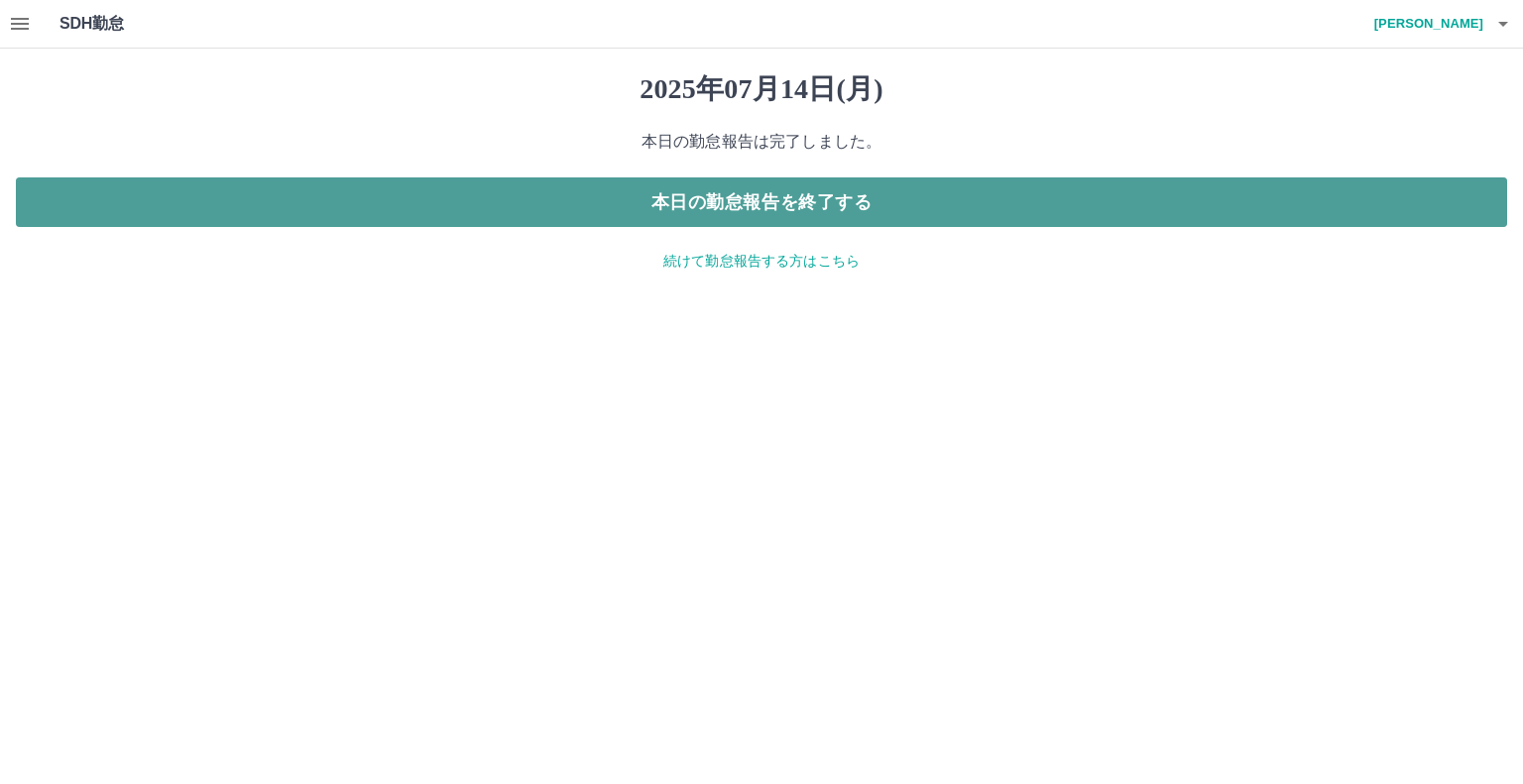 click on "本日の勤怠報告を終了する" at bounding box center [762, 202] 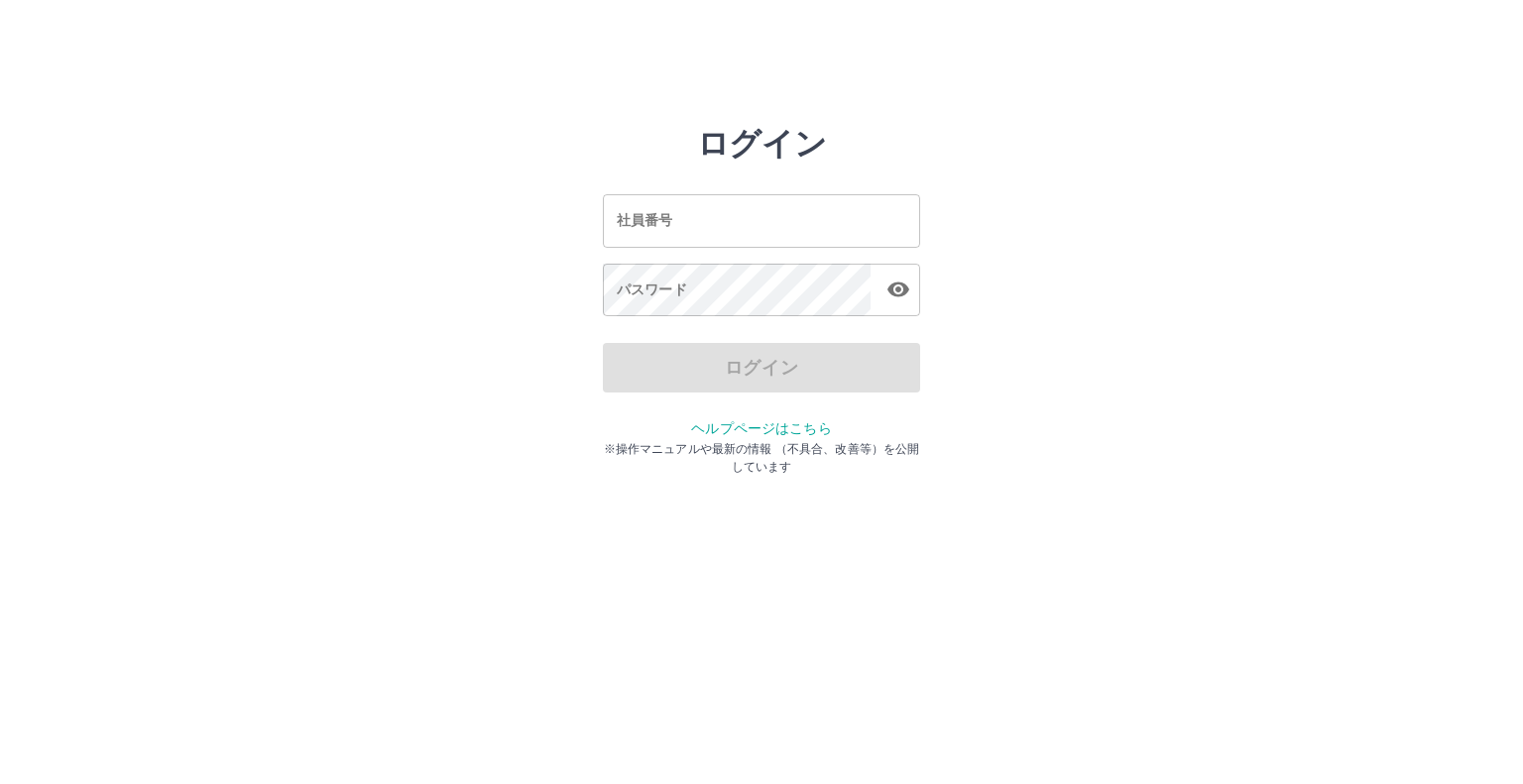 scroll, scrollTop: 0, scrollLeft: 0, axis: both 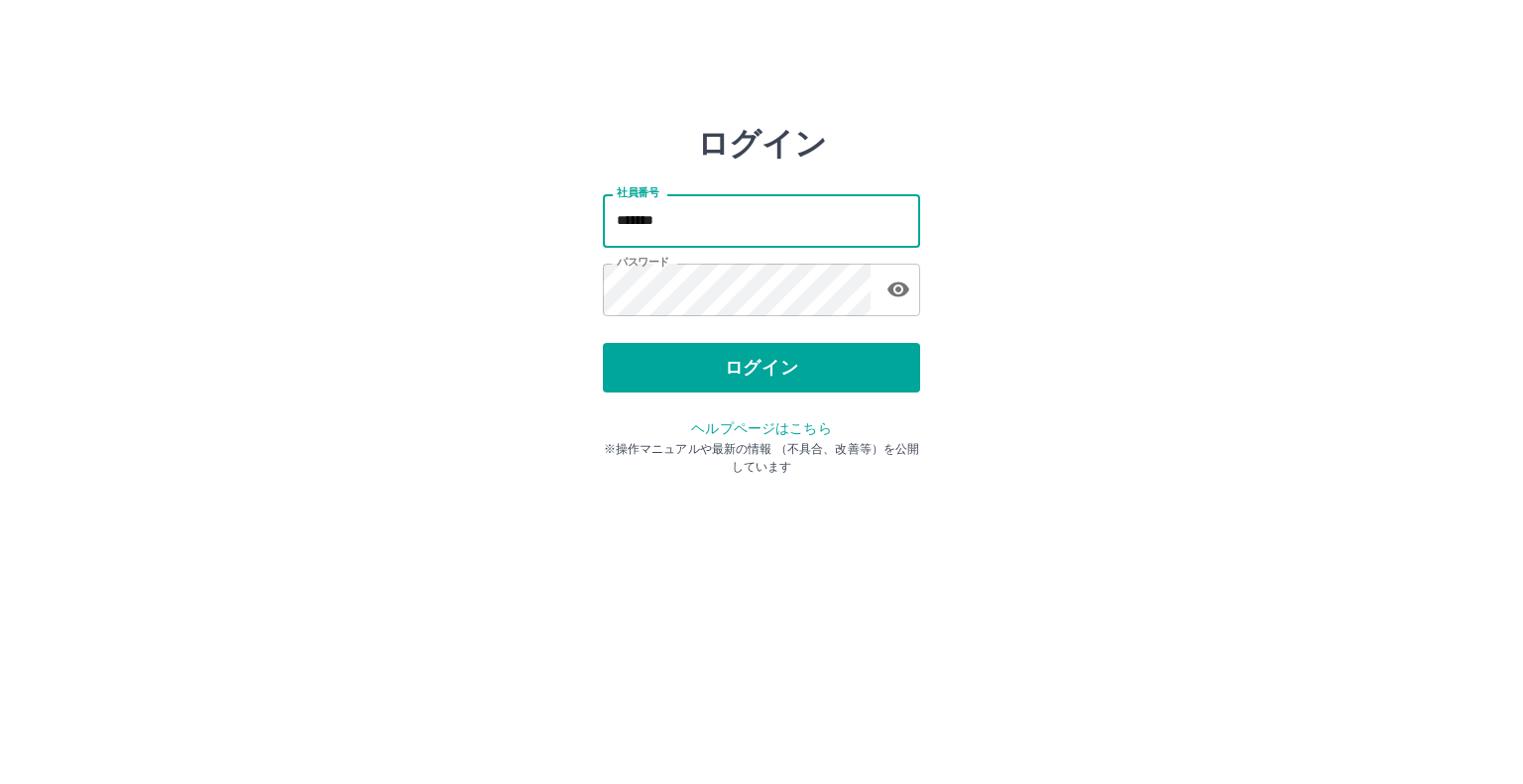 click on "*******" at bounding box center [762, 220] 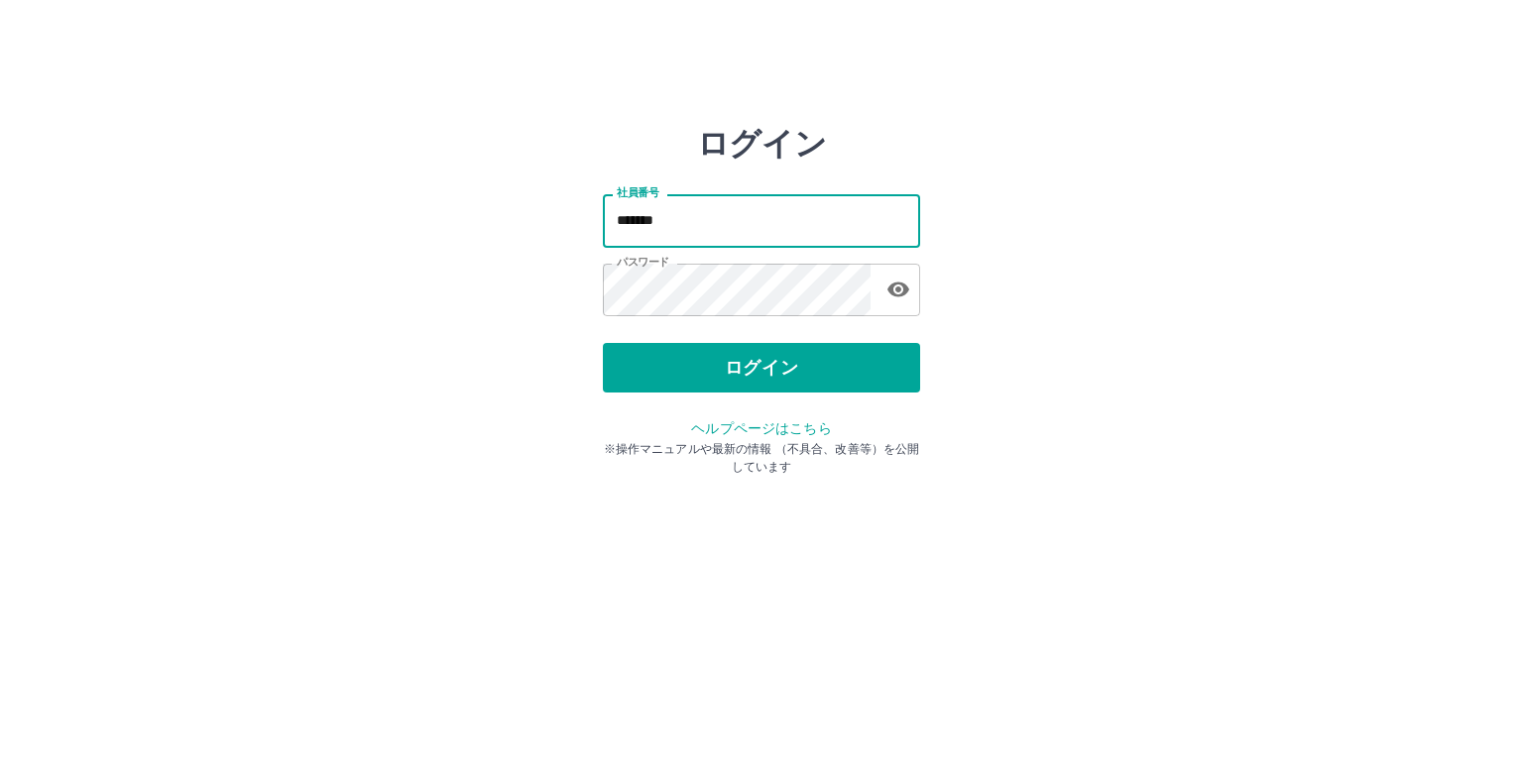 type on "*******" 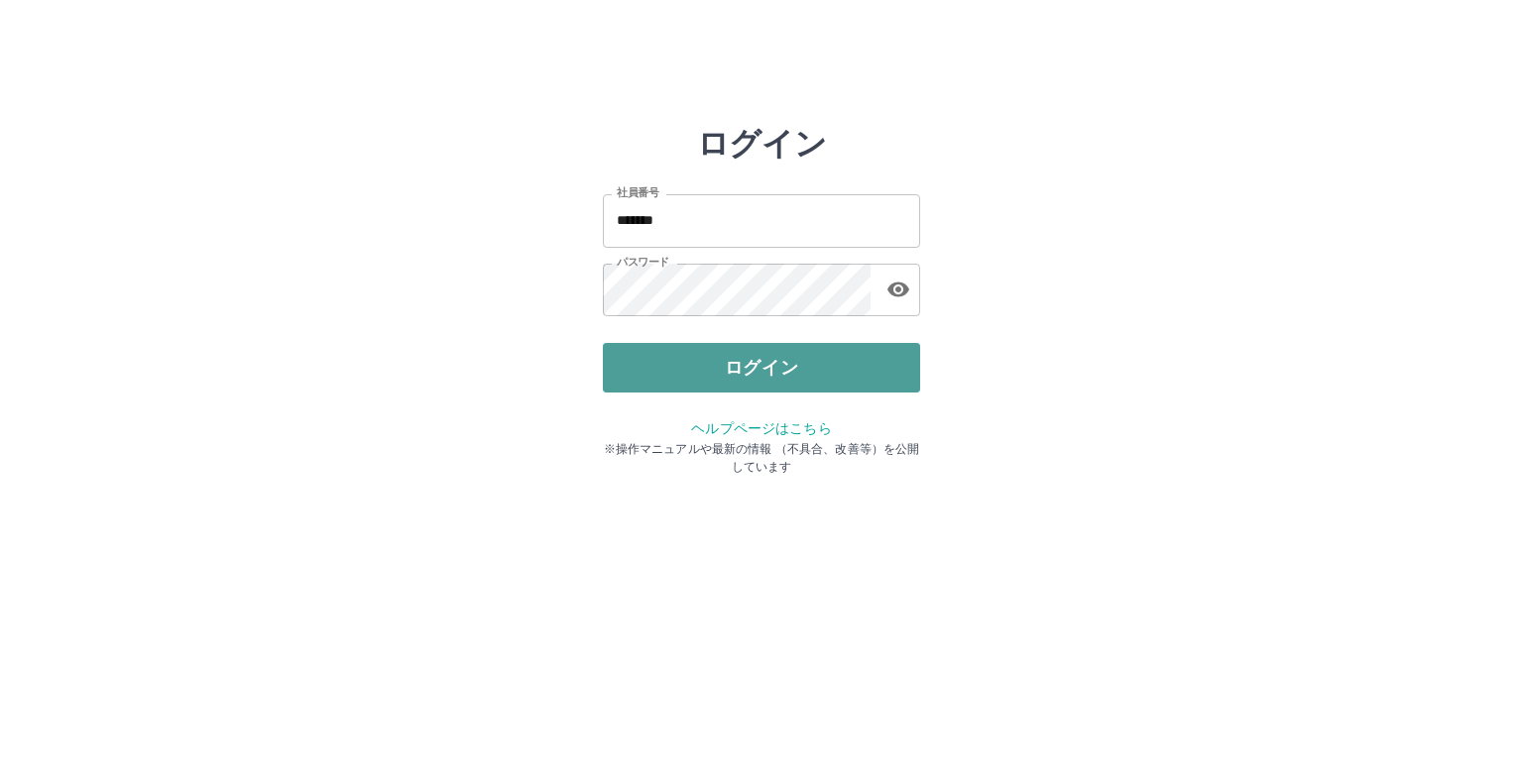 click on "ログイン" at bounding box center [762, 368] 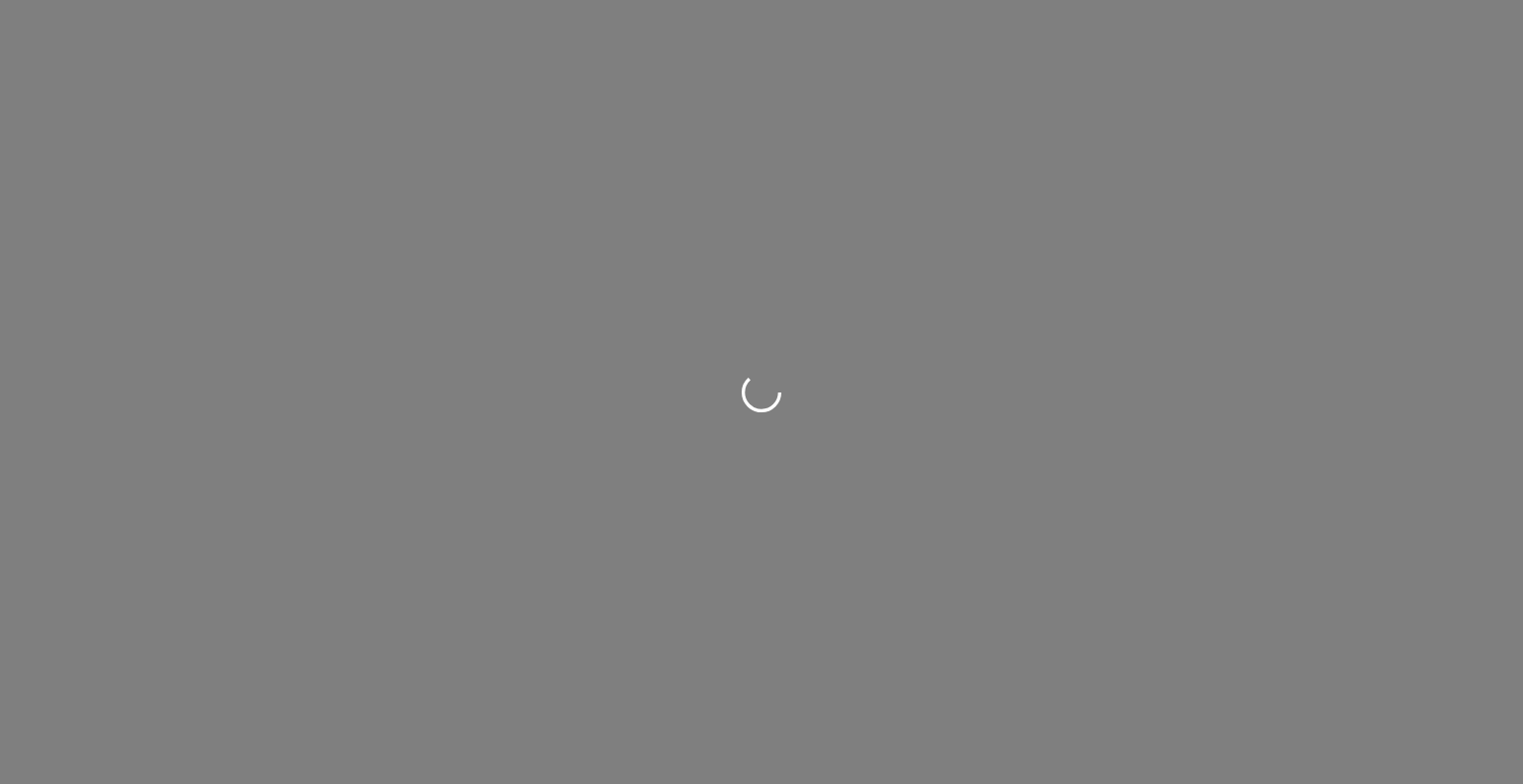 scroll, scrollTop: 0, scrollLeft: 0, axis: both 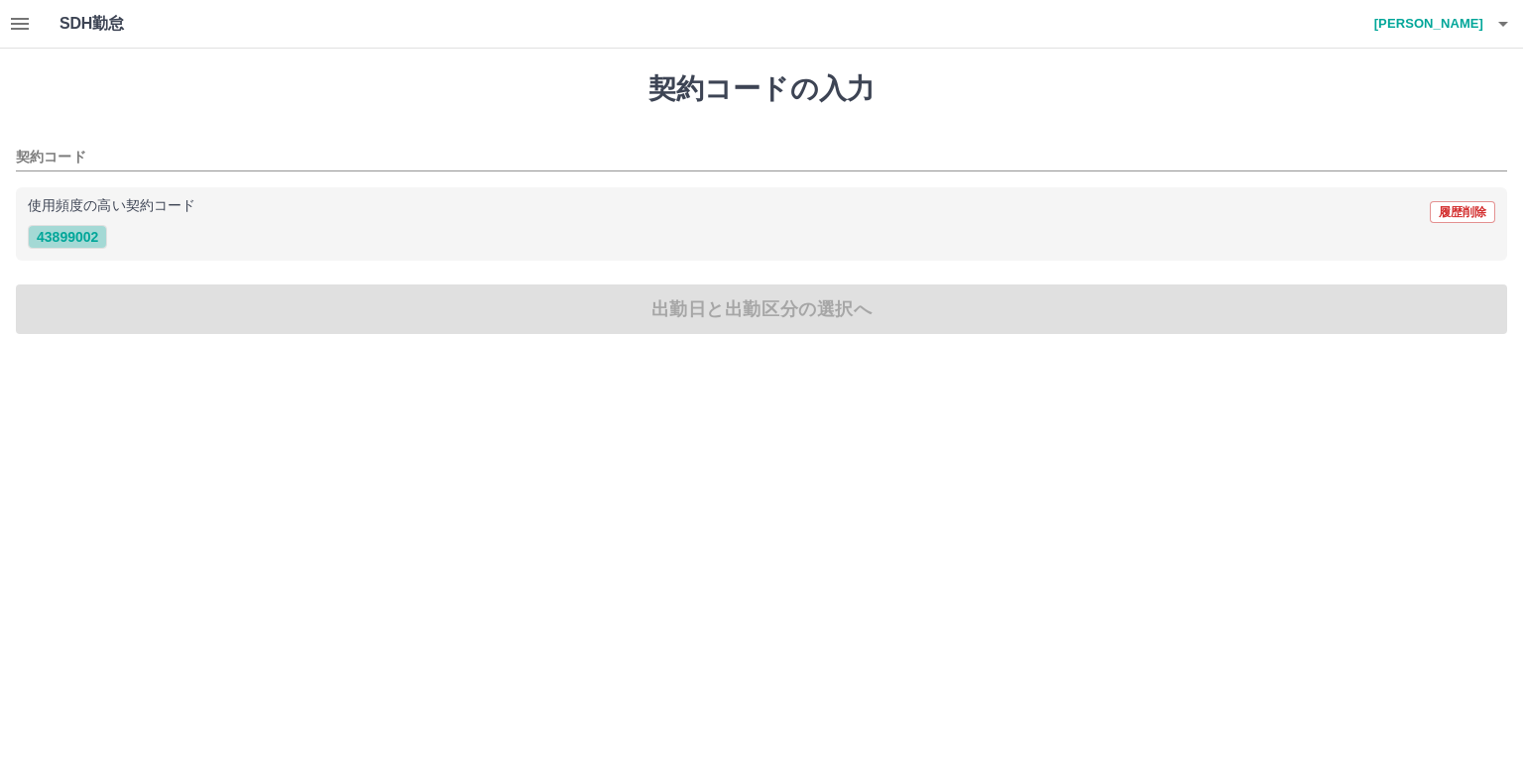click on "43899002" at bounding box center (67, 237) 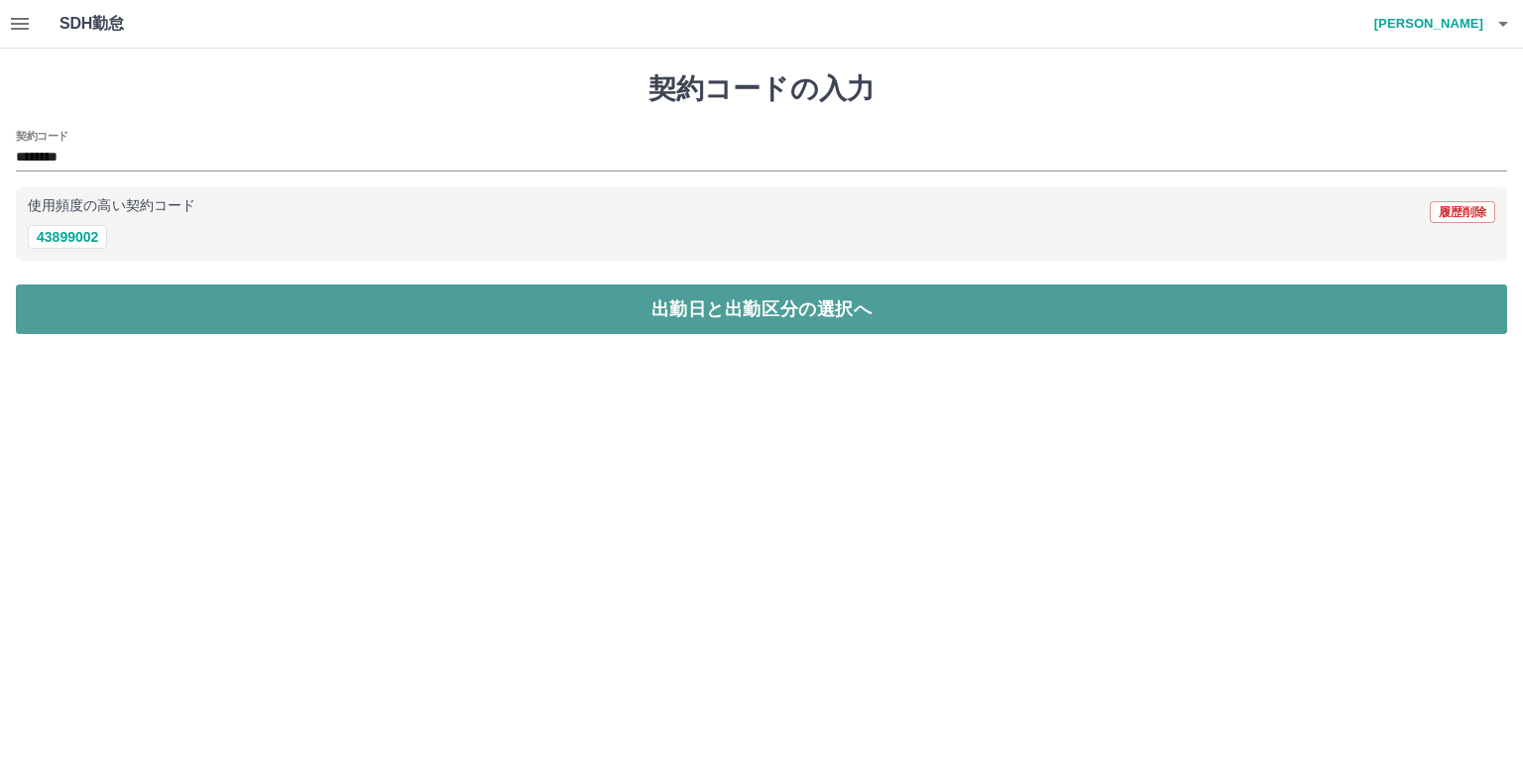 click on "出勤日と出勤区分の選択へ" at bounding box center (762, 309) 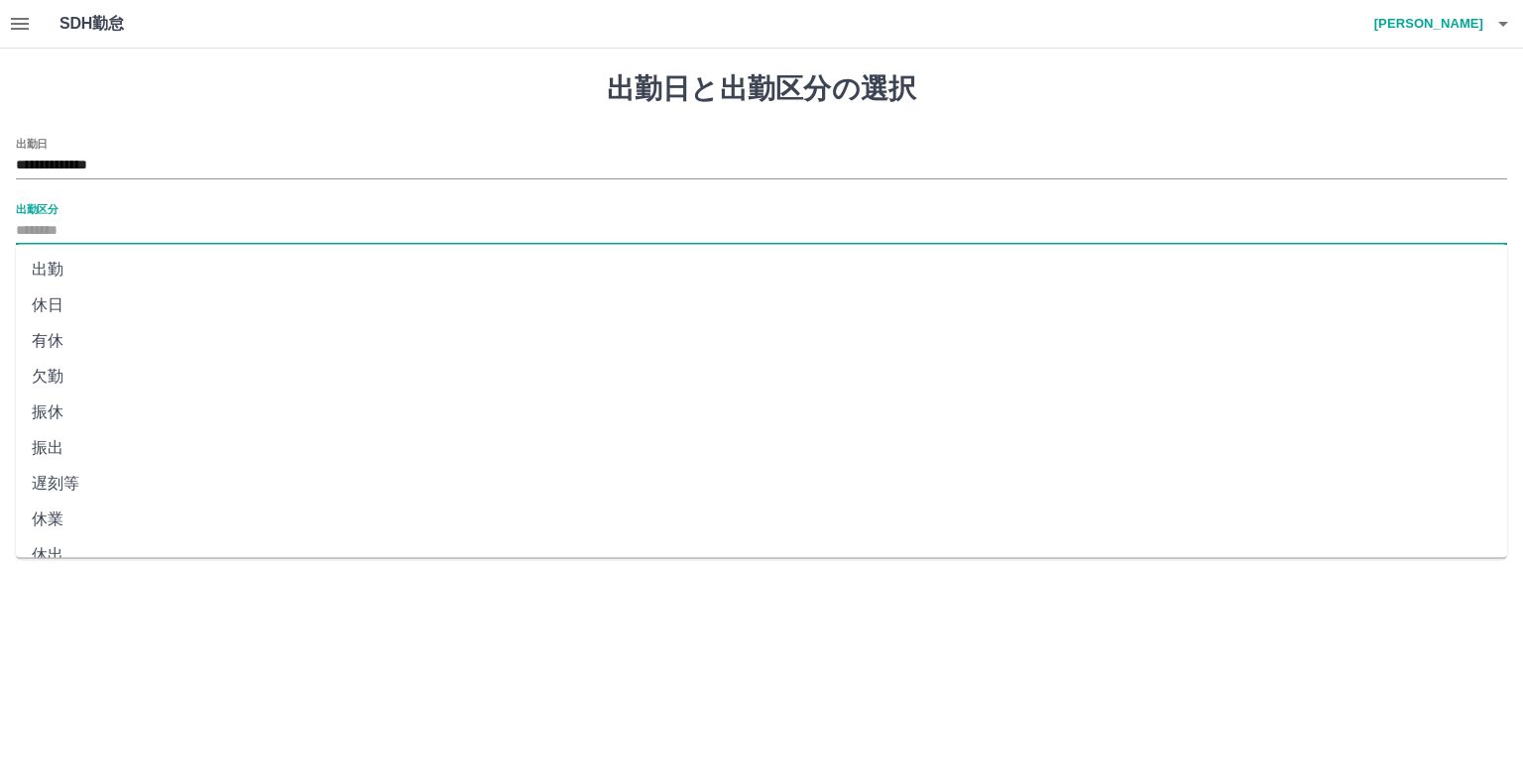 click on "出勤区分" at bounding box center [762, 231] 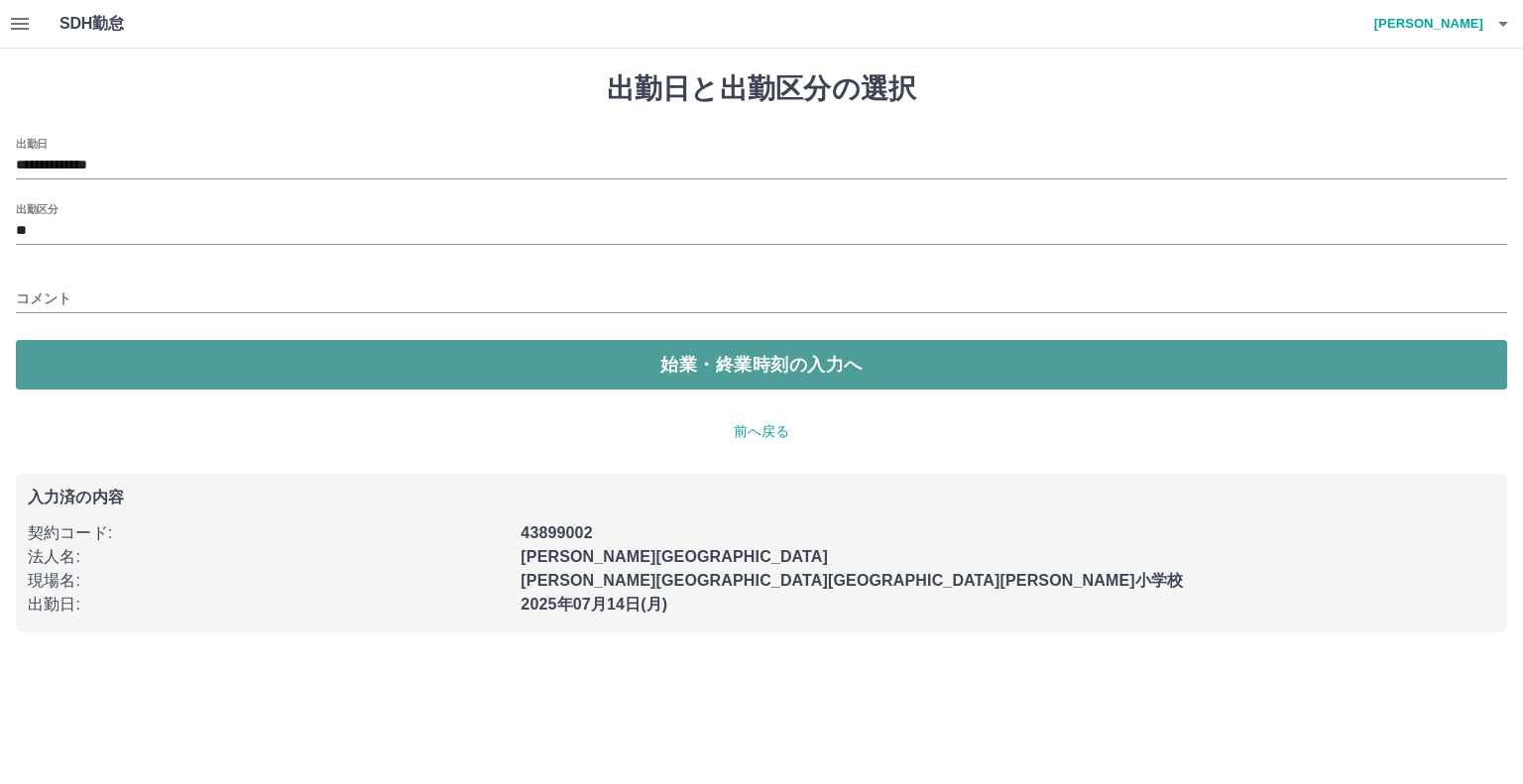 click on "始業・終業時刻の入力へ" at bounding box center [762, 365] 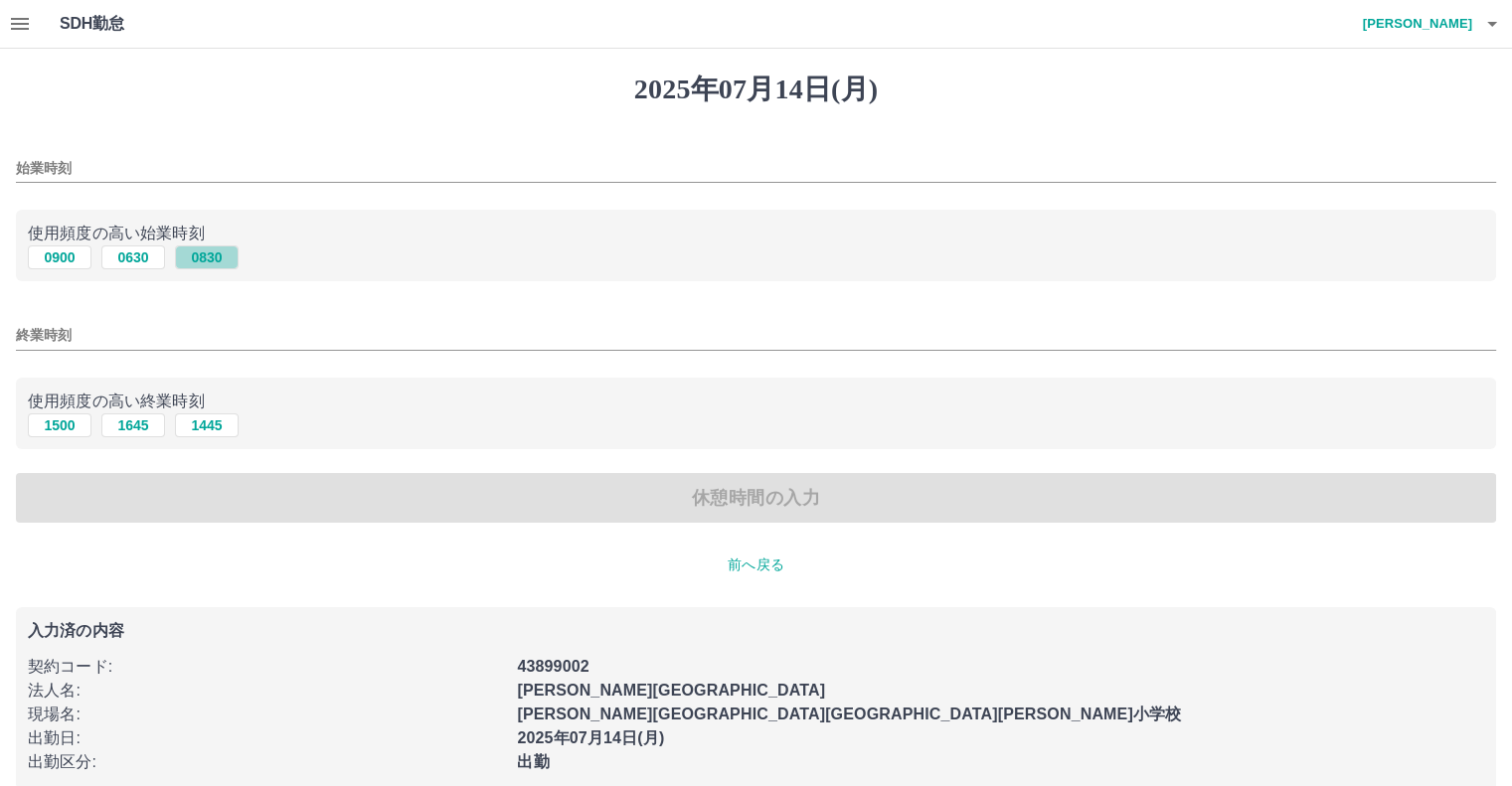 click on "0830" at bounding box center (207, 257) 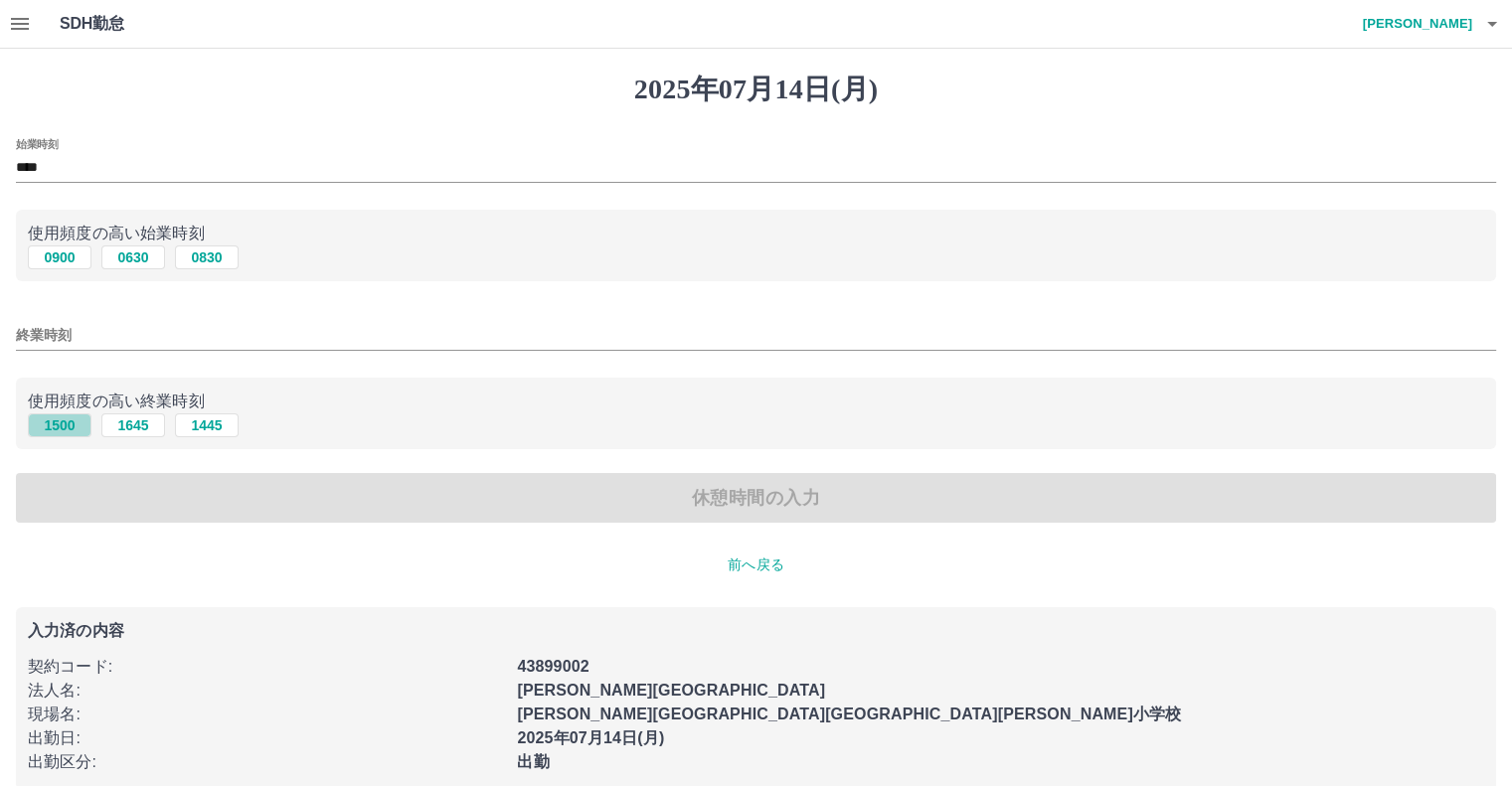 click on "1500" at bounding box center (60, 425) 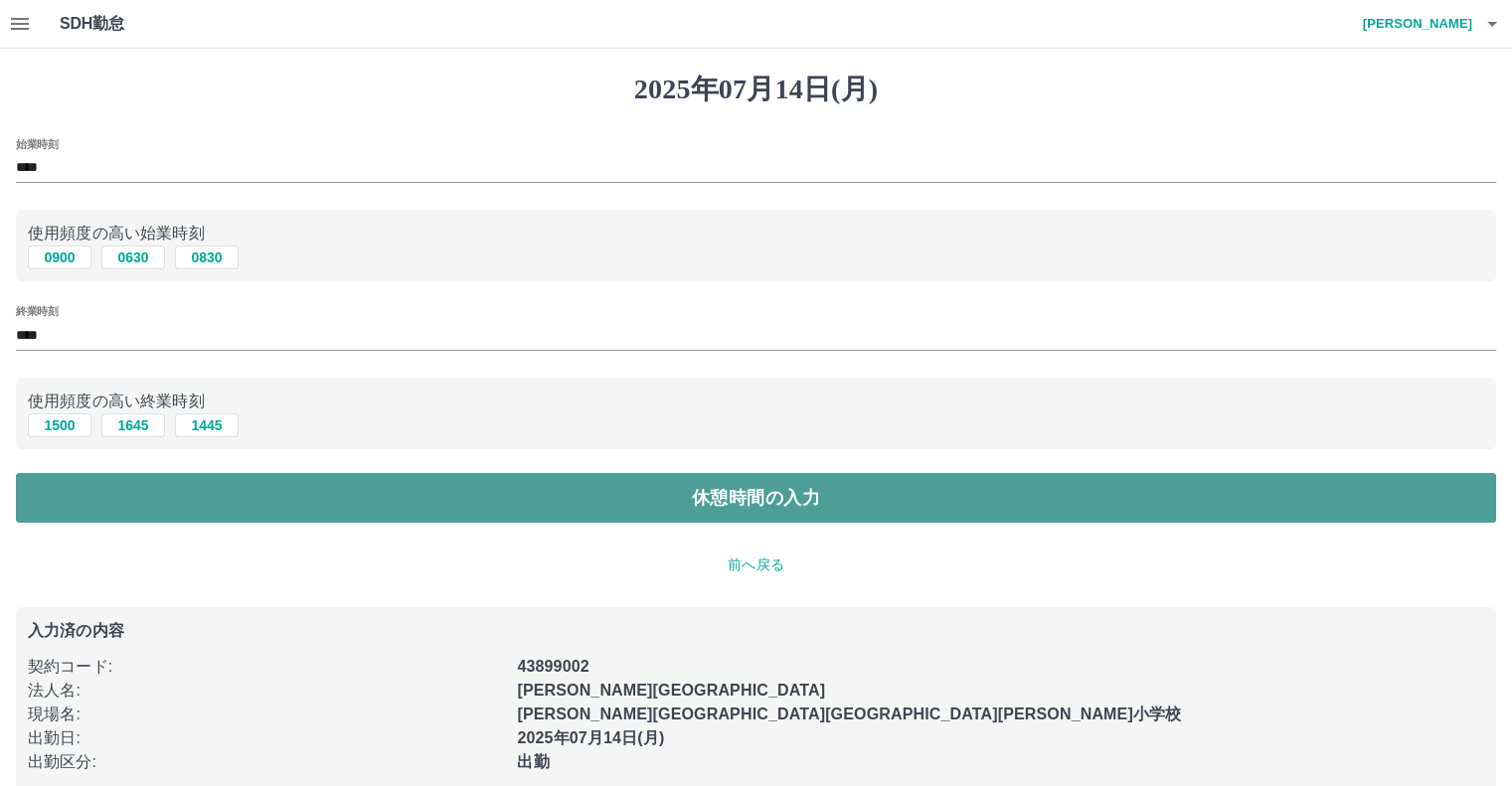 click on "休憩時間の入力" at bounding box center [756, 498] 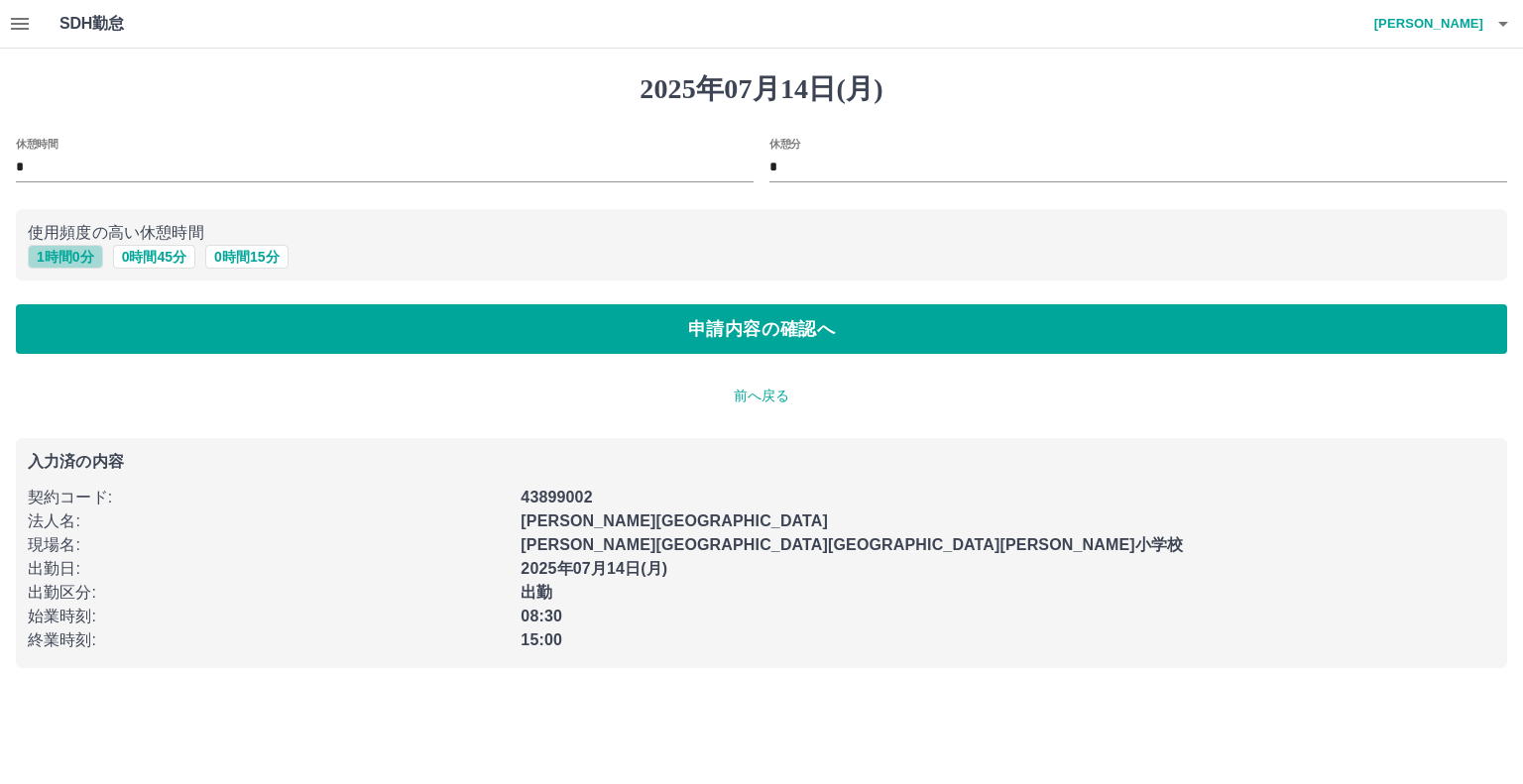 click on "1 時間 0 分" at bounding box center (65, 257) 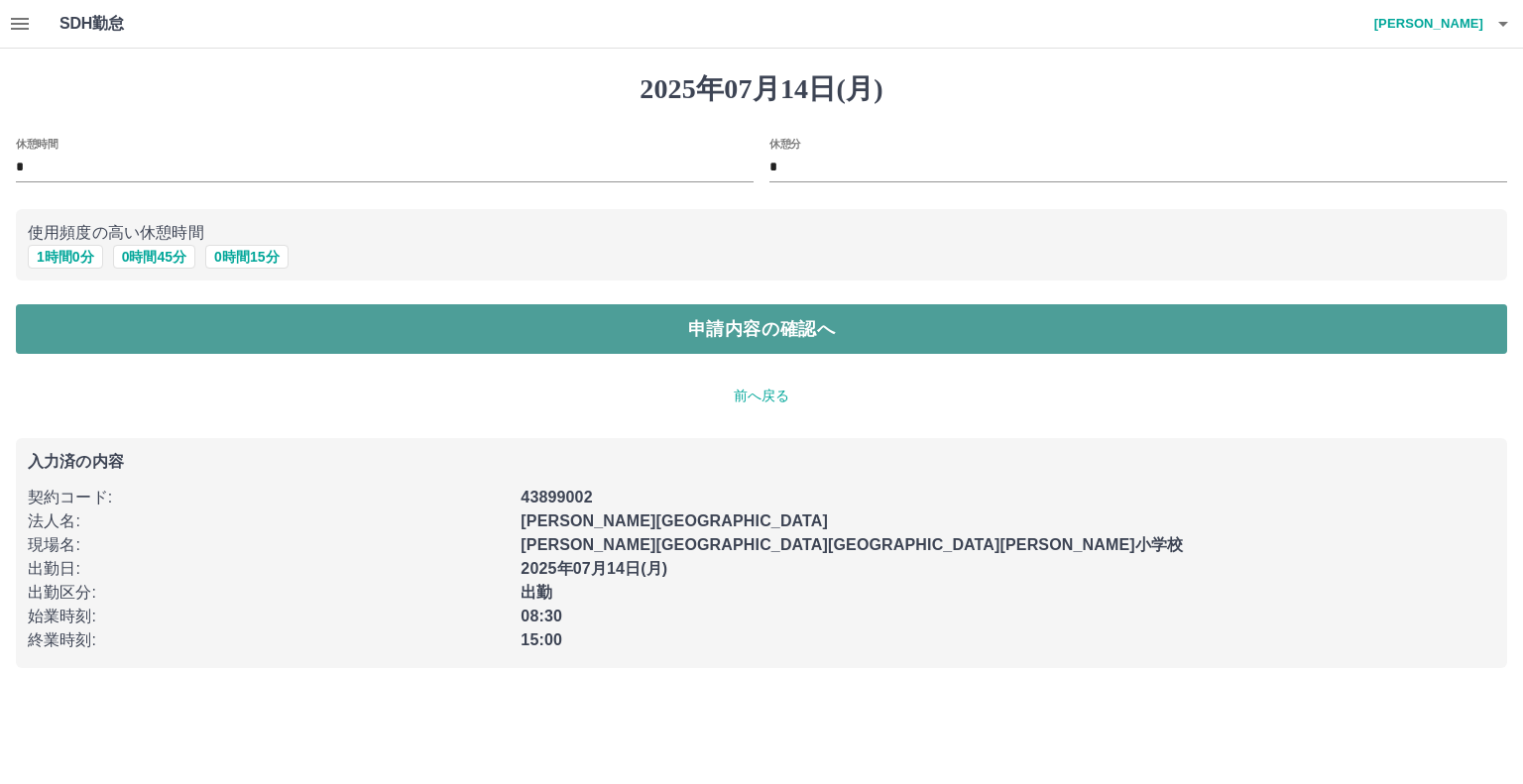 click on "申請内容の確認へ" at bounding box center [762, 329] 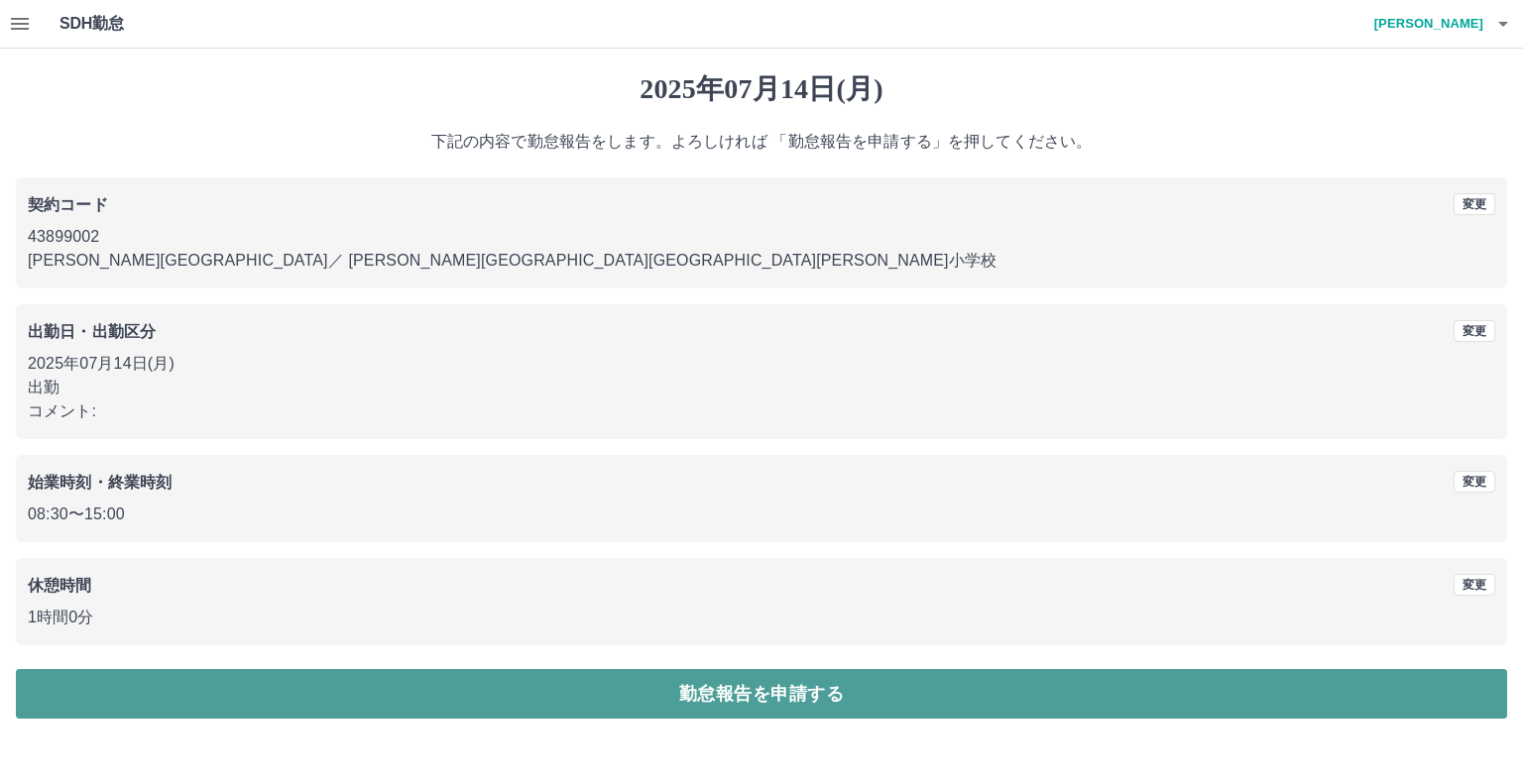 click on "勤怠報告を申請する" at bounding box center (762, 694) 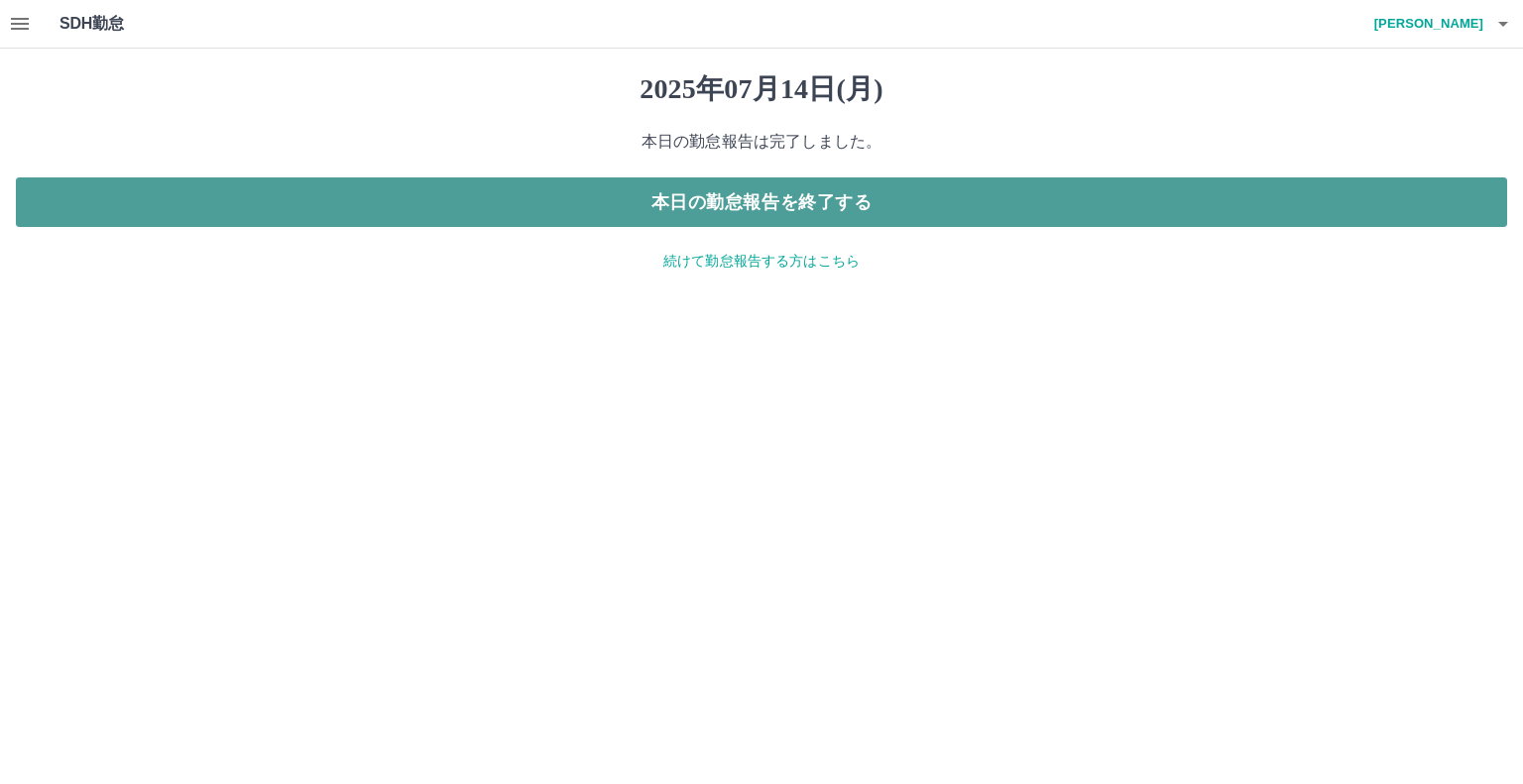click on "本日の勤怠報告を終了する" at bounding box center (762, 202) 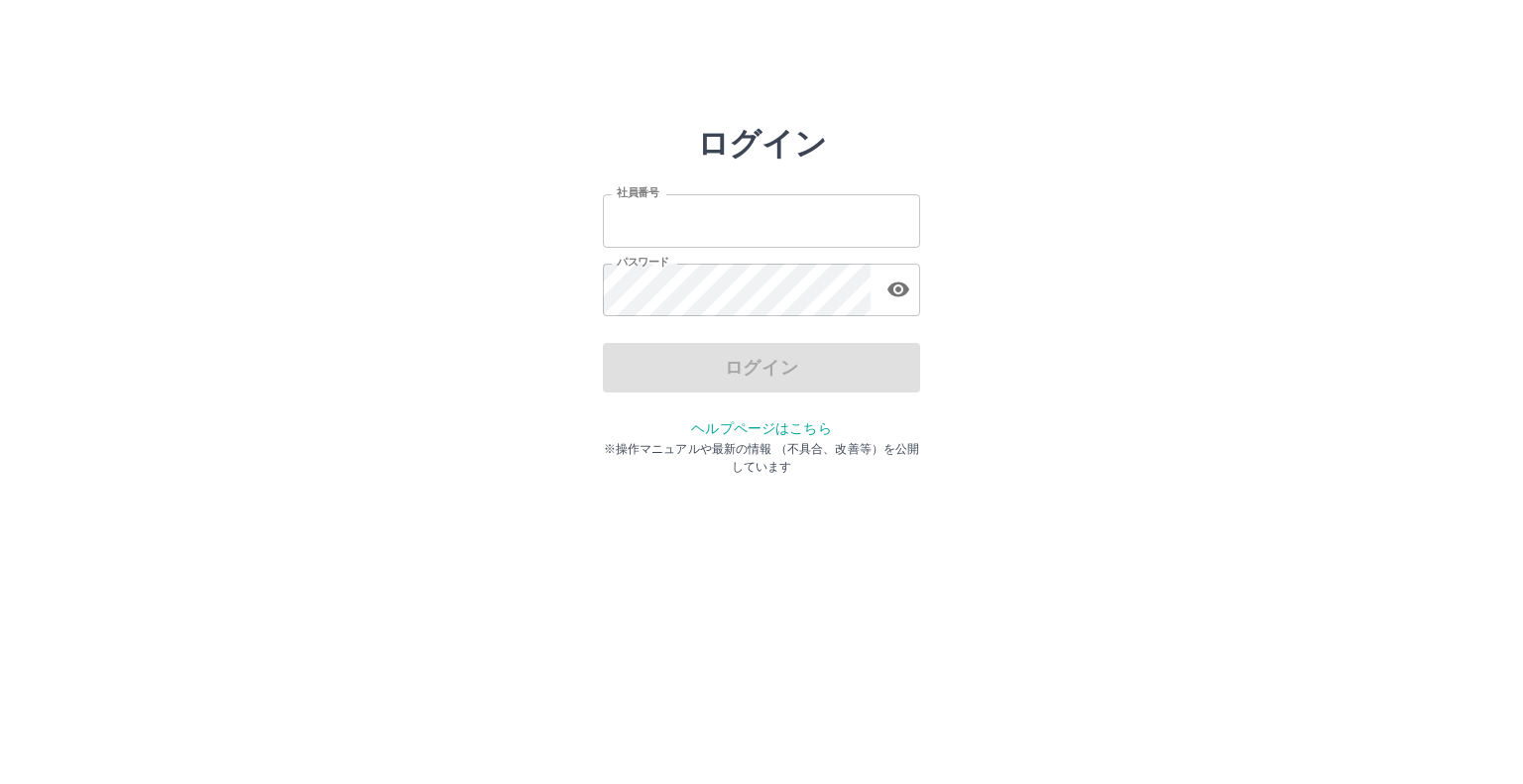 scroll, scrollTop: 0, scrollLeft: 0, axis: both 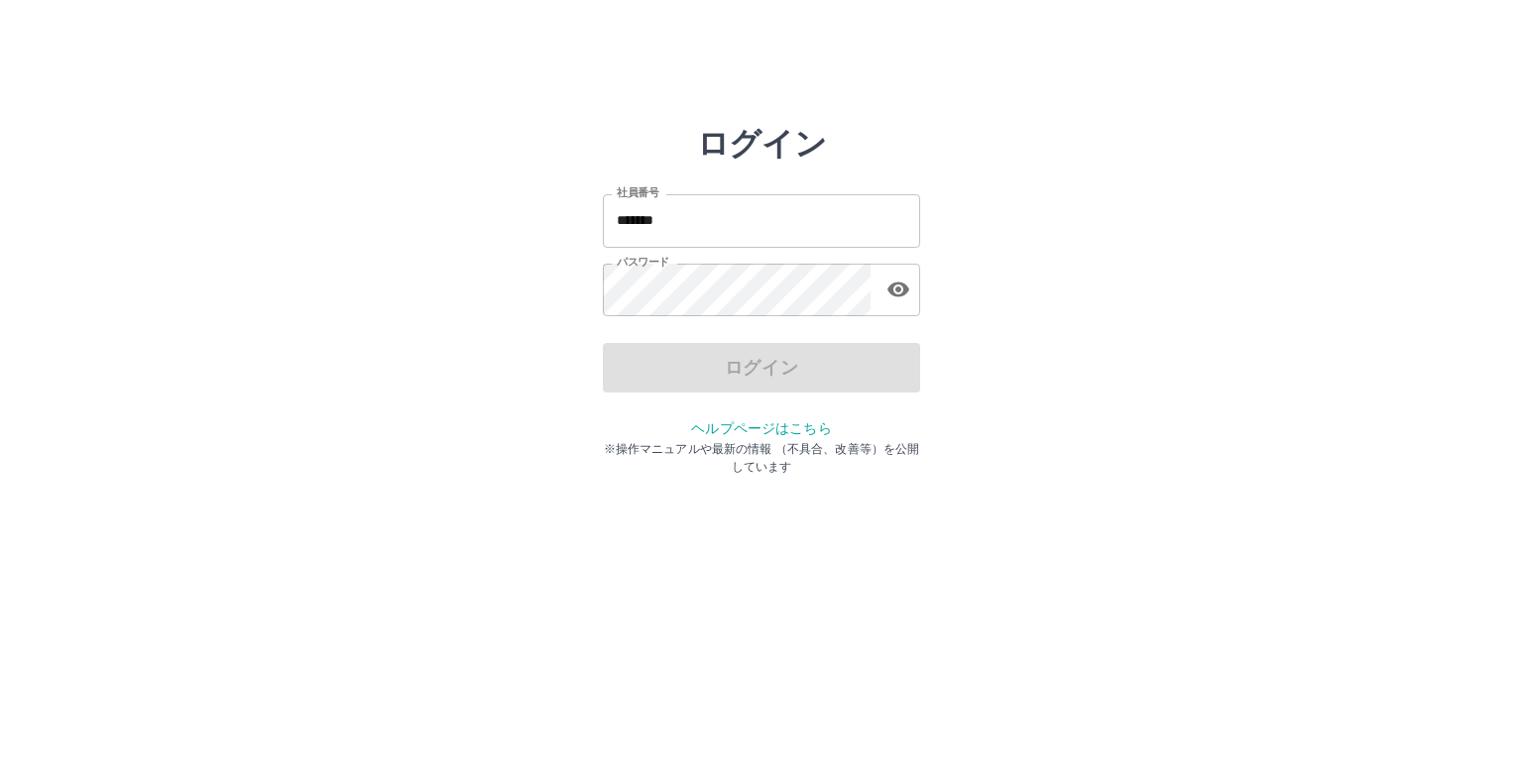 click on "*******" at bounding box center (762, 220) 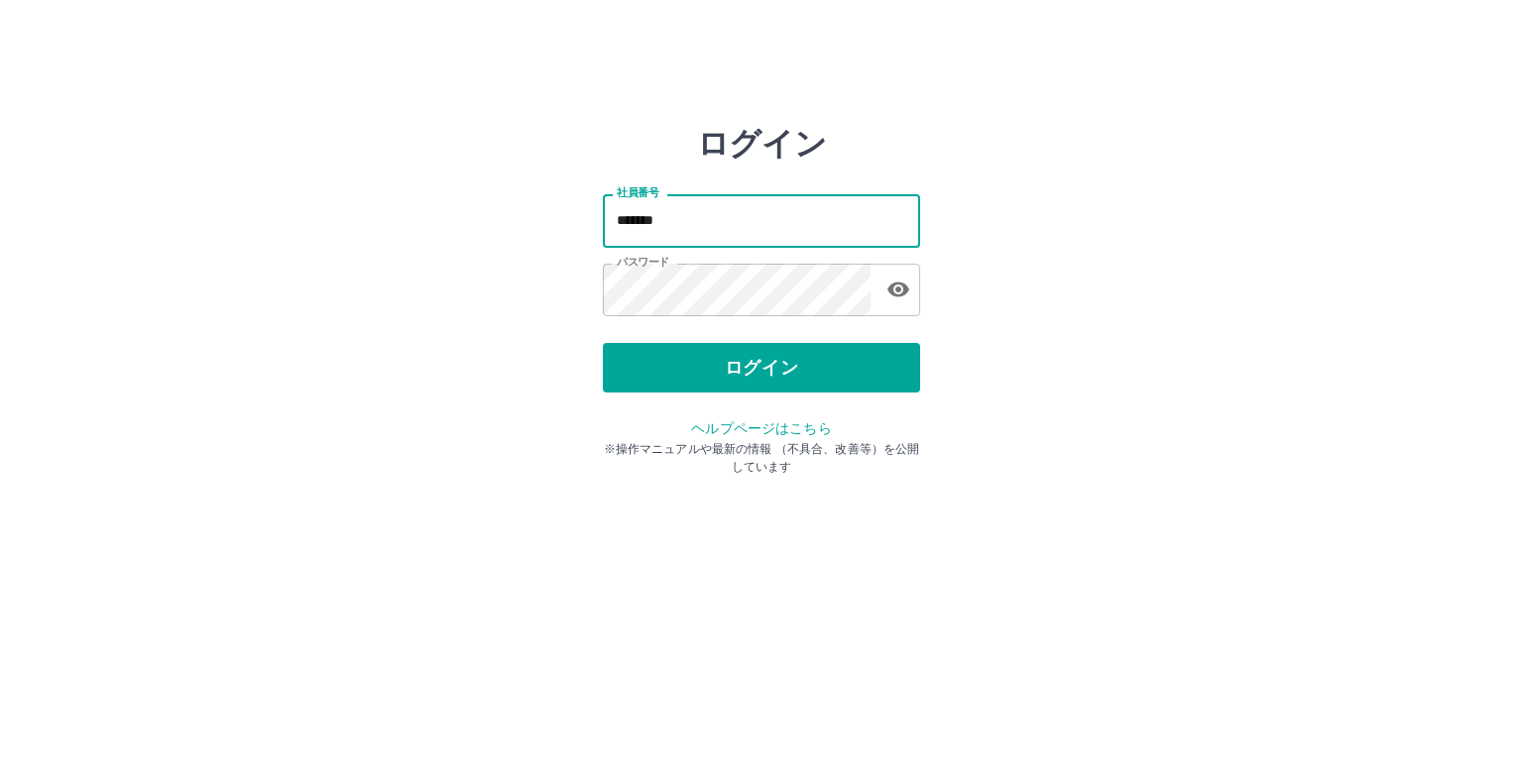 click on "*******" at bounding box center [762, 220] 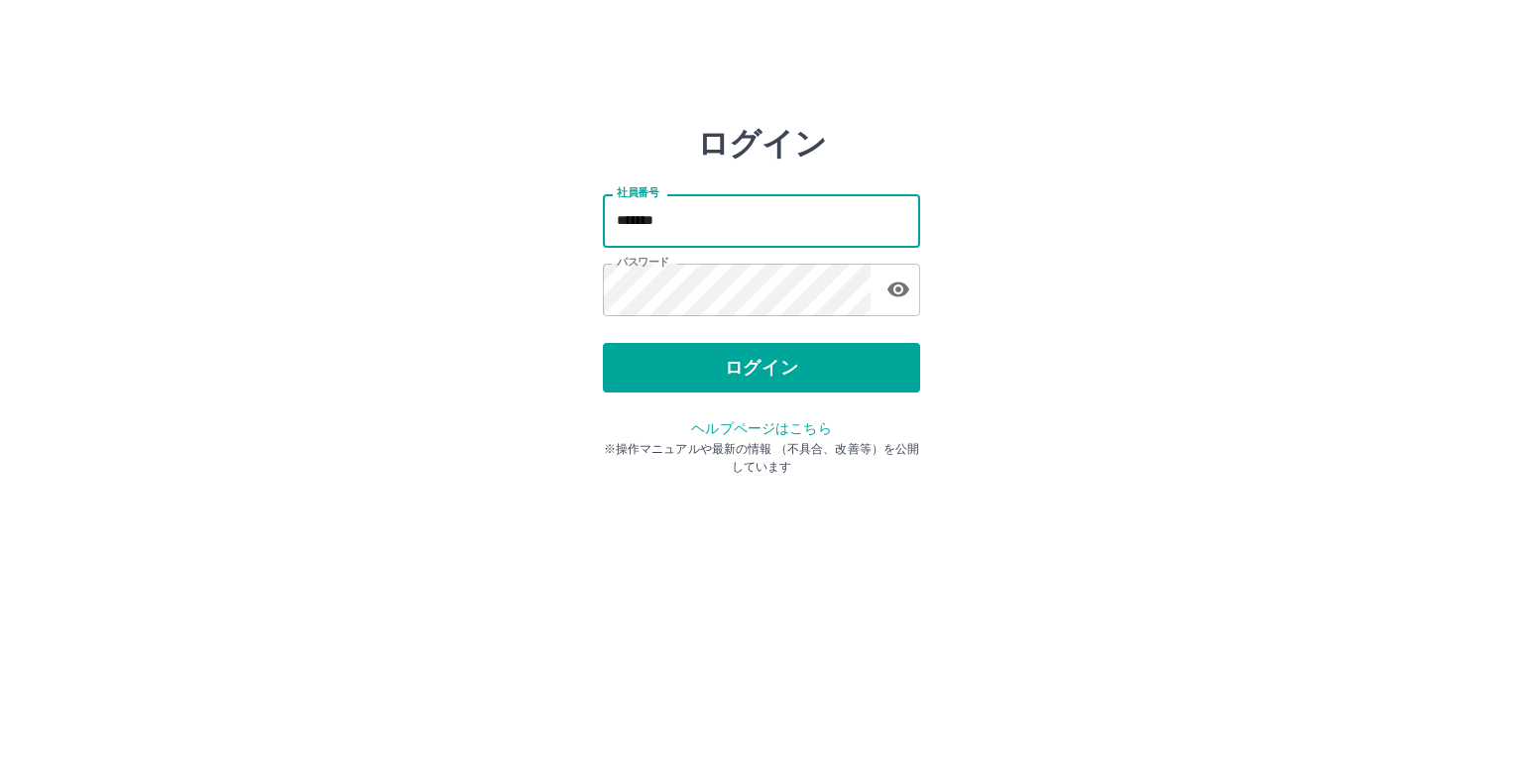 type on "*******" 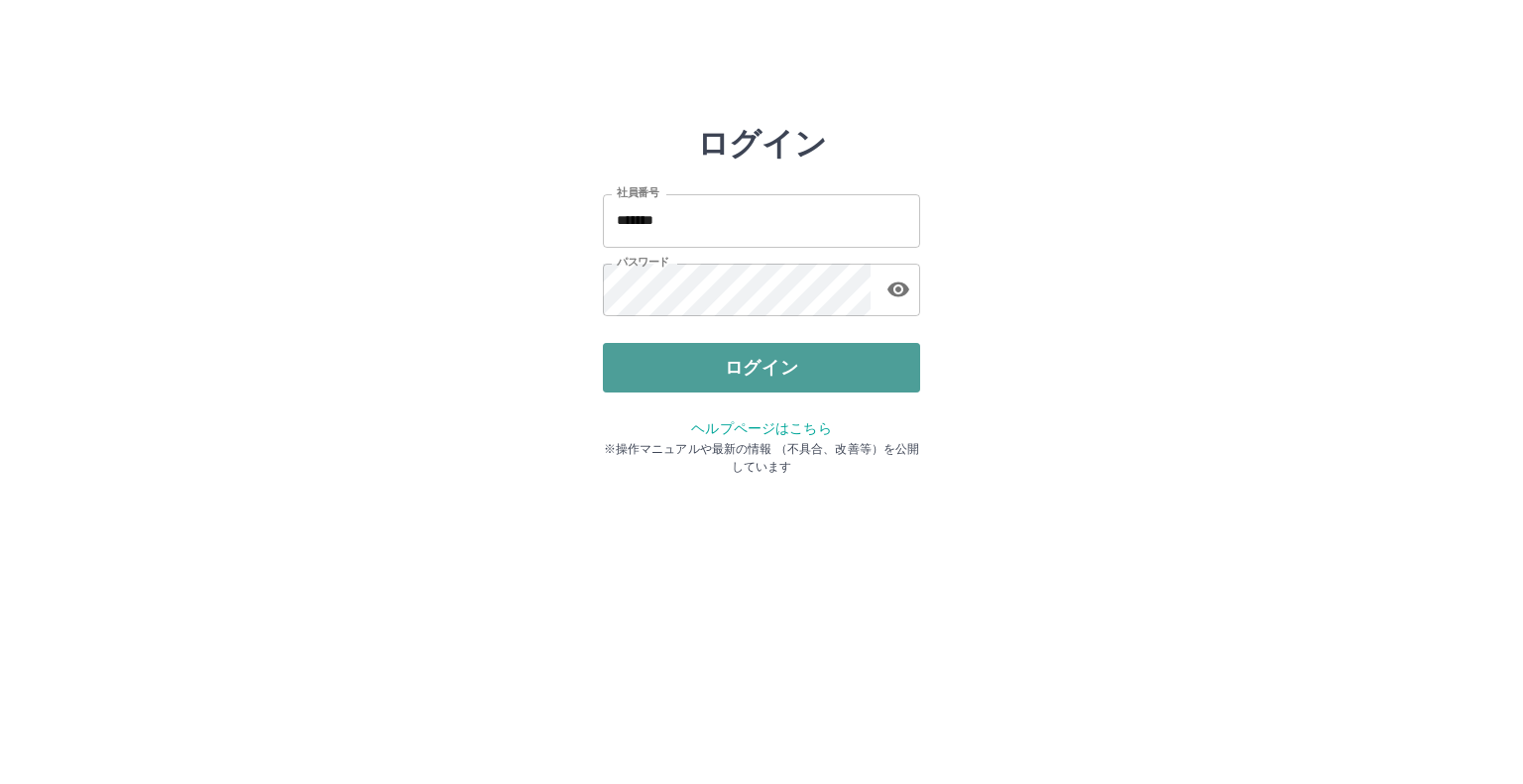 click on "ログイン" at bounding box center (762, 368) 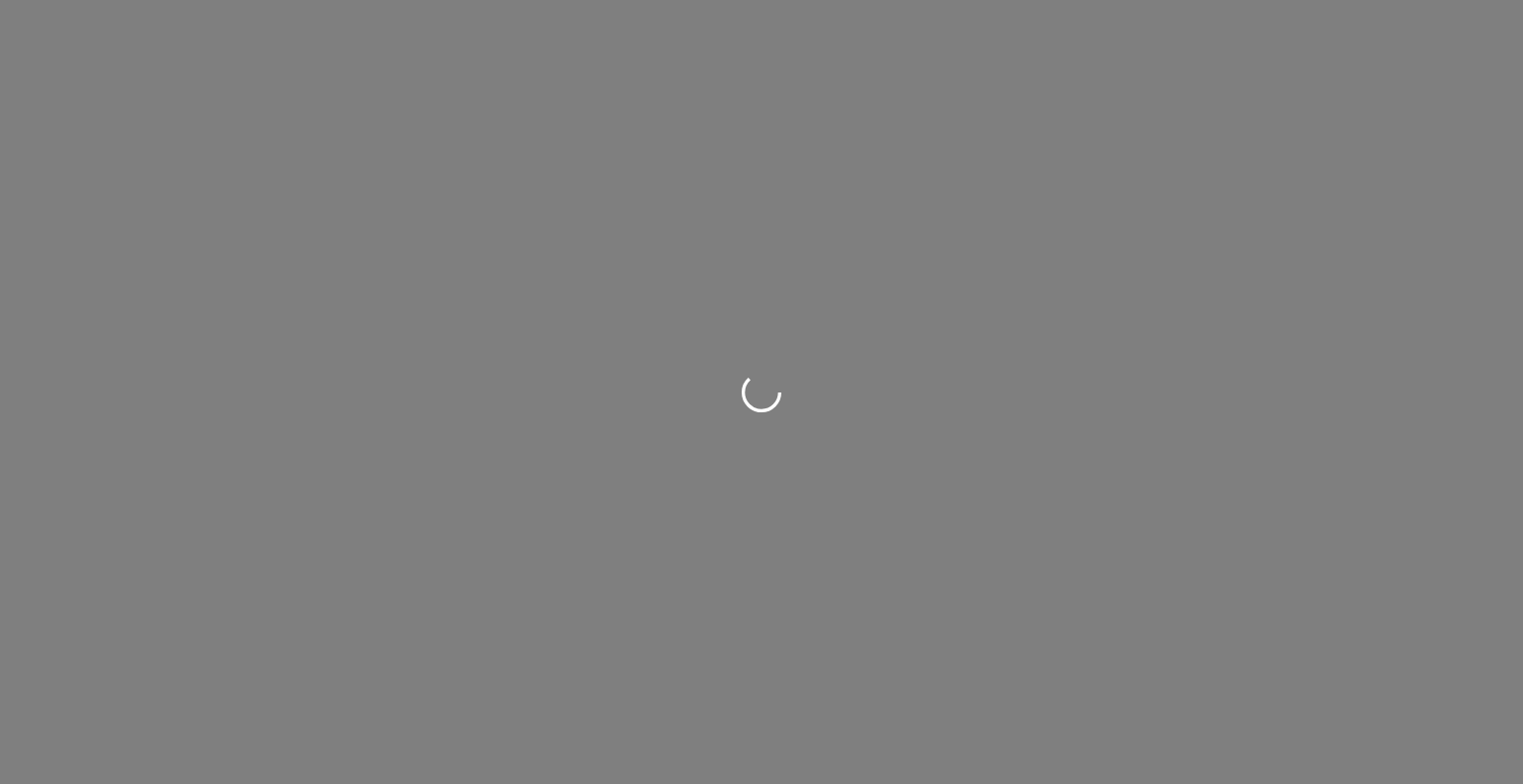 scroll, scrollTop: 0, scrollLeft: 0, axis: both 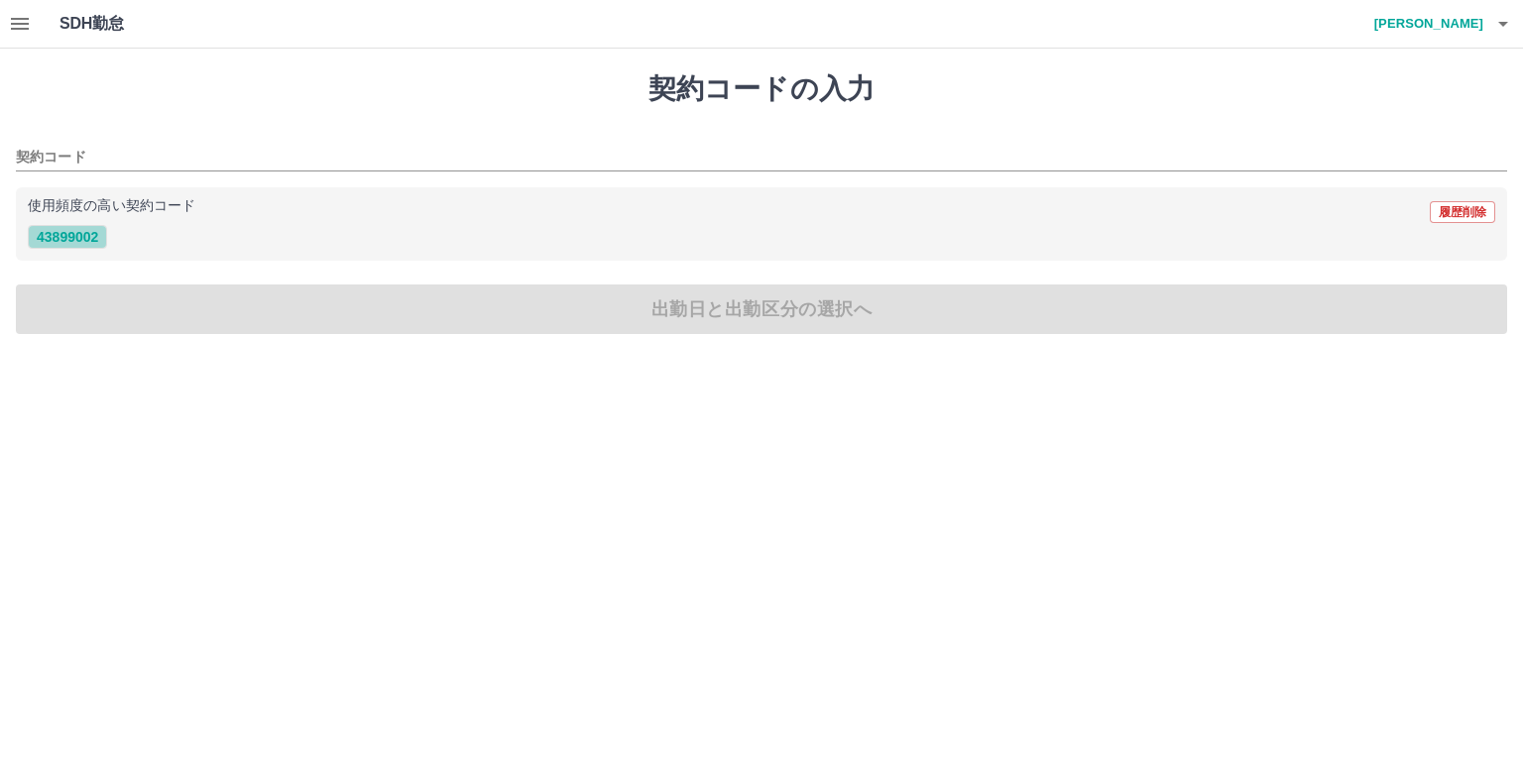click on "43899002" at bounding box center (67, 237) 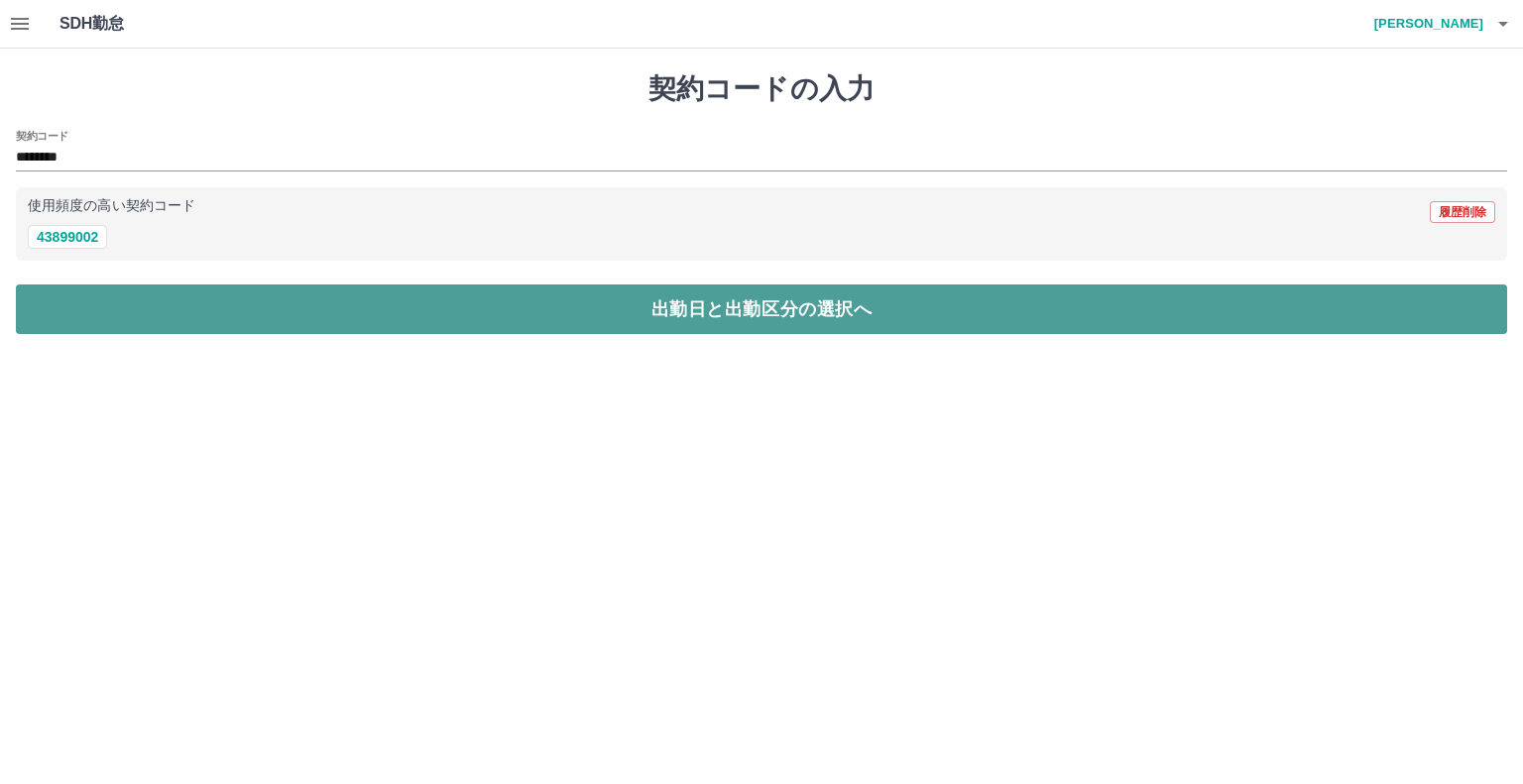 click on "出勤日と出勤区分の選択へ" at bounding box center [762, 309] 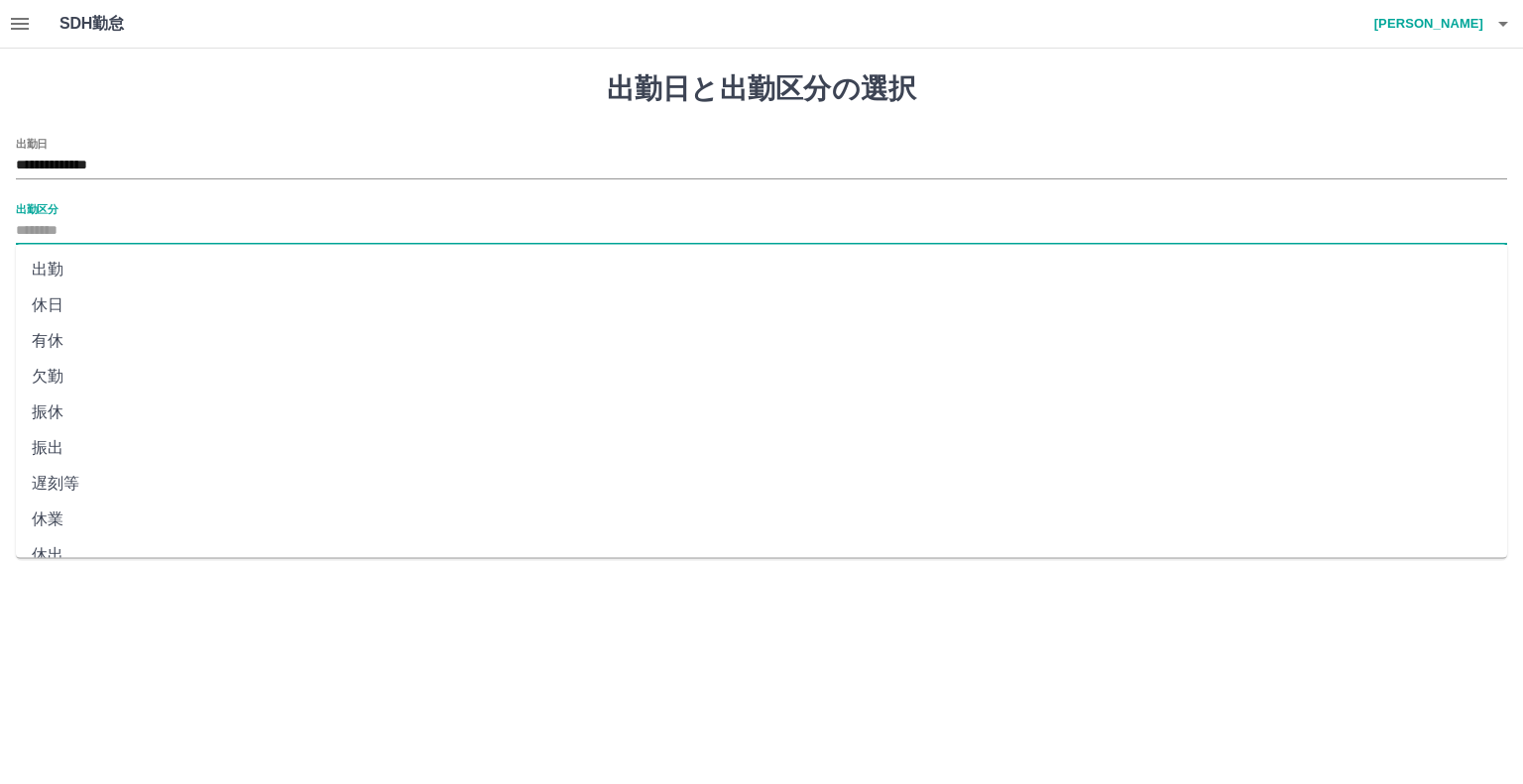 click on "出勤区分" at bounding box center (762, 231) 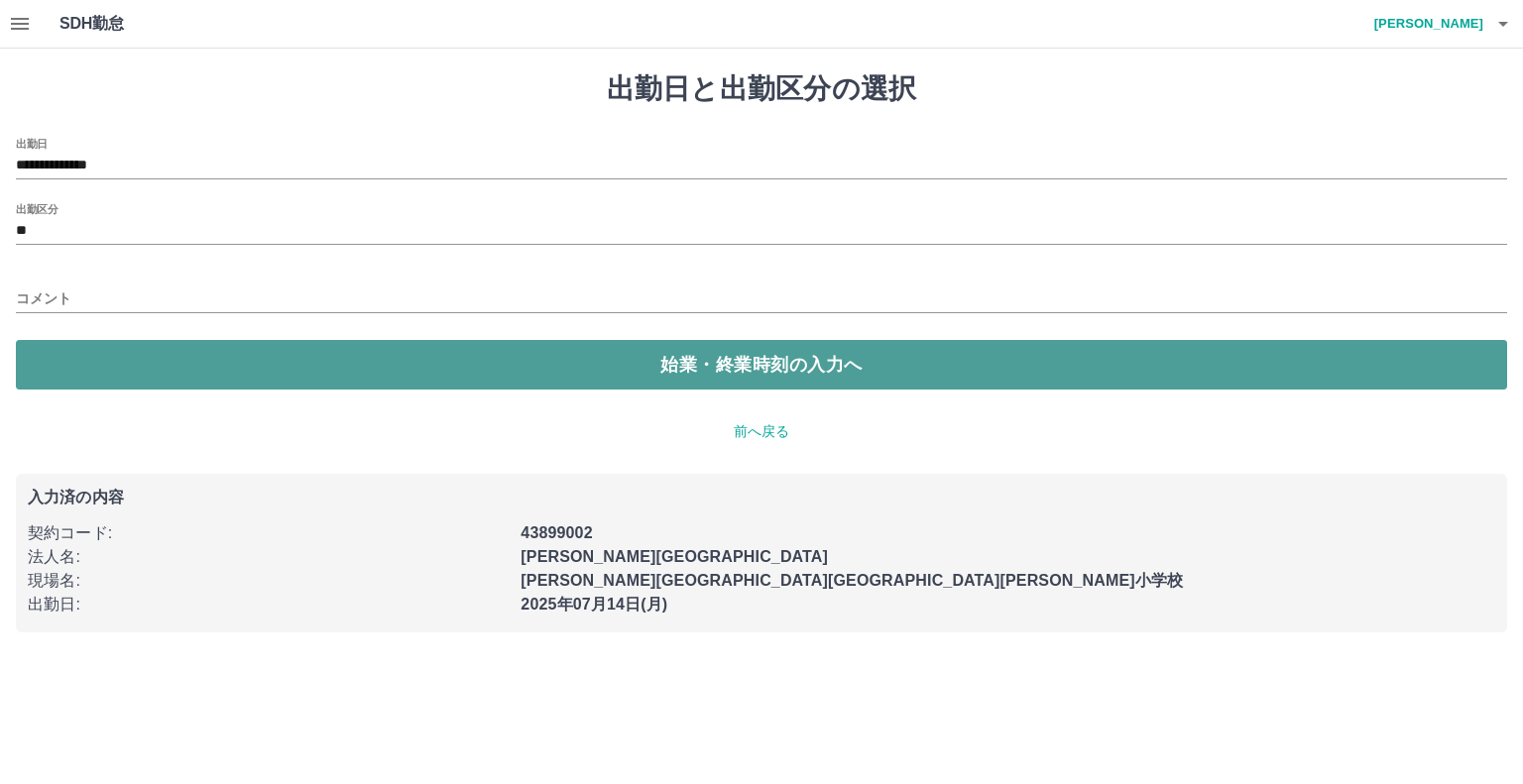 click on "始業・終業時刻の入力へ" at bounding box center (762, 365) 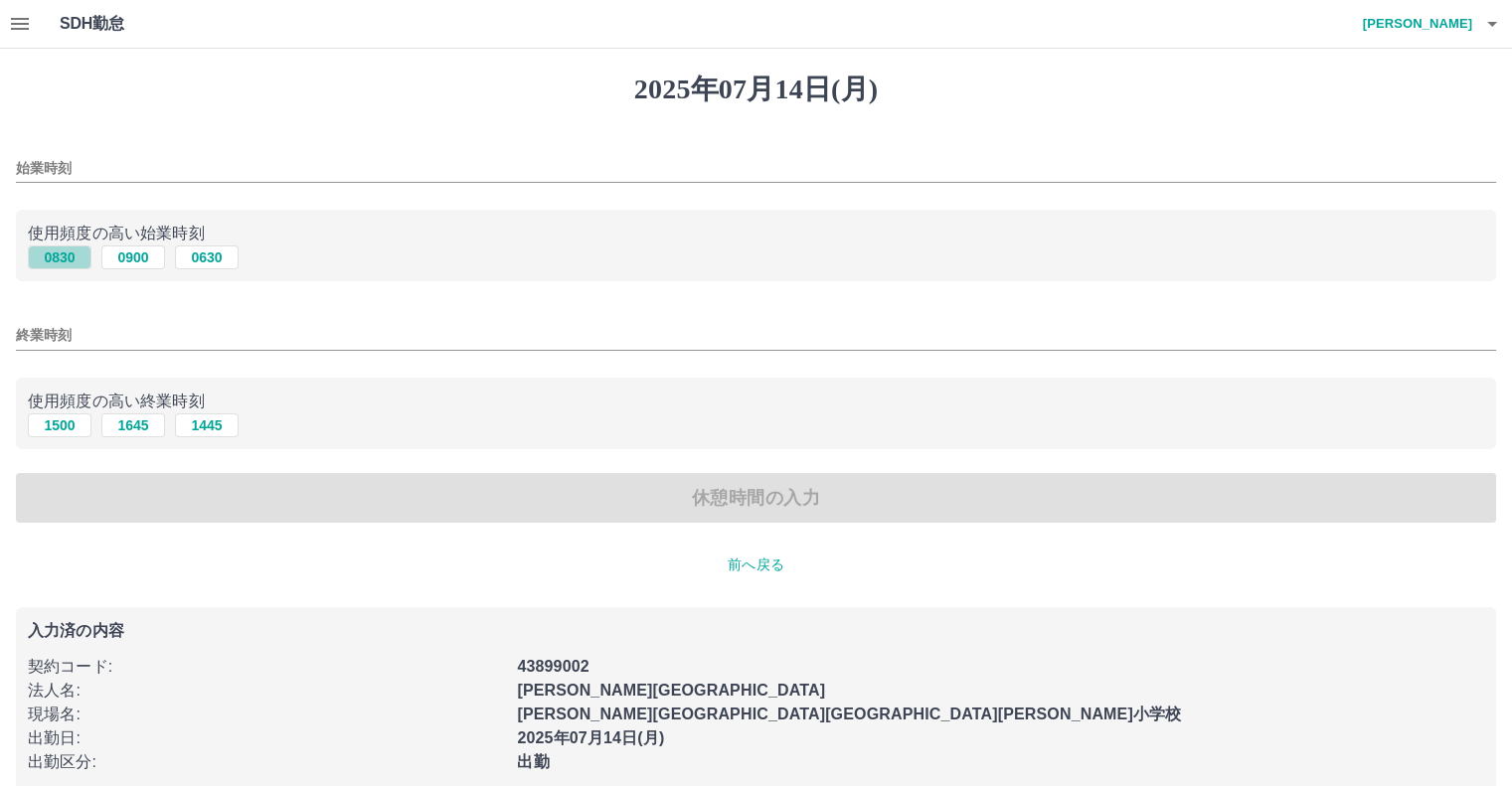 click on "0830" at bounding box center (60, 257) 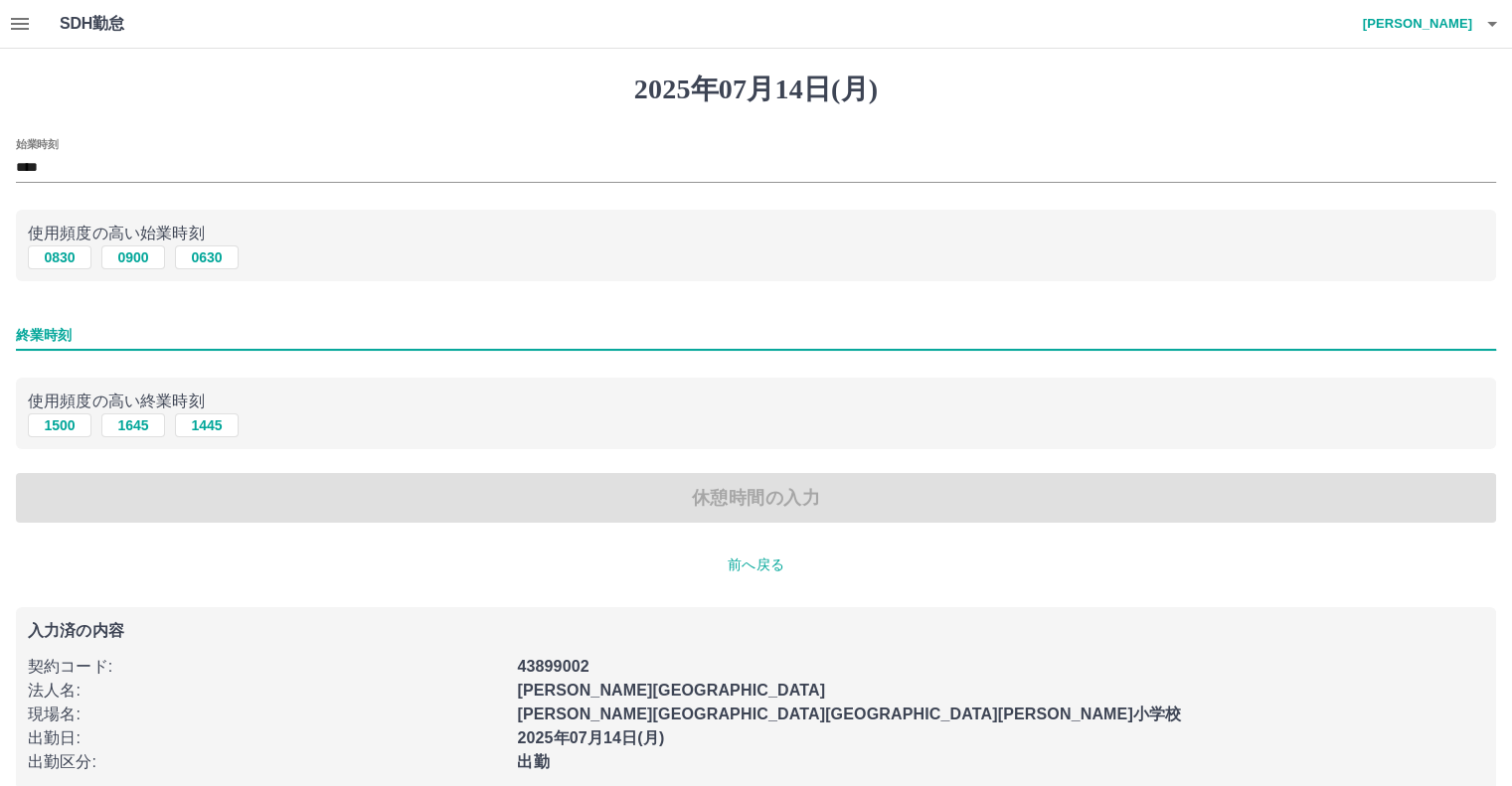 click on "終業時刻" at bounding box center [756, 335] 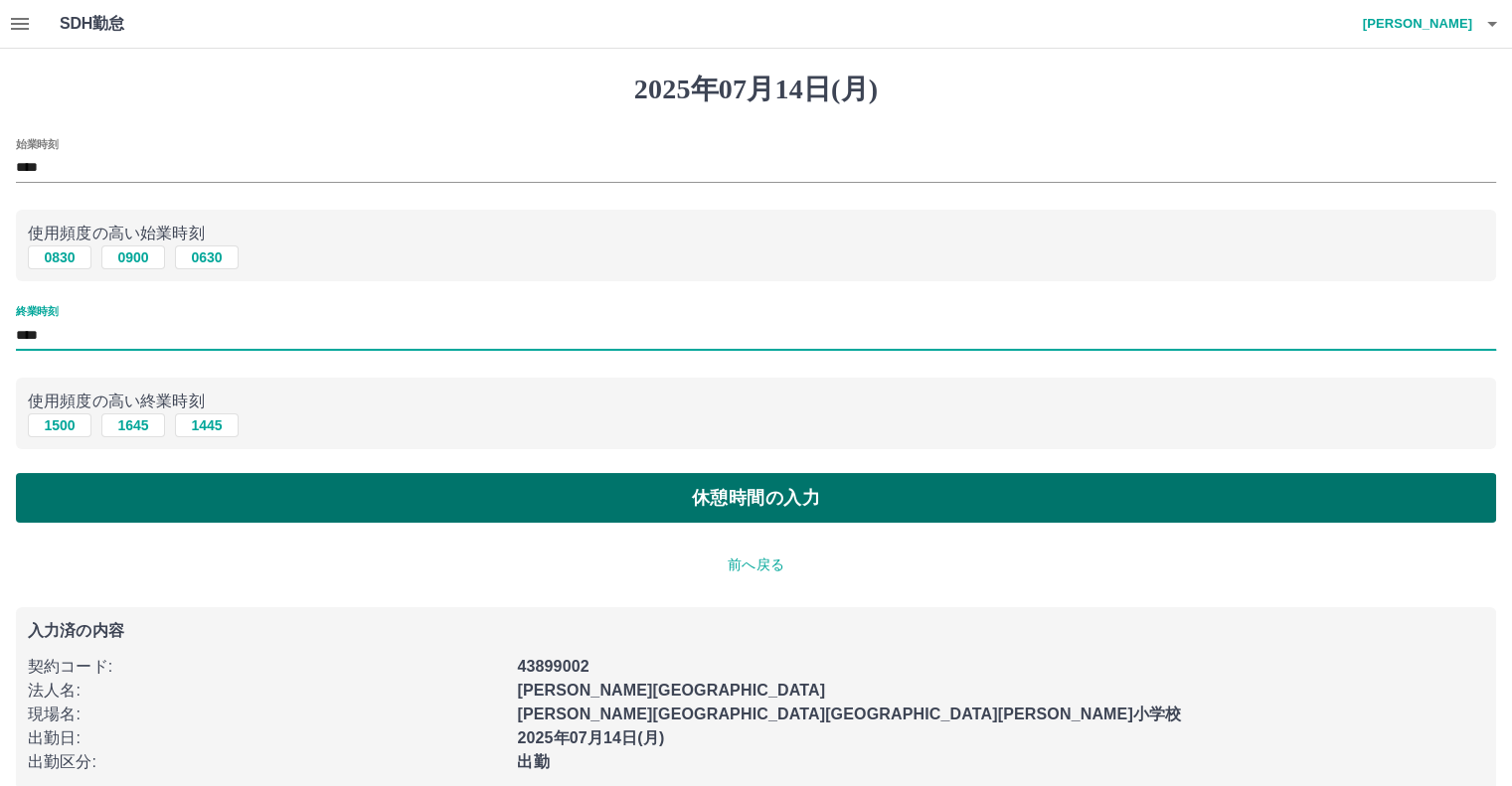 type on "****" 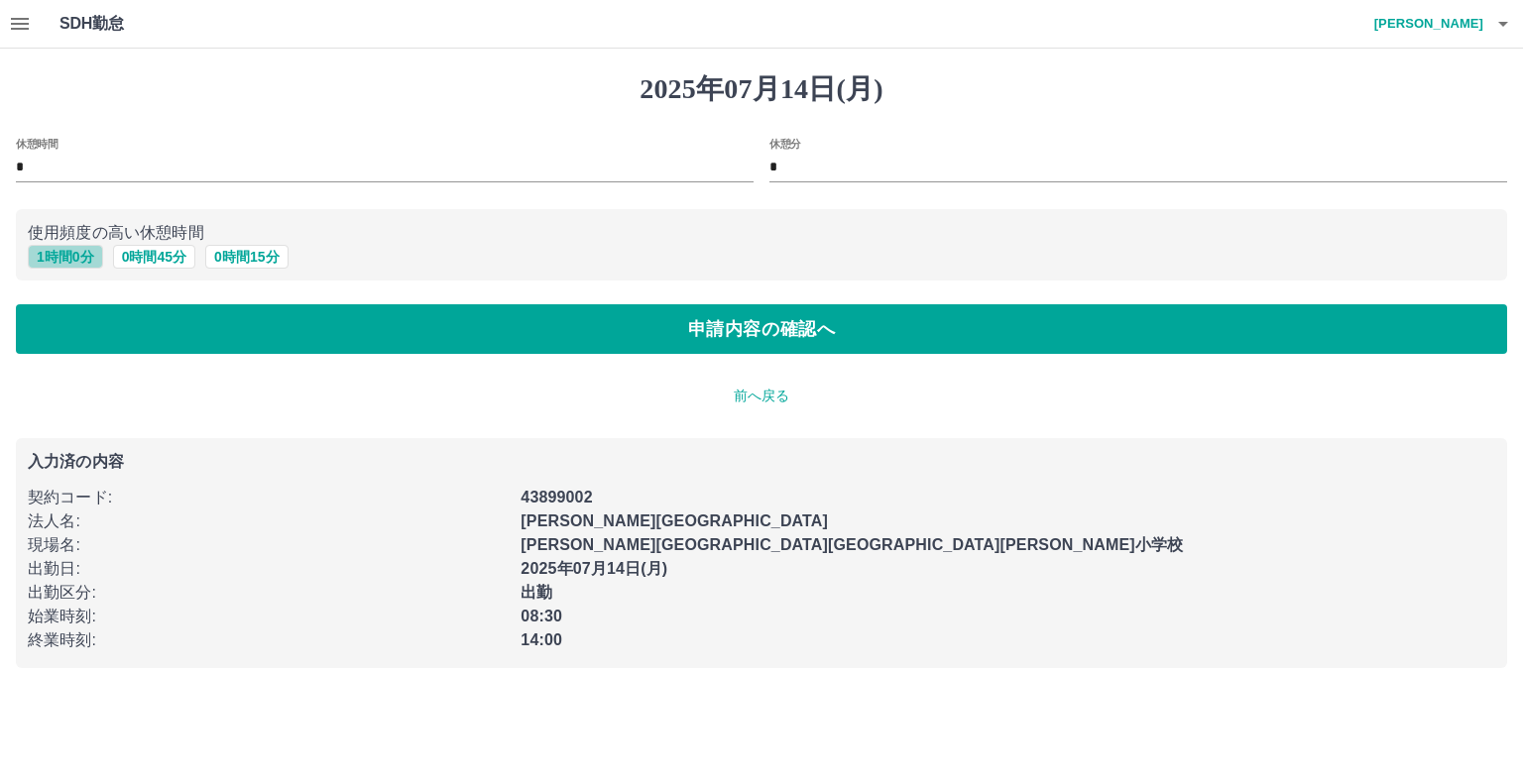 click on "1 時間 0 分" at bounding box center (65, 257) 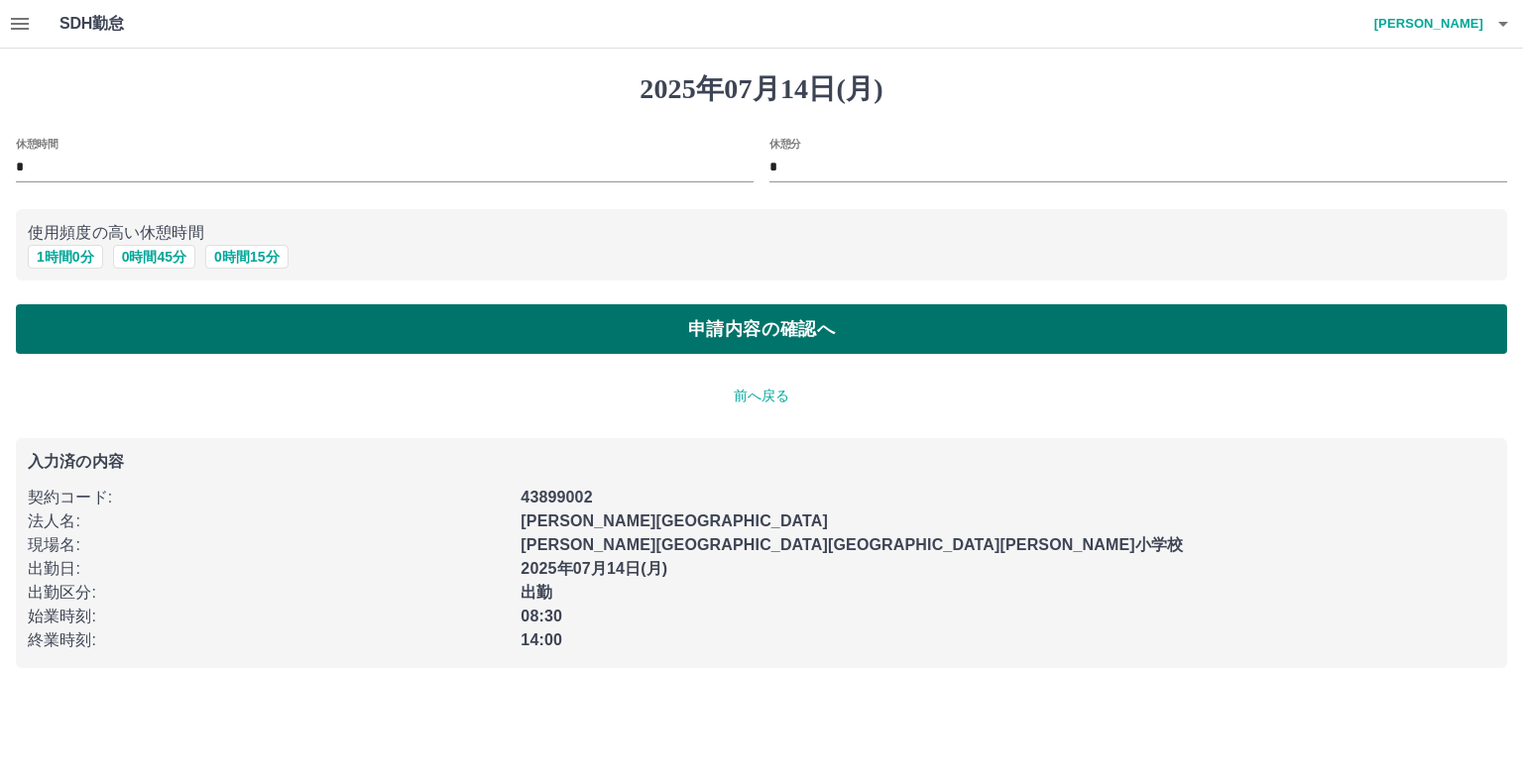 click on "申請内容の確認へ" at bounding box center (762, 329) 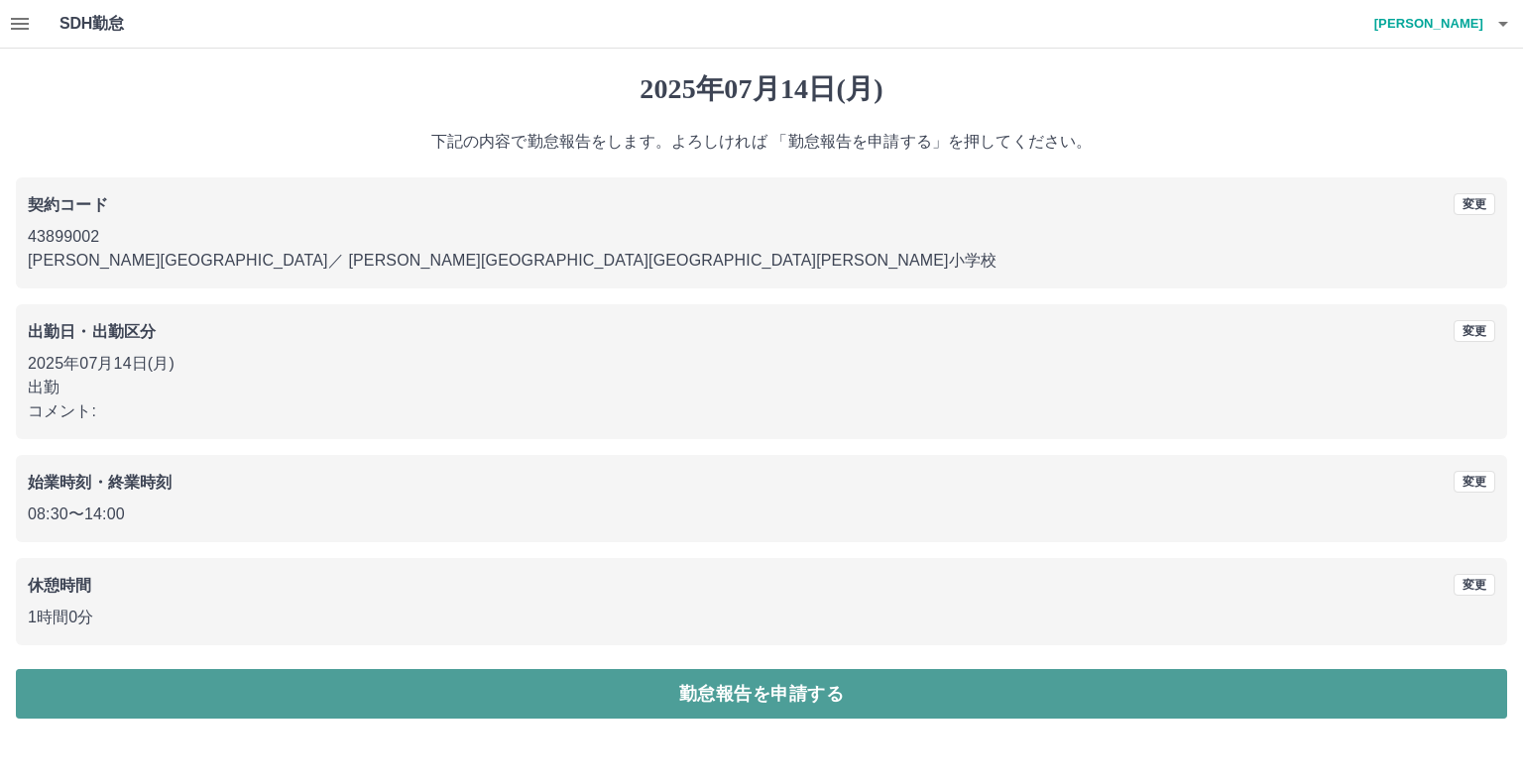 click on "勤怠報告を申請する" at bounding box center [762, 694] 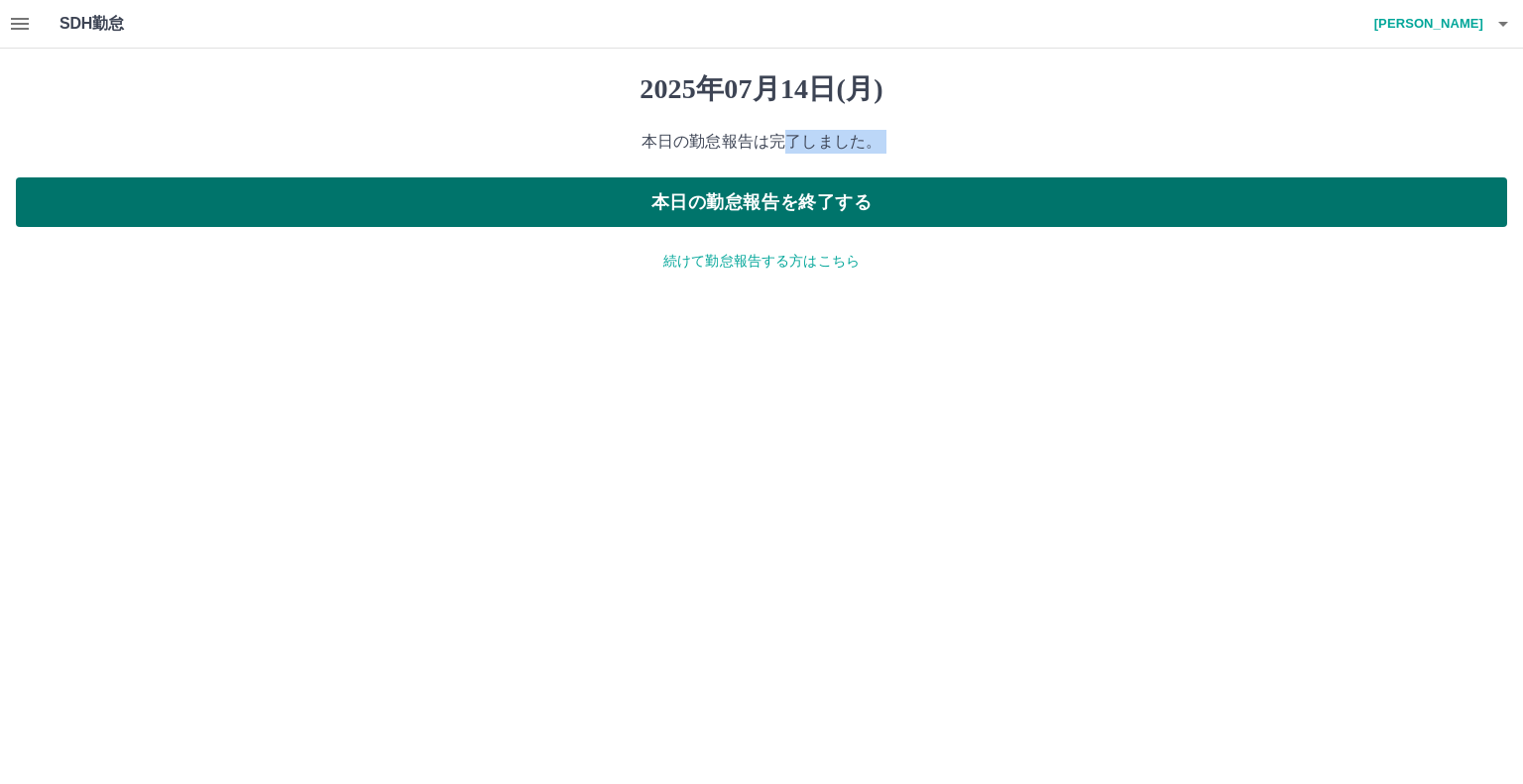 drag, startPoint x: 789, startPoint y: 161, endPoint x: 777, endPoint y: 192, distance: 33.24154 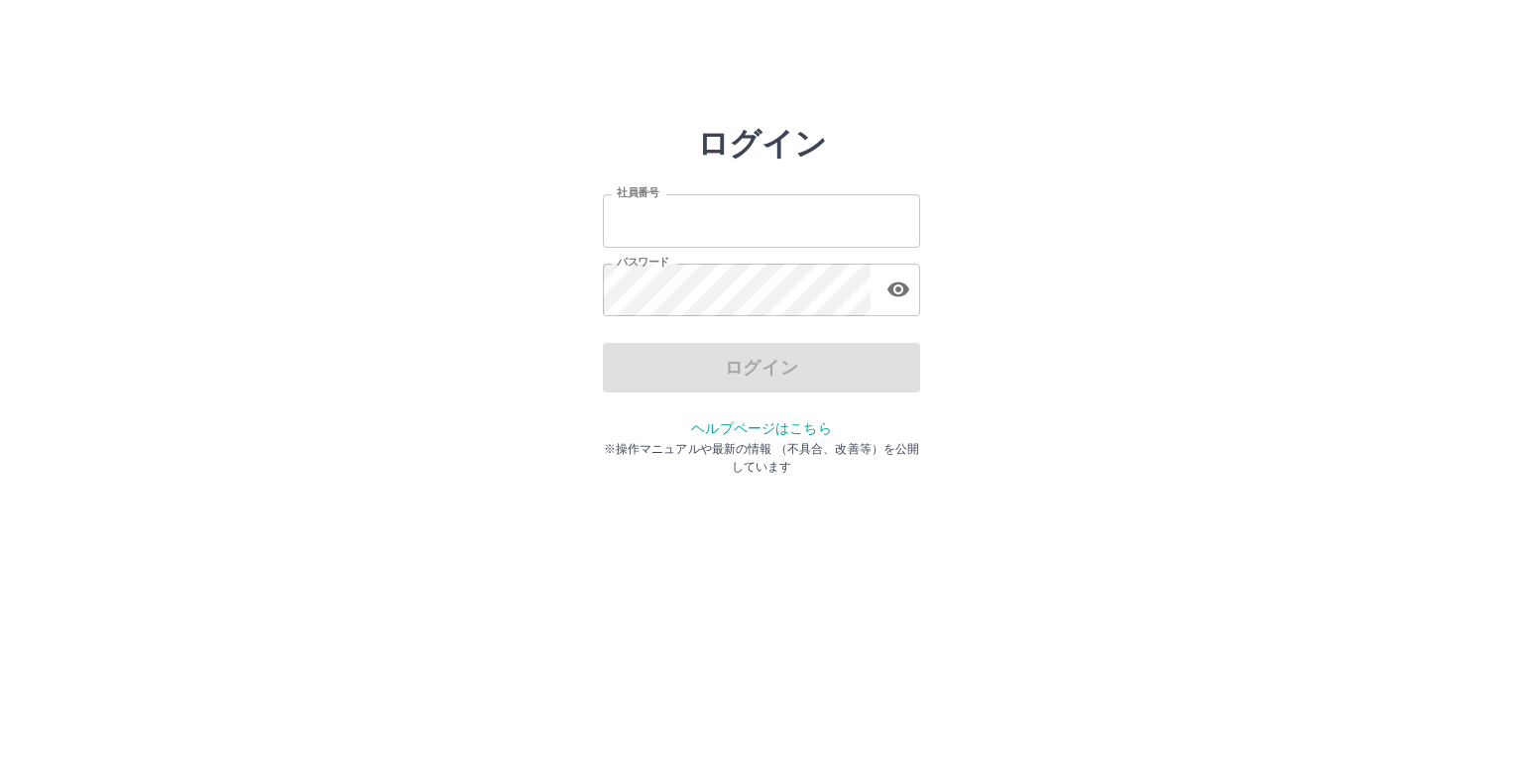 scroll, scrollTop: 0, scrollLeft: 0, axis: both 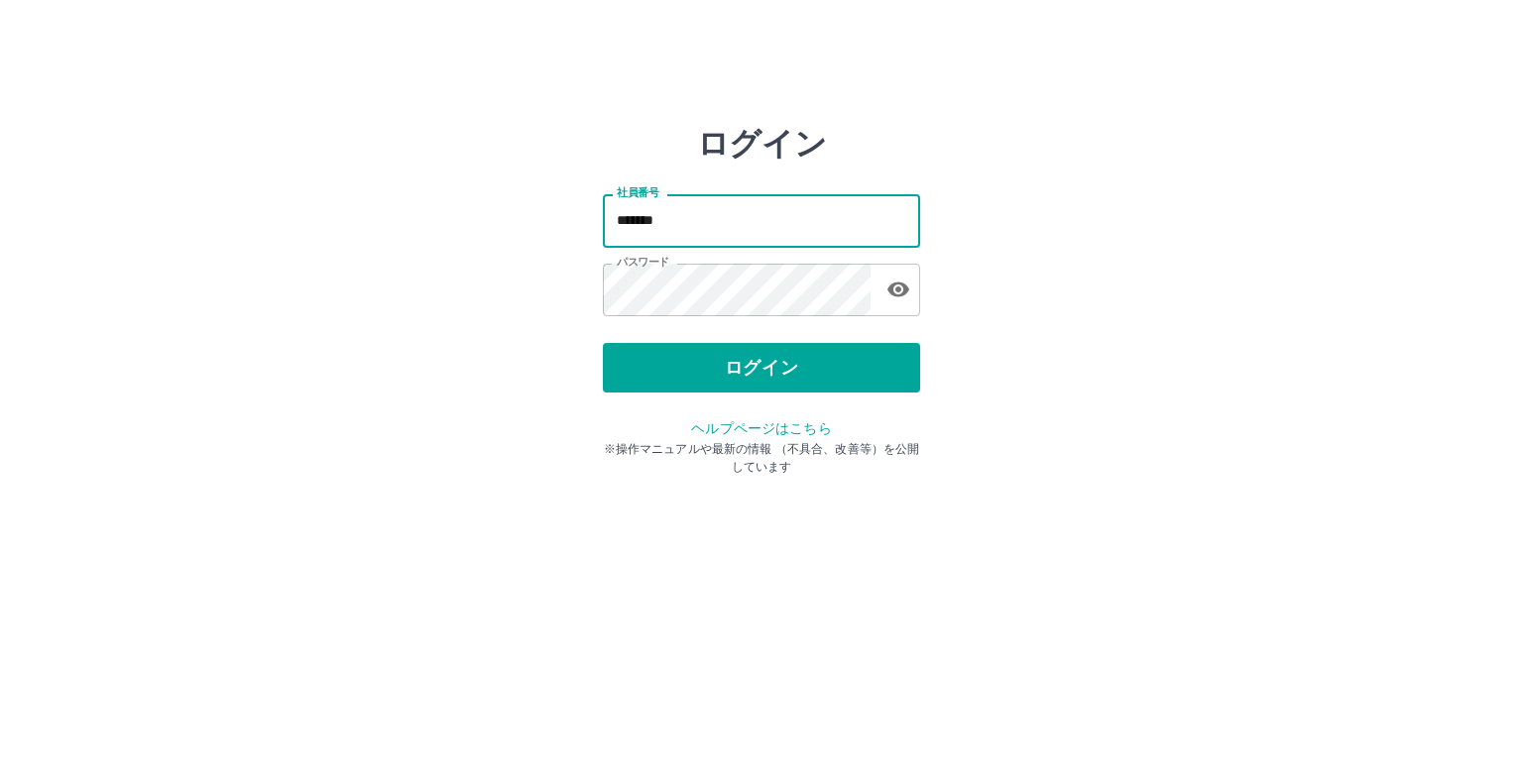 click on "*******" at bounding box center (762, 220) 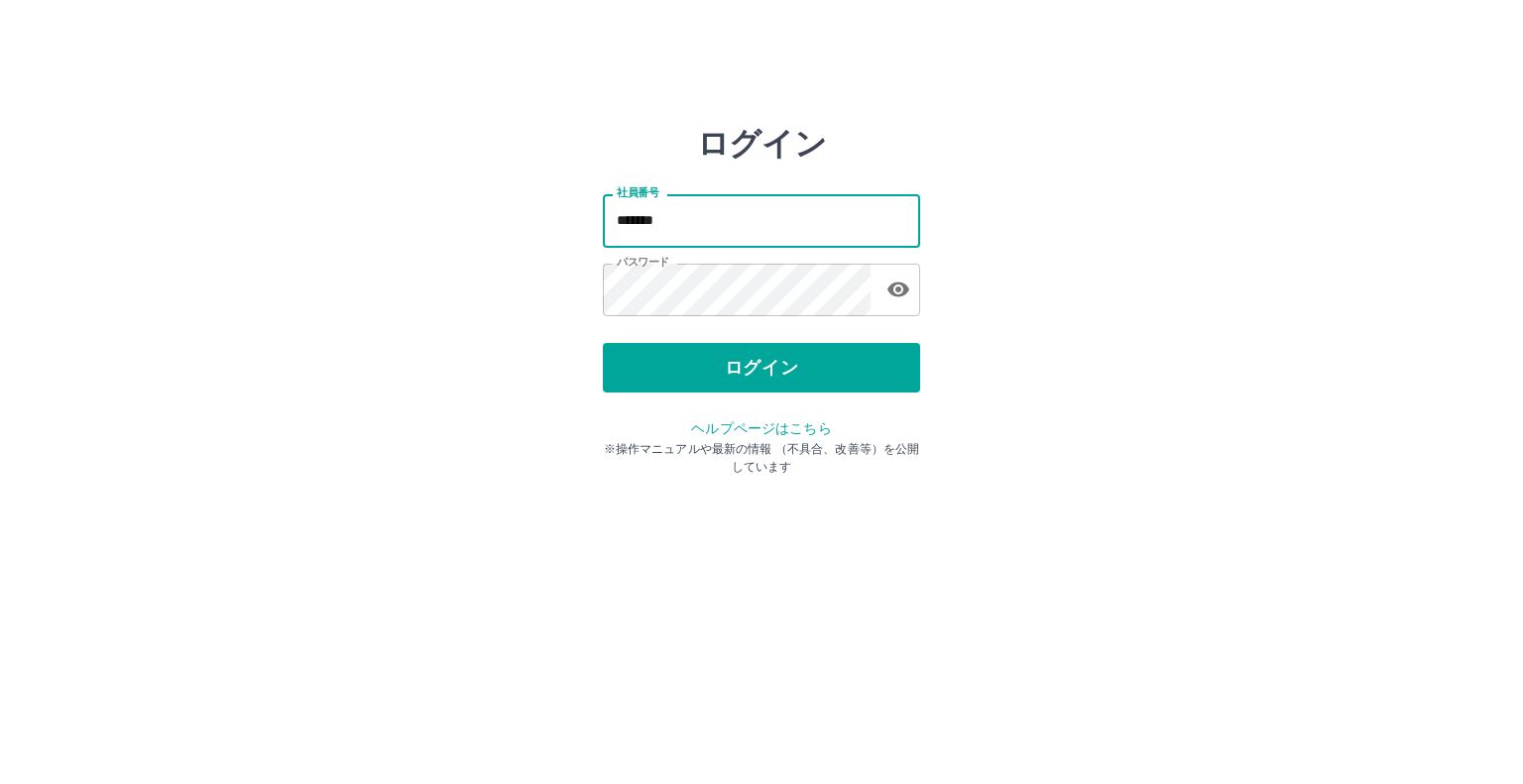 type on "*******" 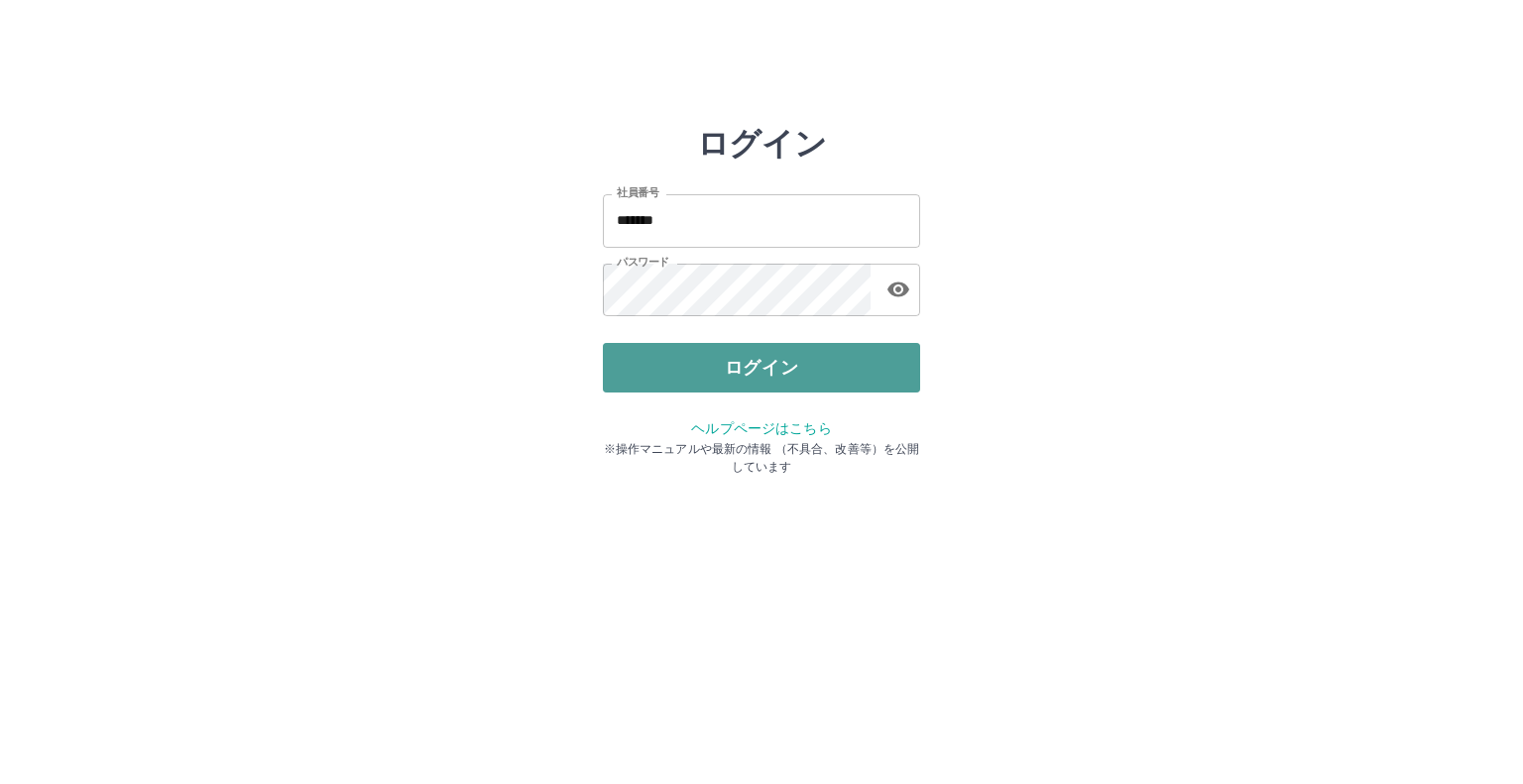 click on "ログイン" at bounding box center [762, 368] 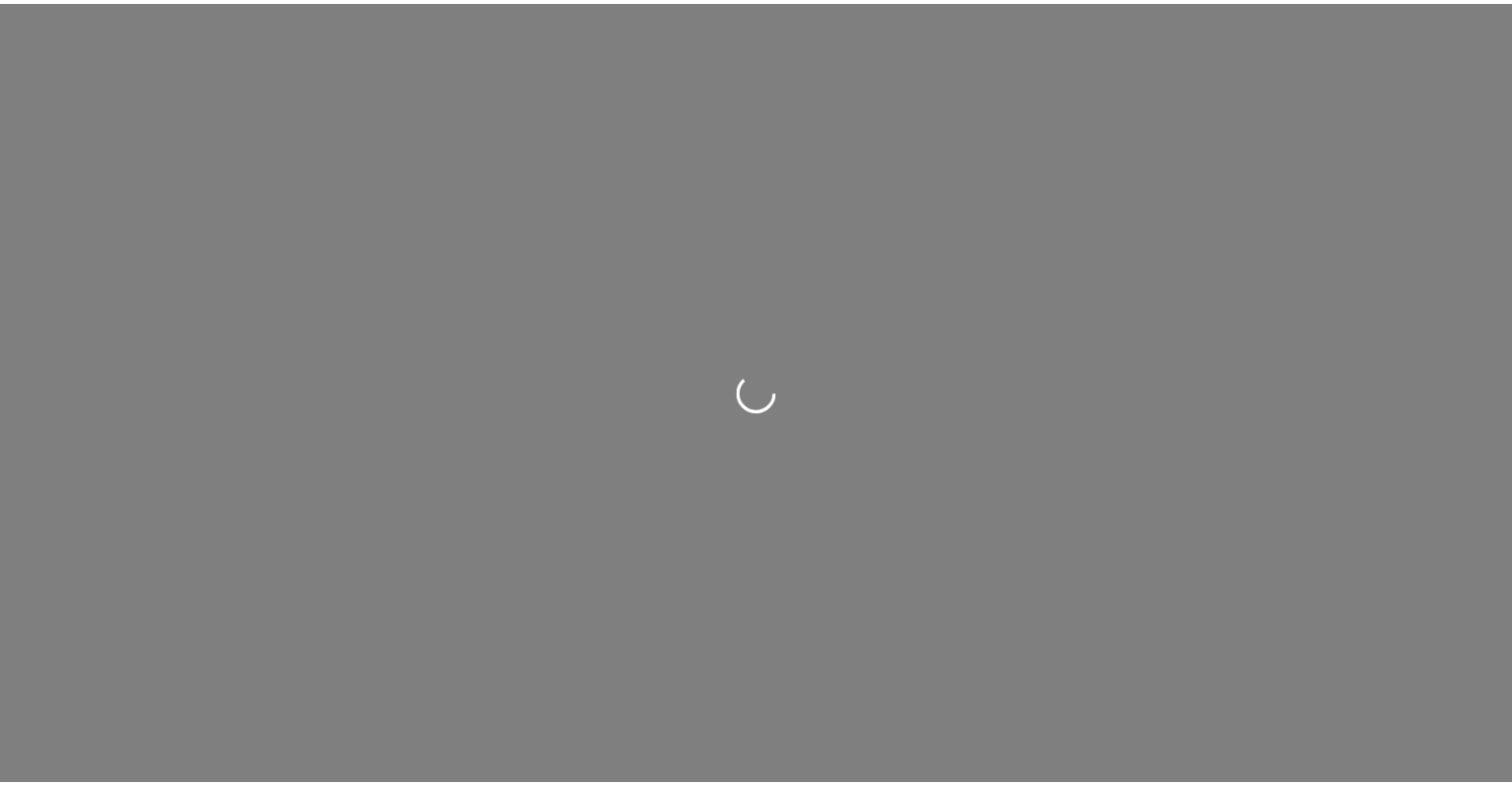 scroll, scrollTop: 0, scrollLeft: 0, axis: both 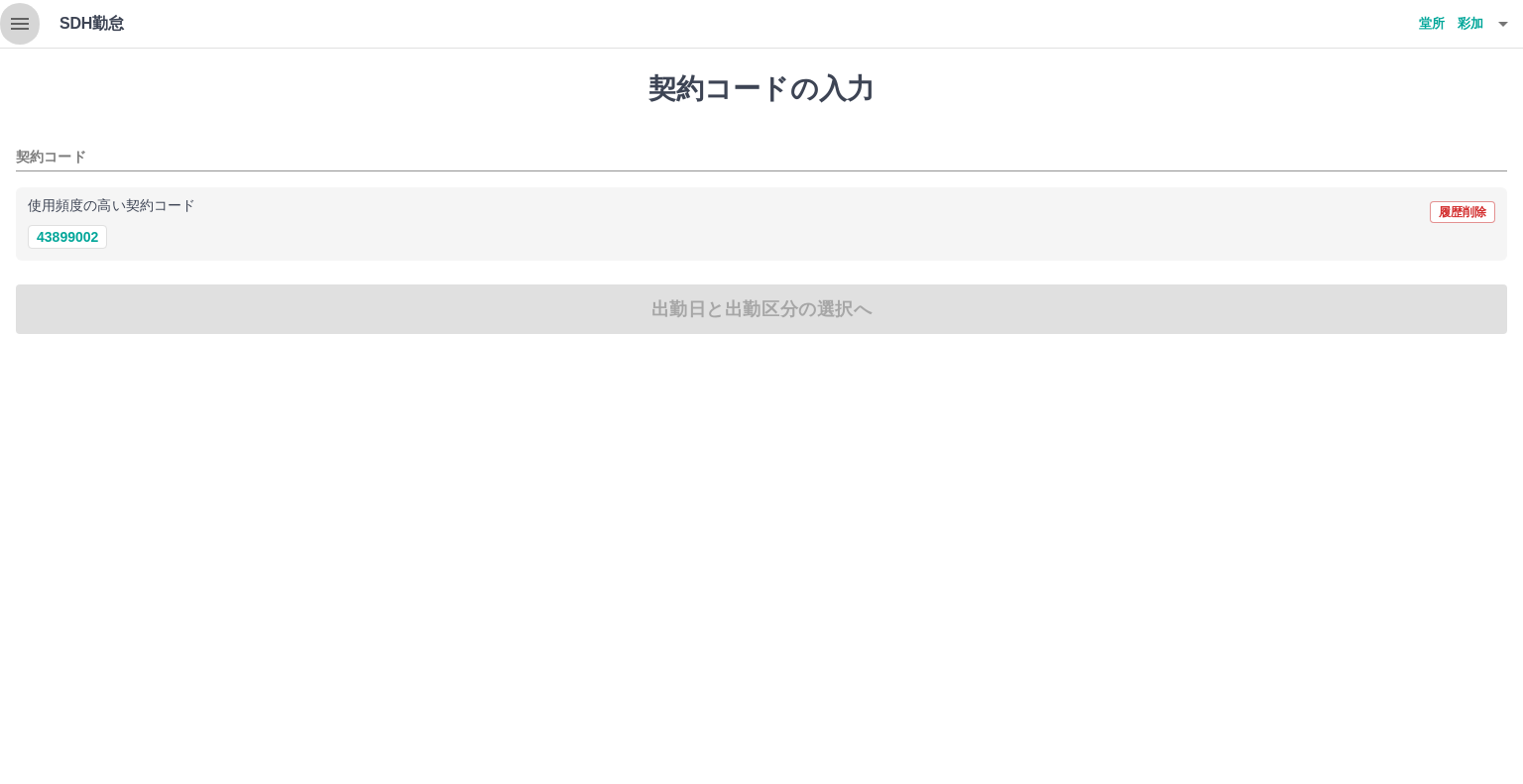click 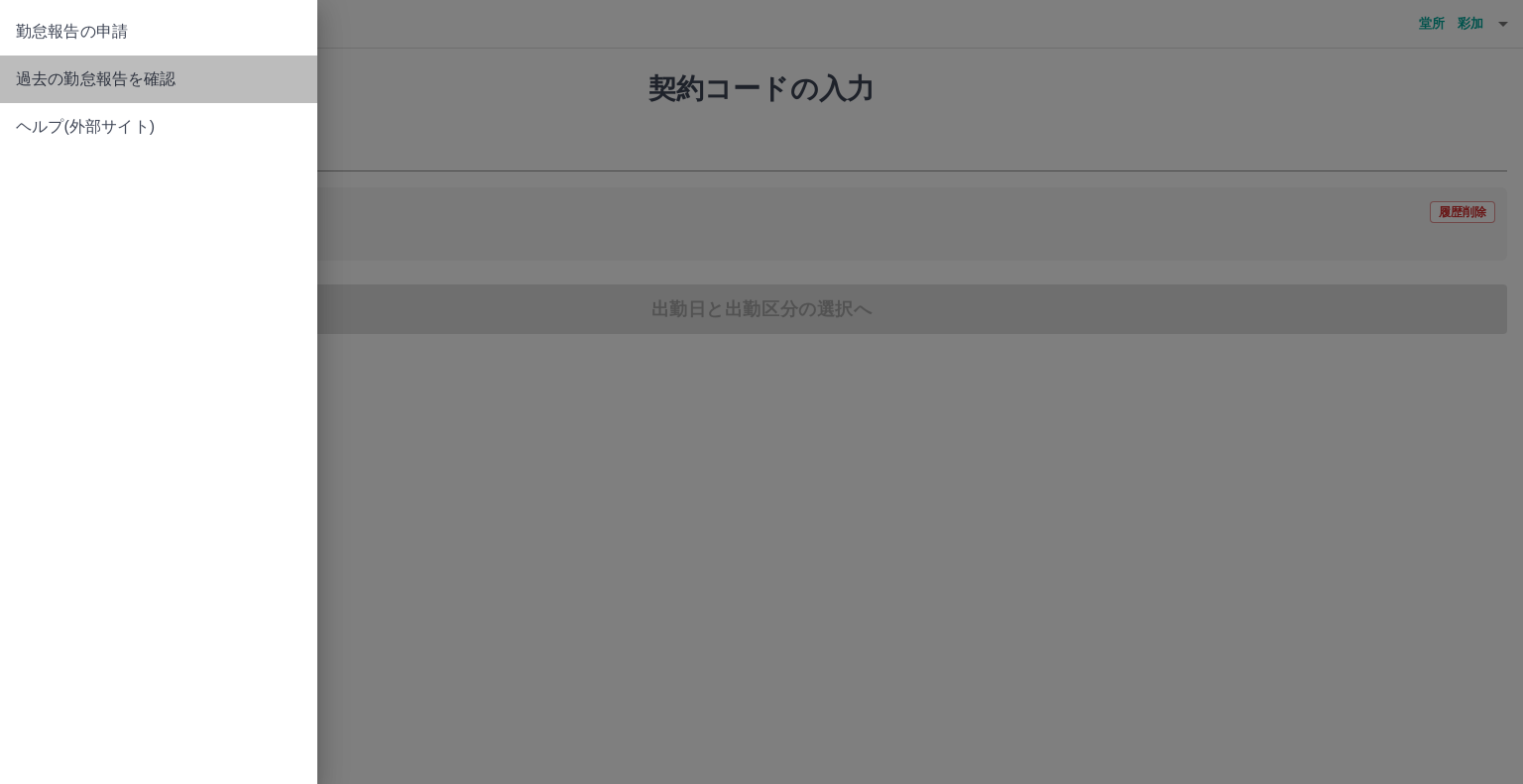 click on "過去の勤怠報告を確認" at bounding box center [159, 79] 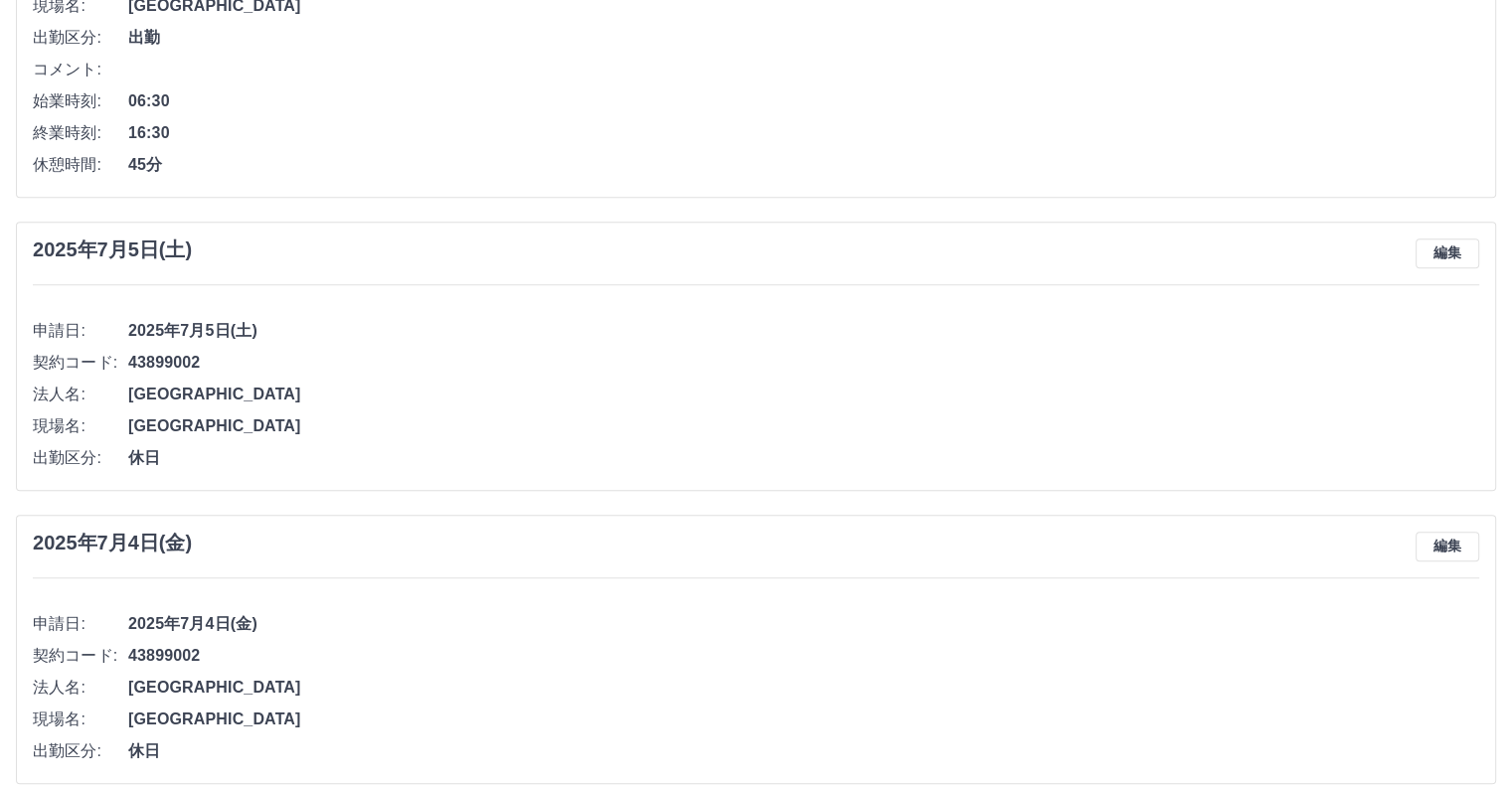 scroll, scrollTop: 1660, scrollLeft: 0, axis: vertical 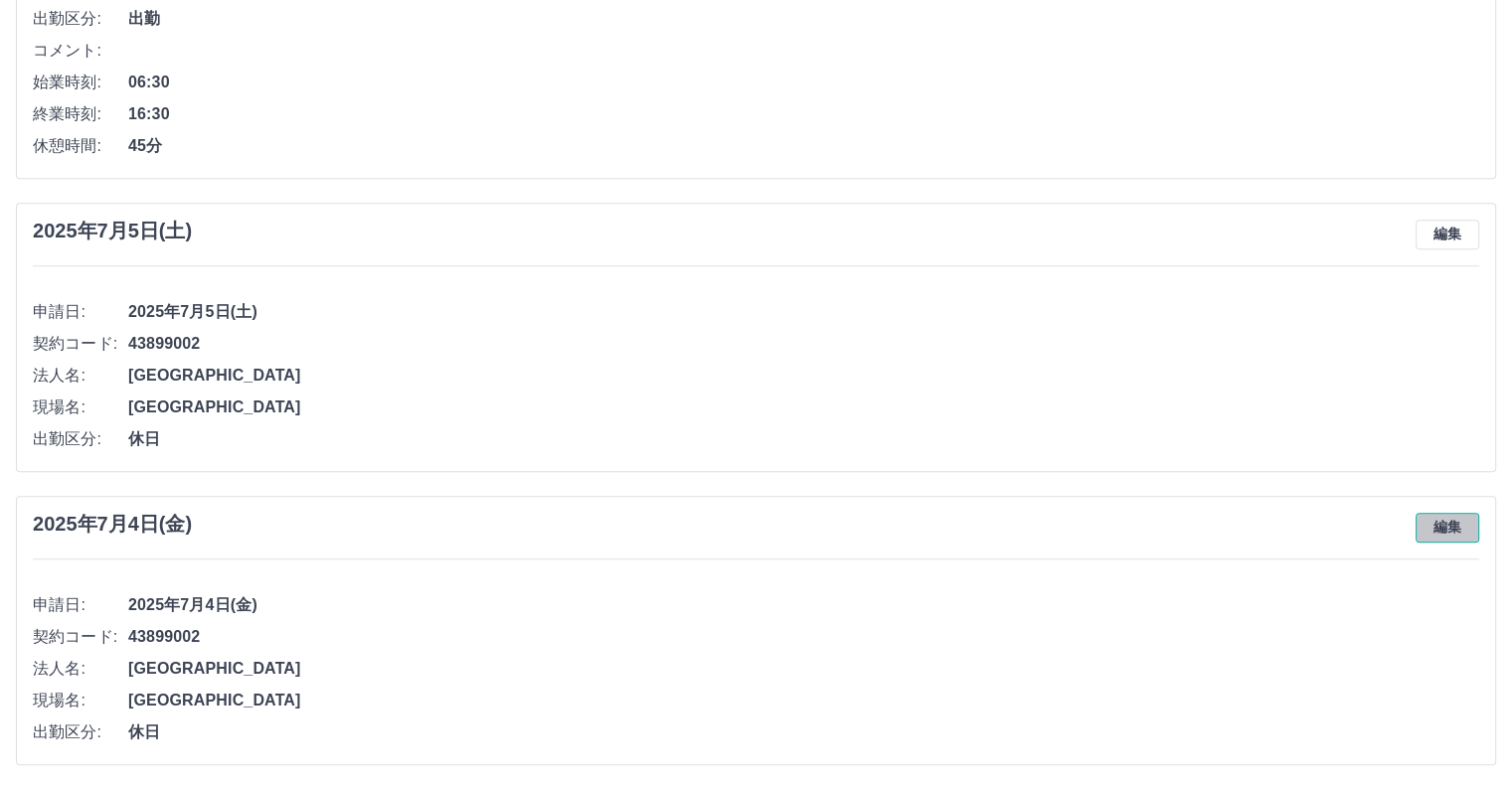 click on "編集" at bounding box center [1447, 528] 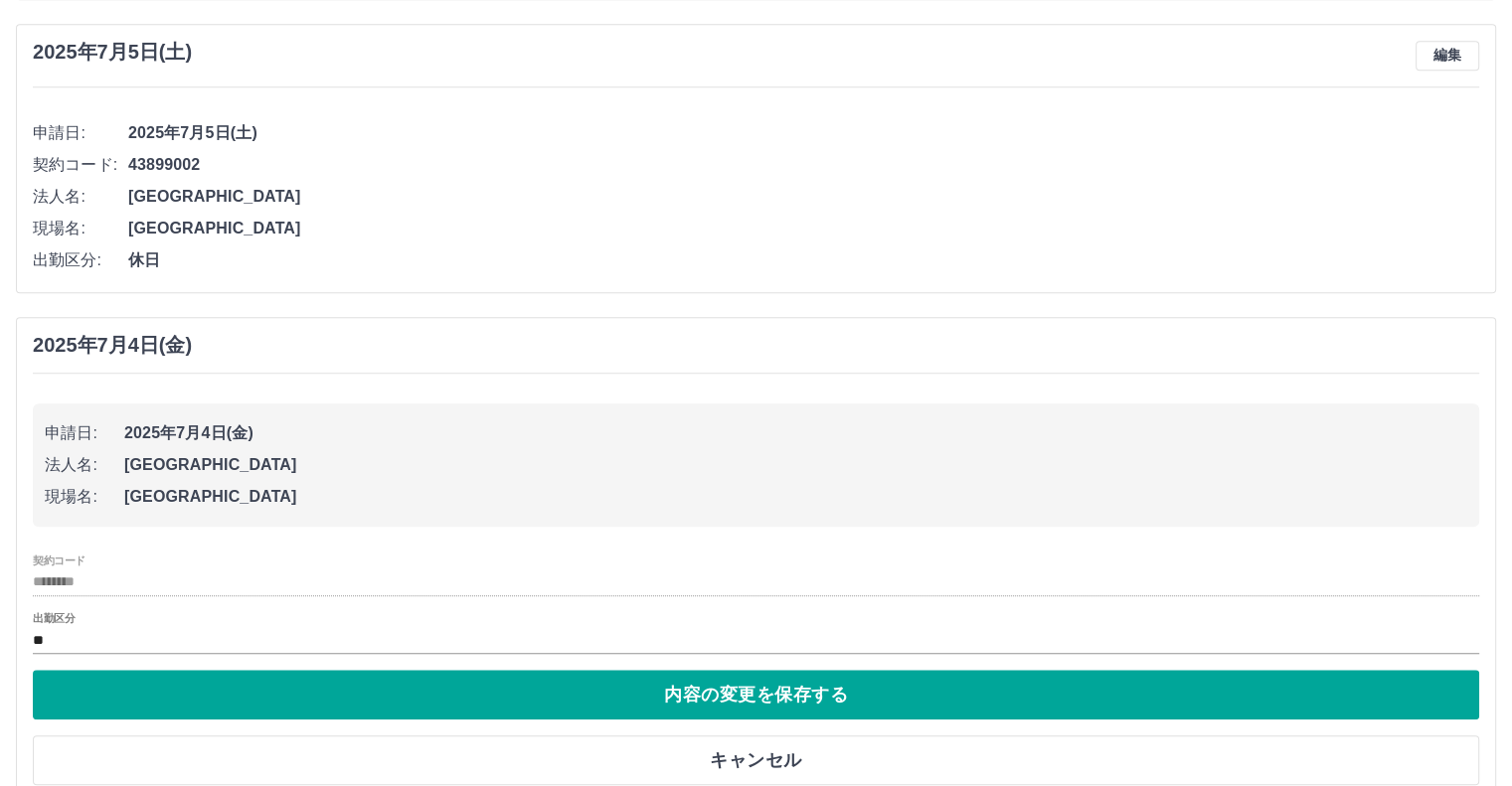 scroll, scrollTop: 1876, scrollLeft: 0, axis: vertical 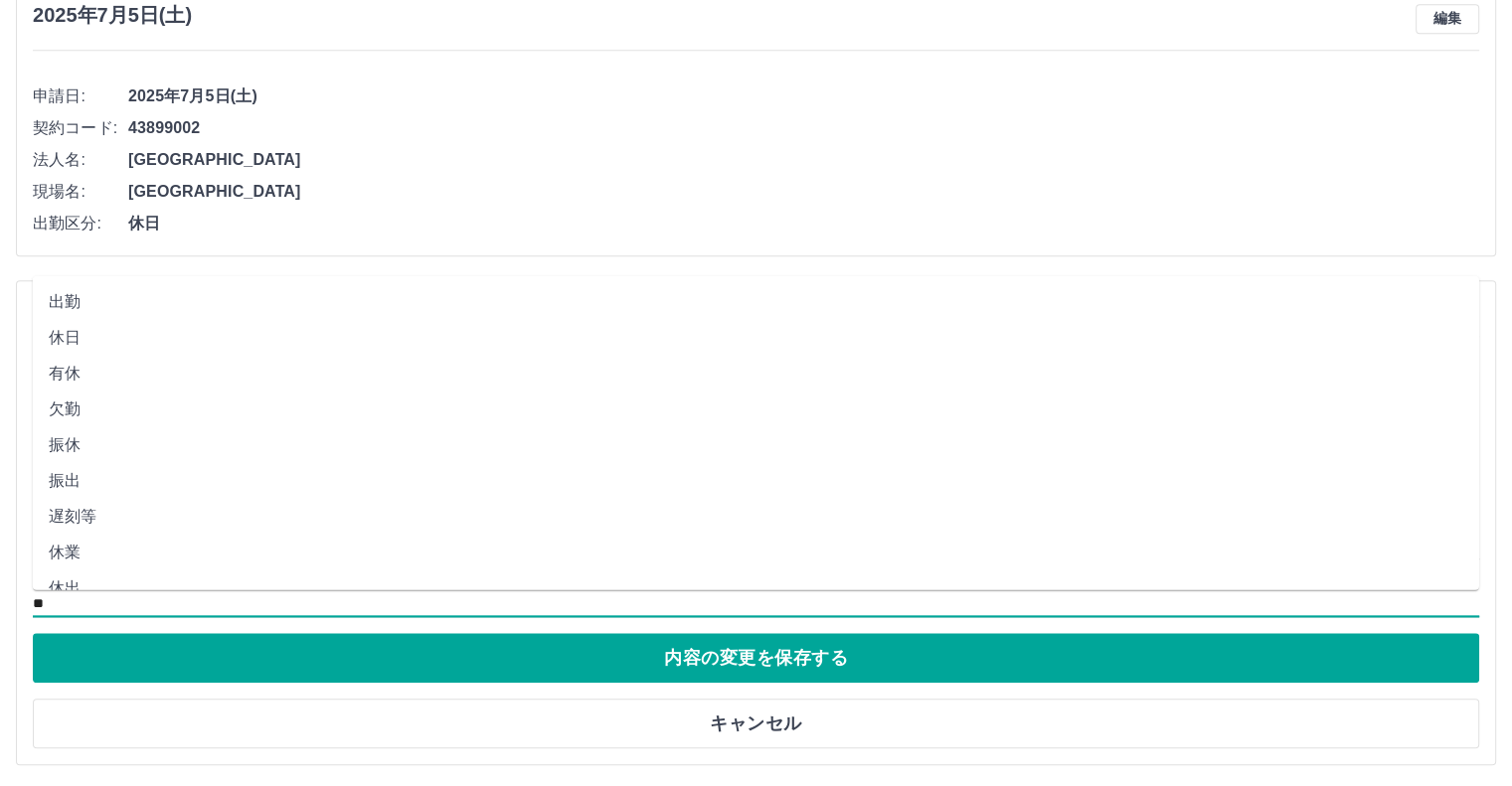 click on "**" at bounding box center (756, 603) 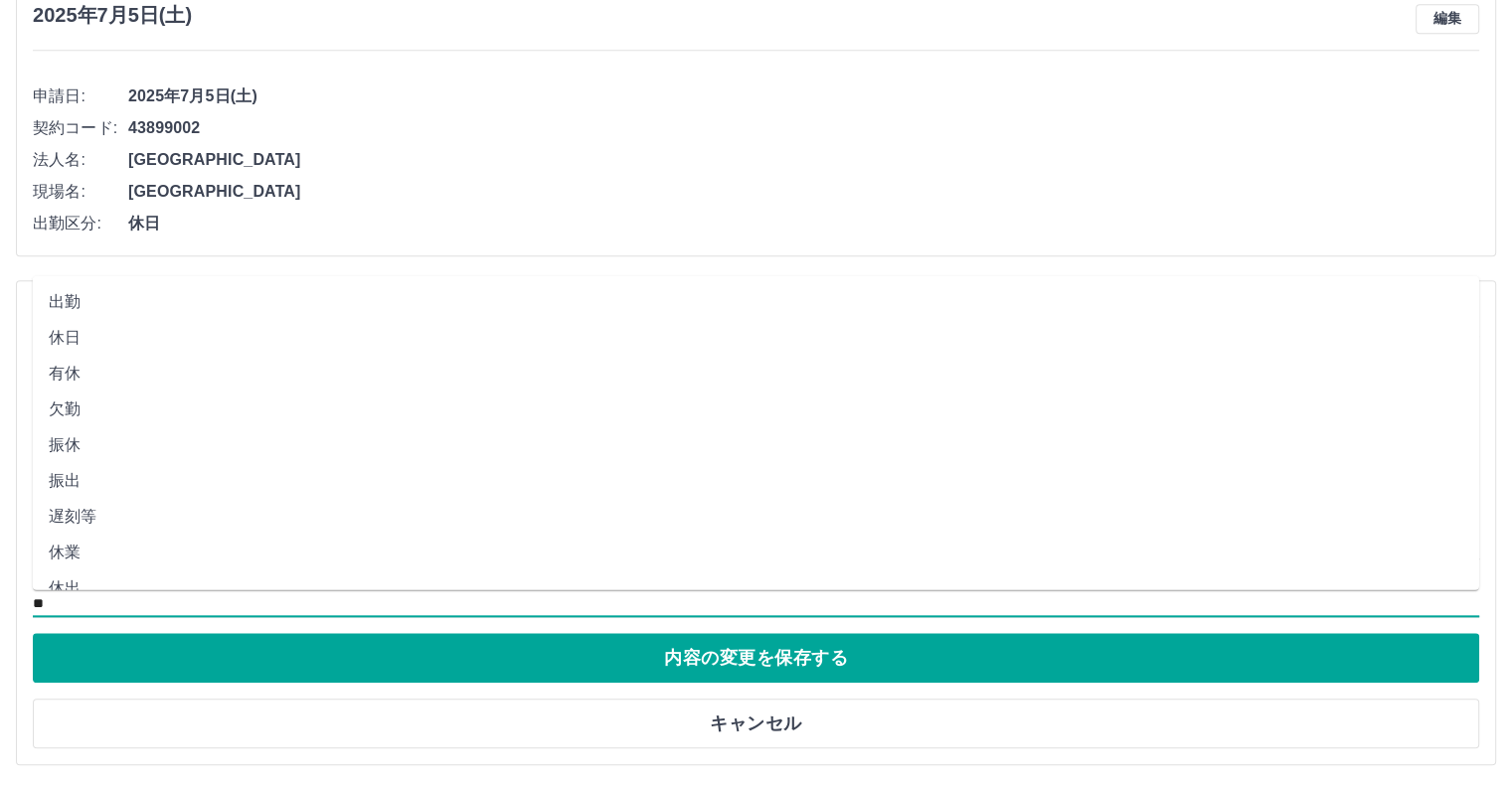 click on "出勤" at bounding box center [756, 301] 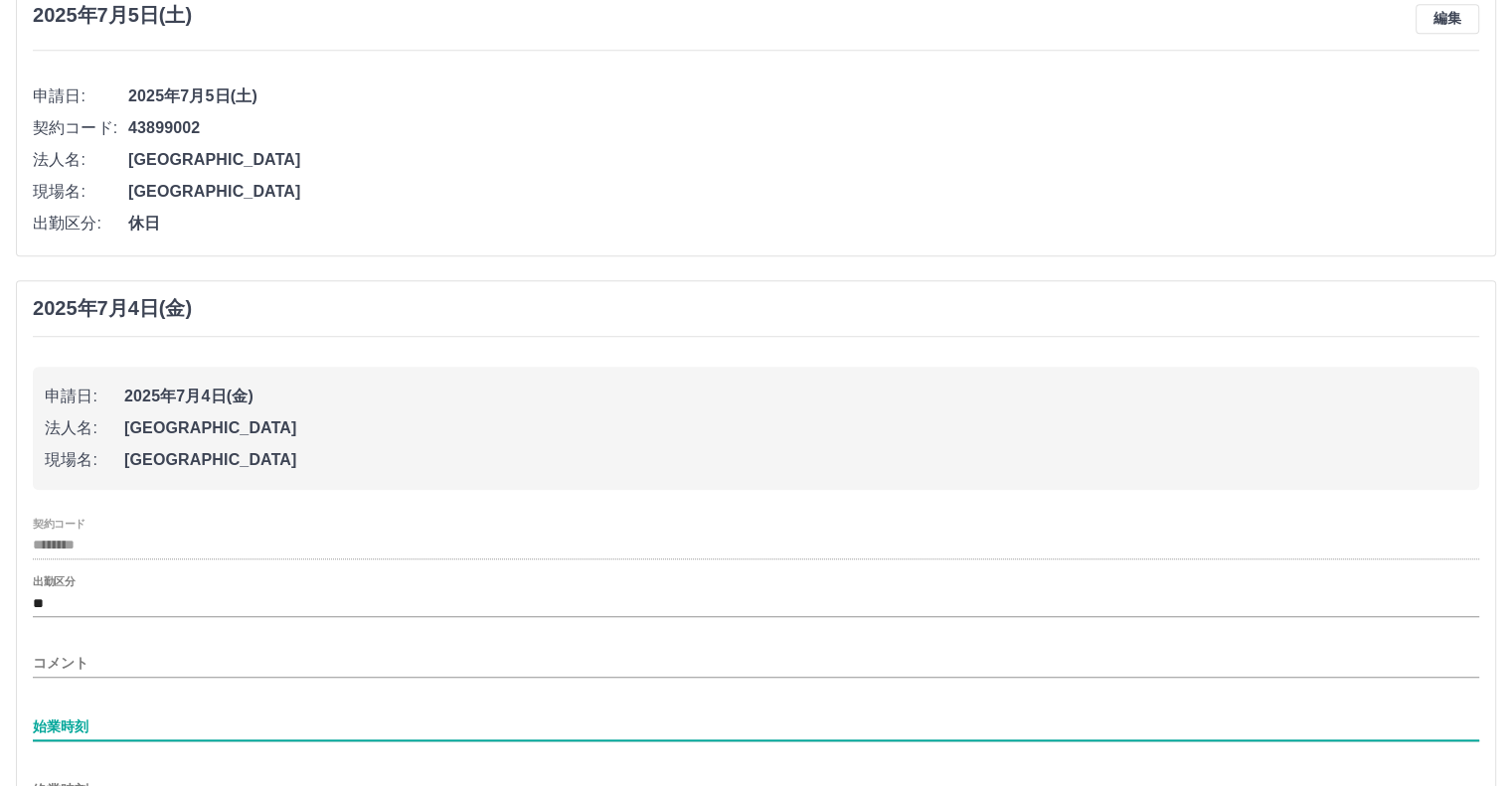 click on "始業時刻" at bounding box center [756, 726] 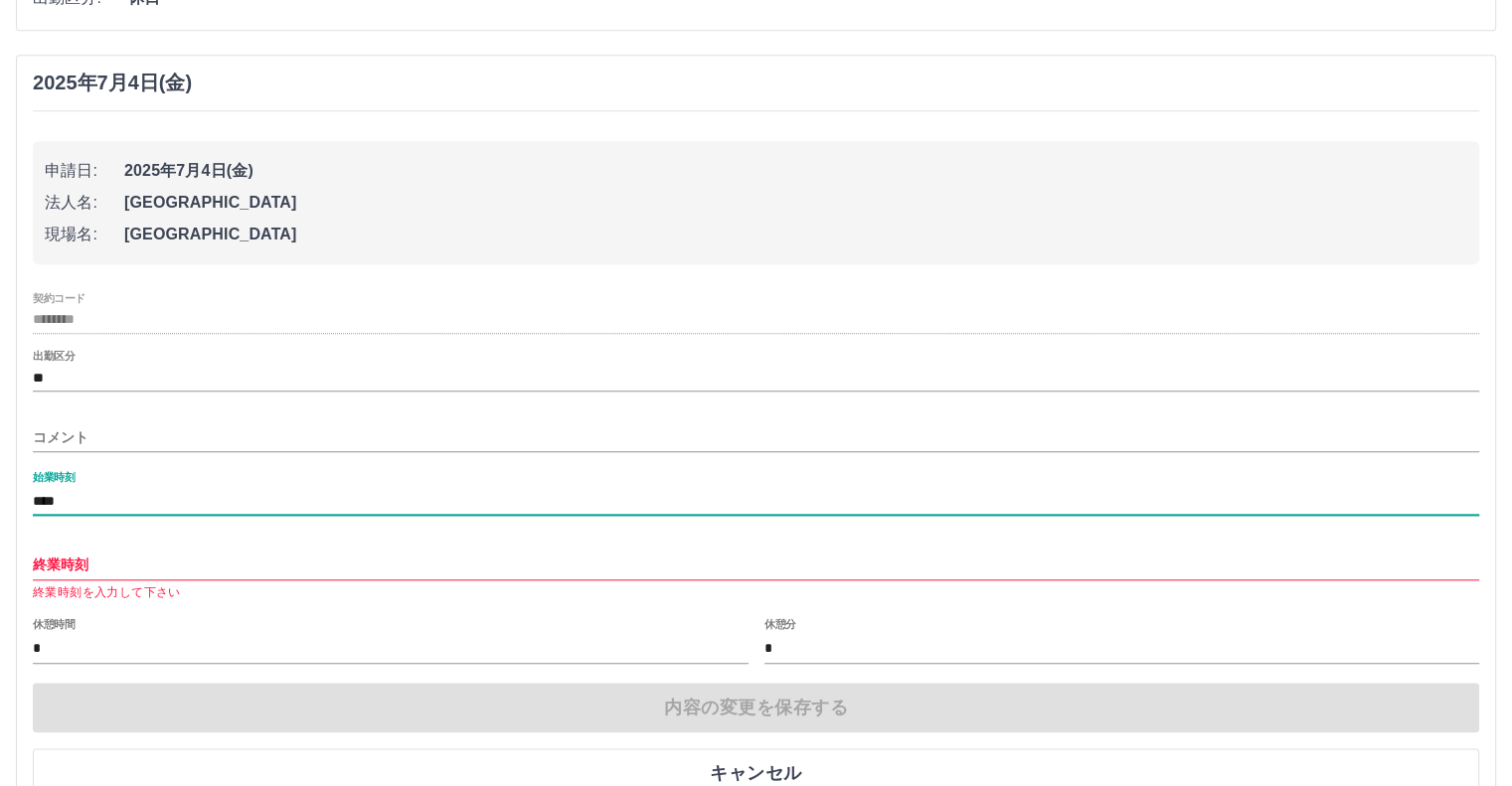scroll, scrollTop: 2107, scrollLeft: 0, axis: vertical 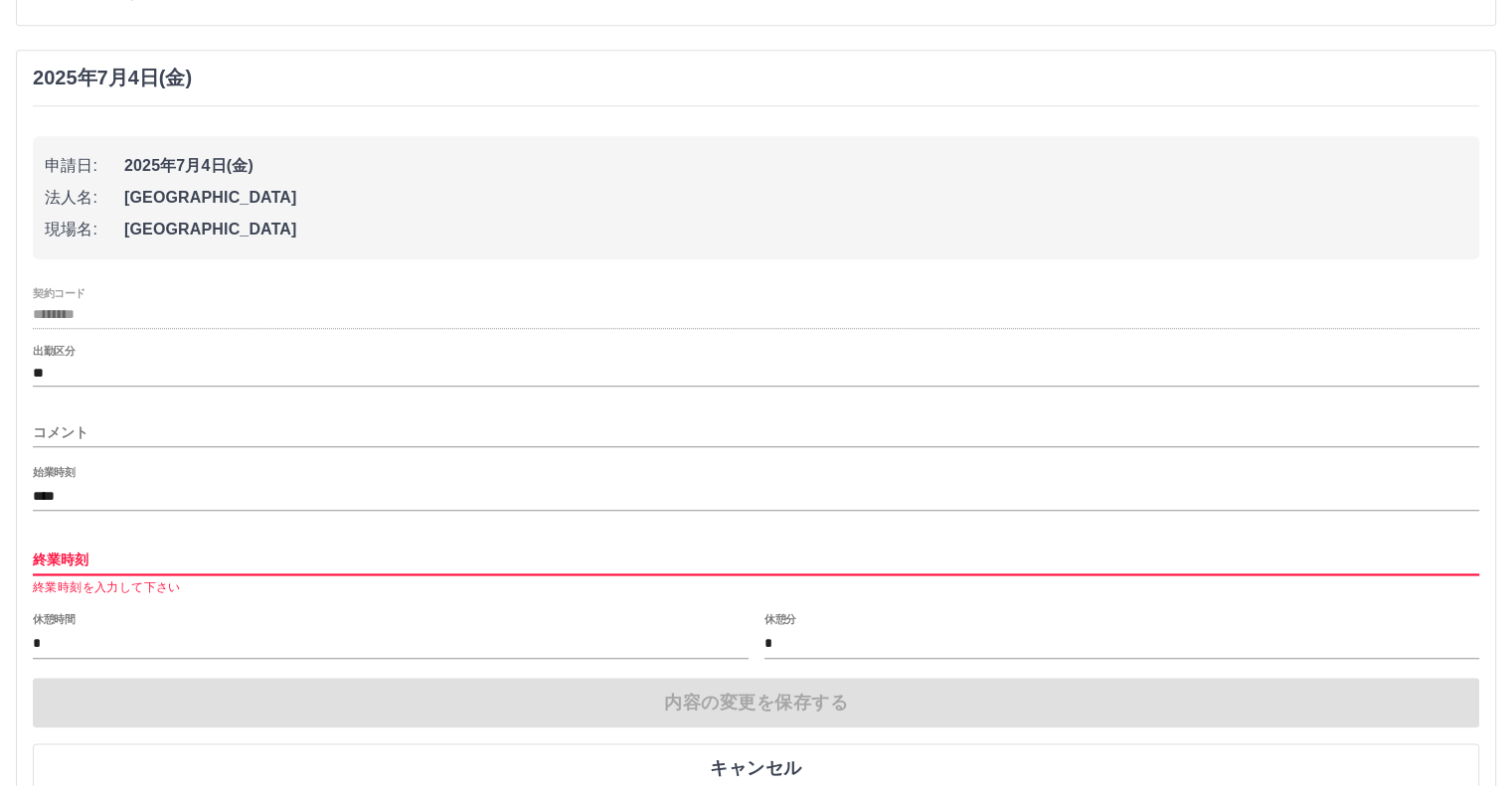 click on "終業時刻" at bounding box center (756, 559) 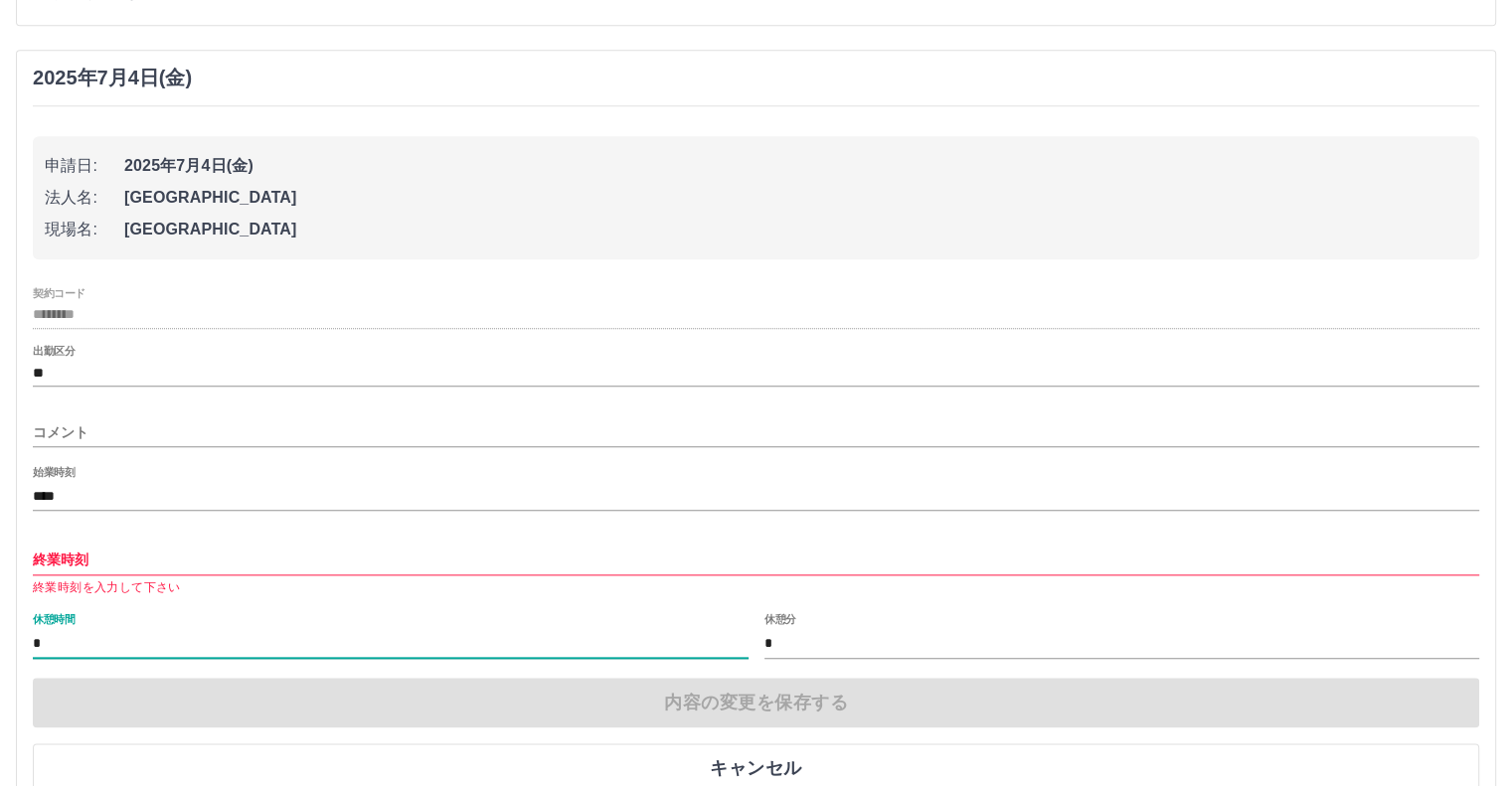 click on "*" at bounding box center (391, 643) 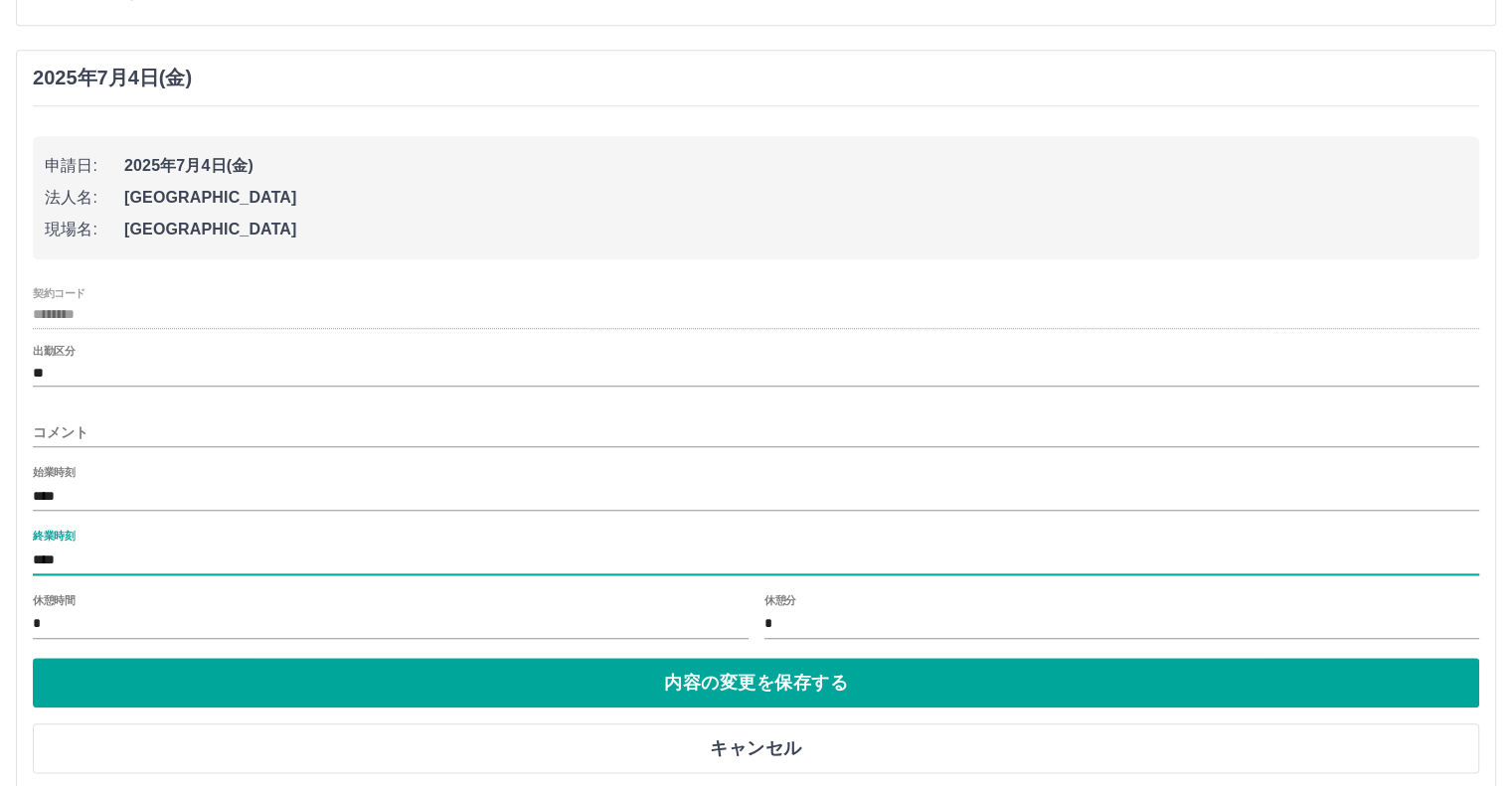 type on "****" 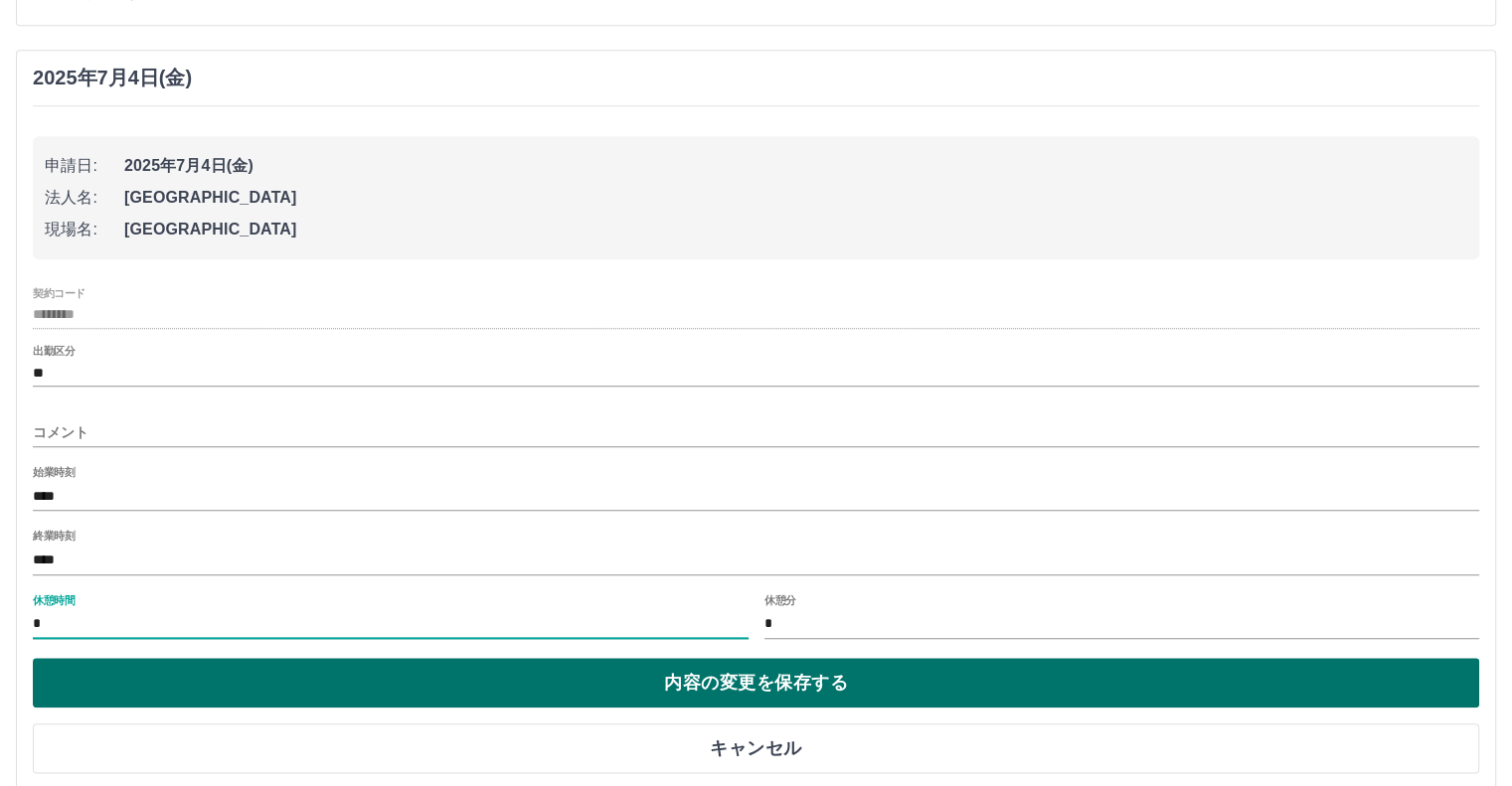 type on "*" 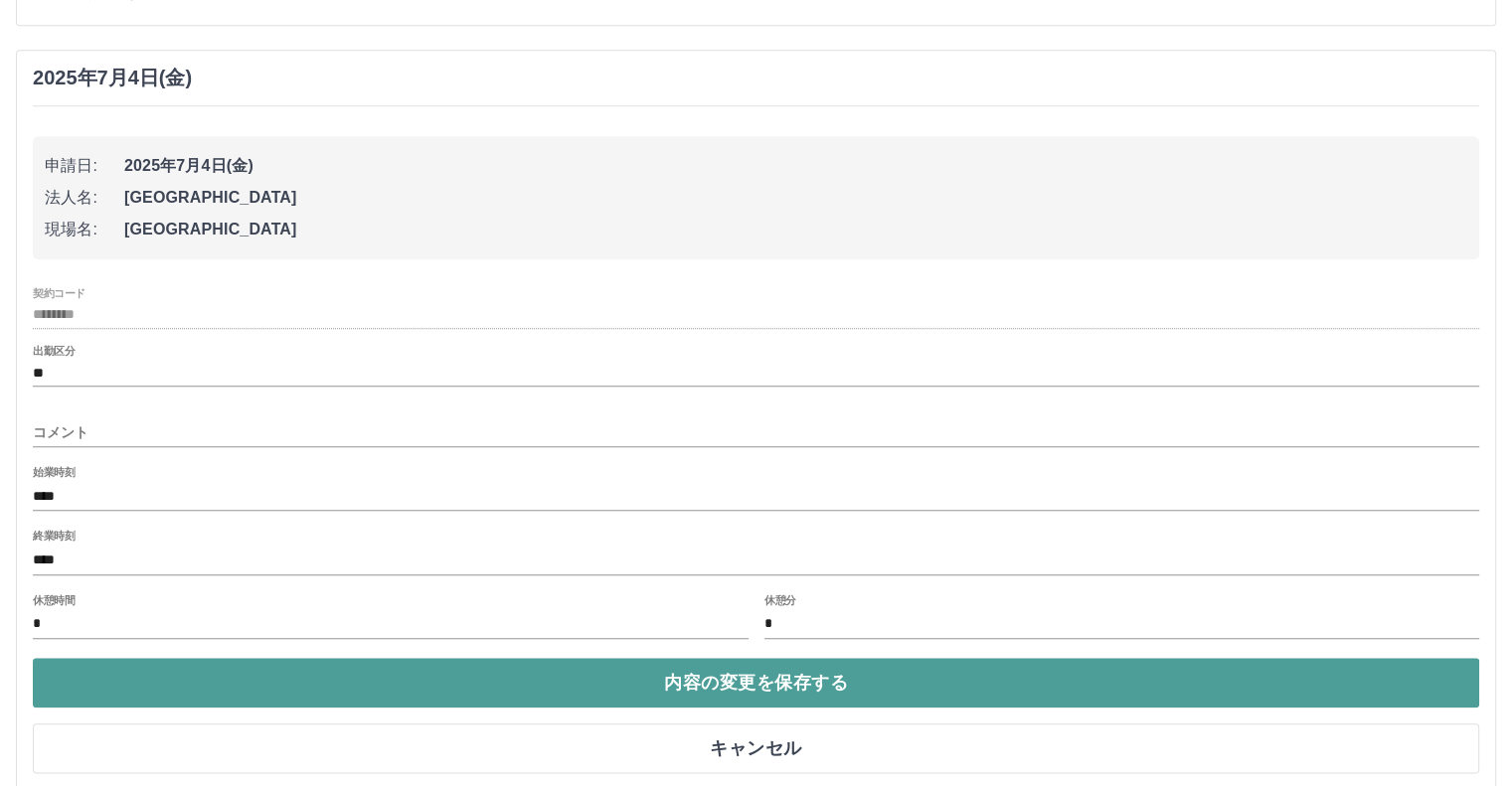 click on "内容の変更を保存する" at bounding box center (756, 683) 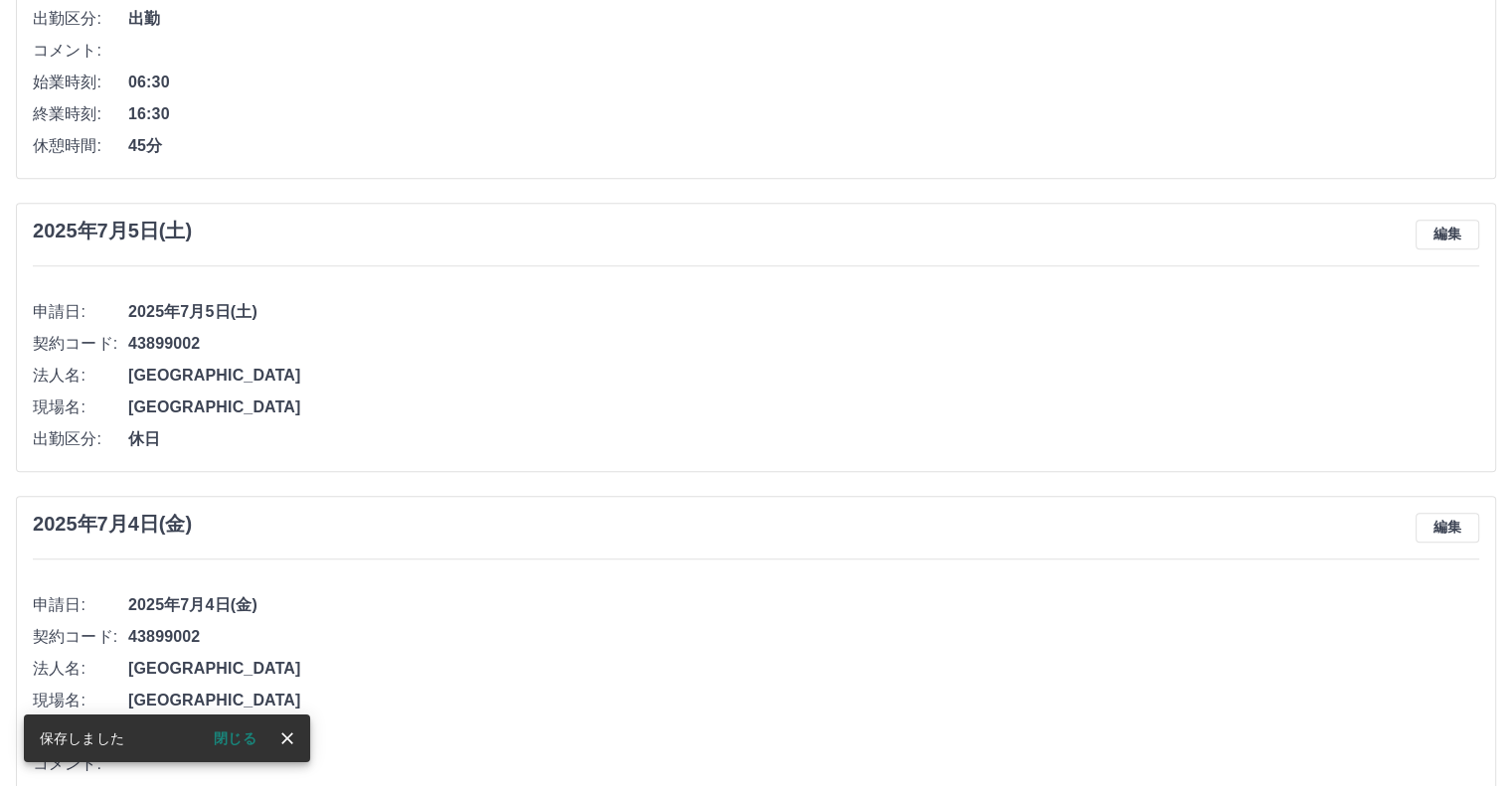 scroll, scrollTop: 1788, scrollLeft: 0, axis: vertical 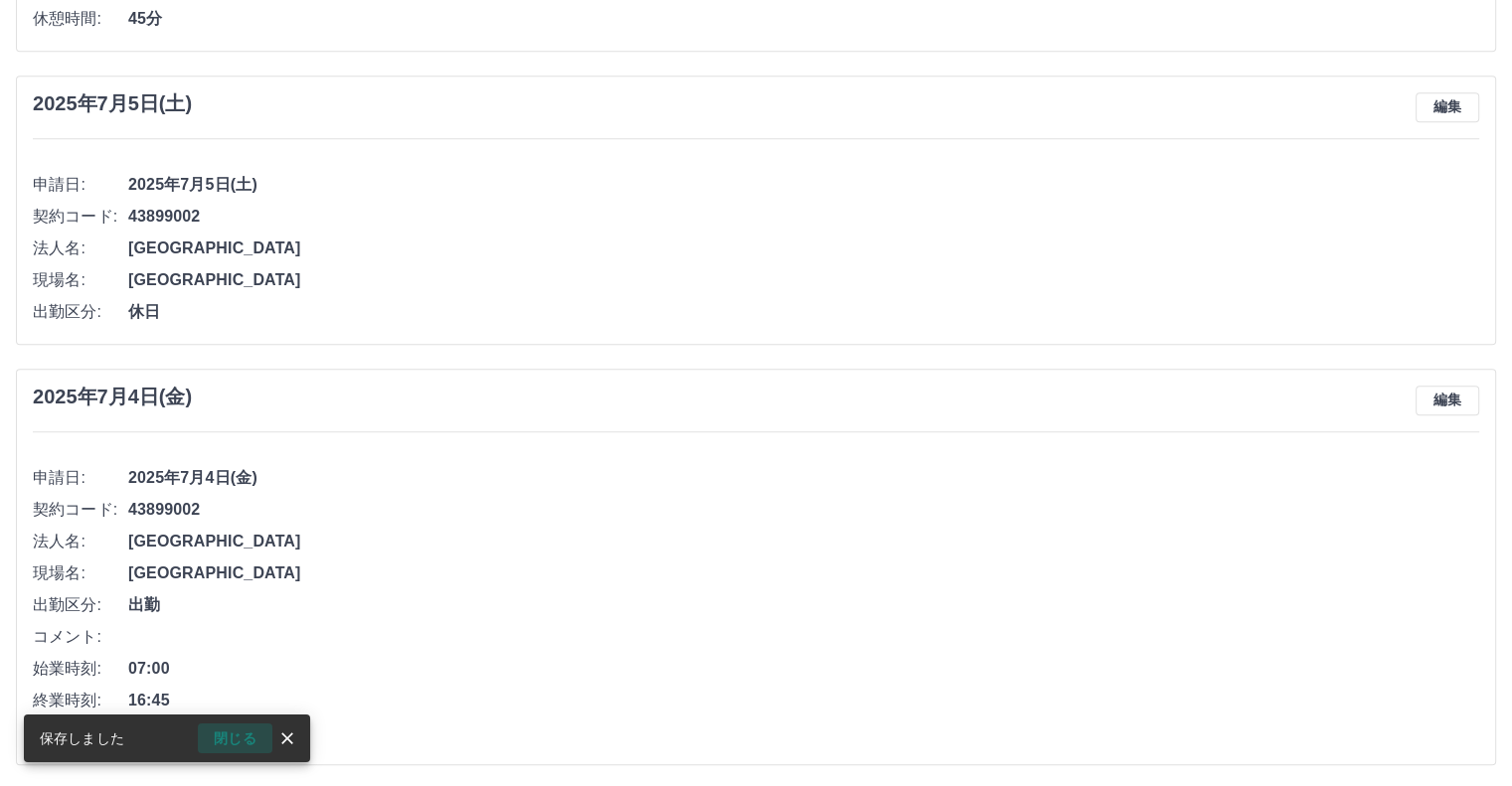 click on "閉じる" at bounding box center (235, 738) 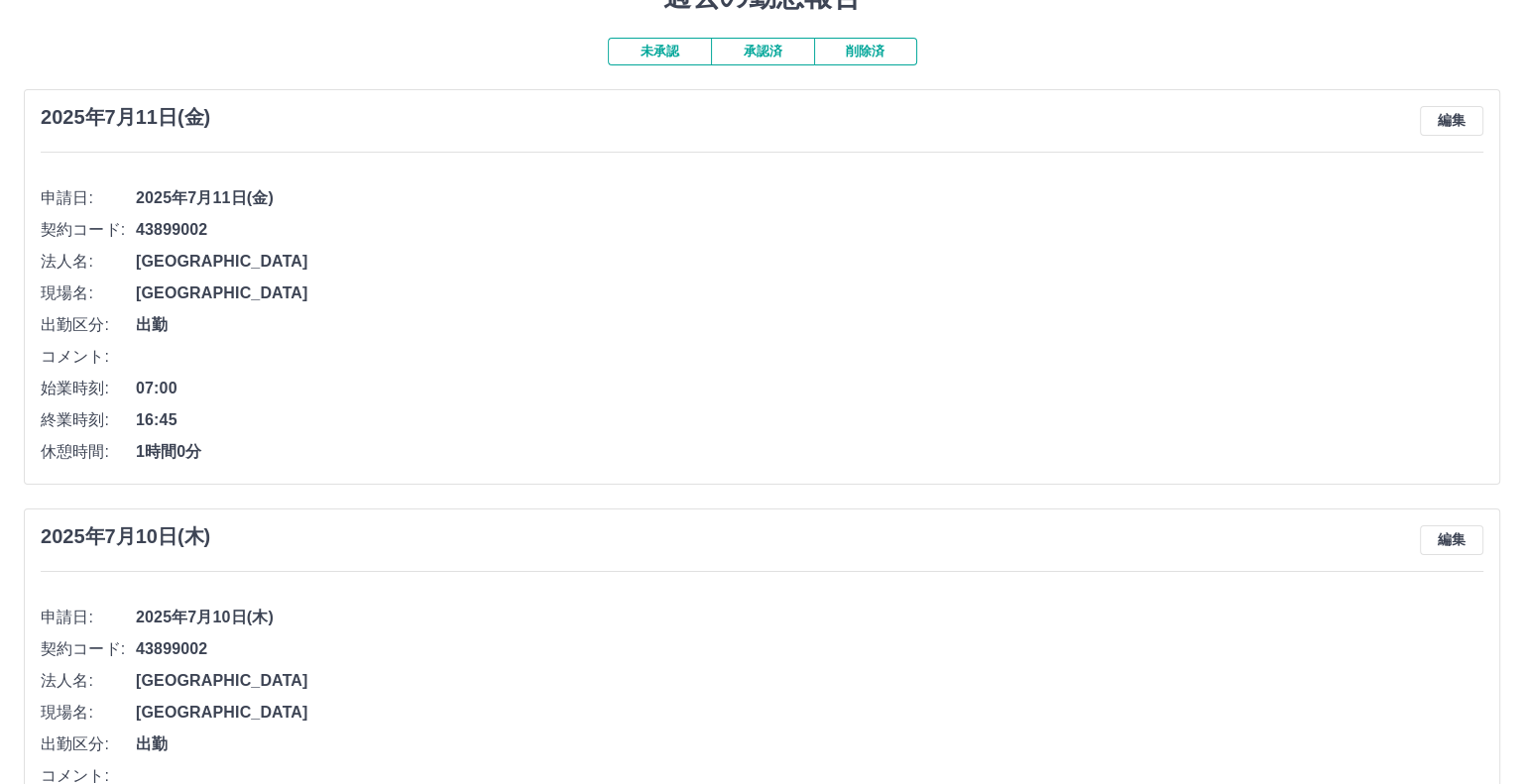 scroll, scrollTop: 0, scrollLeft: 0, axis: both 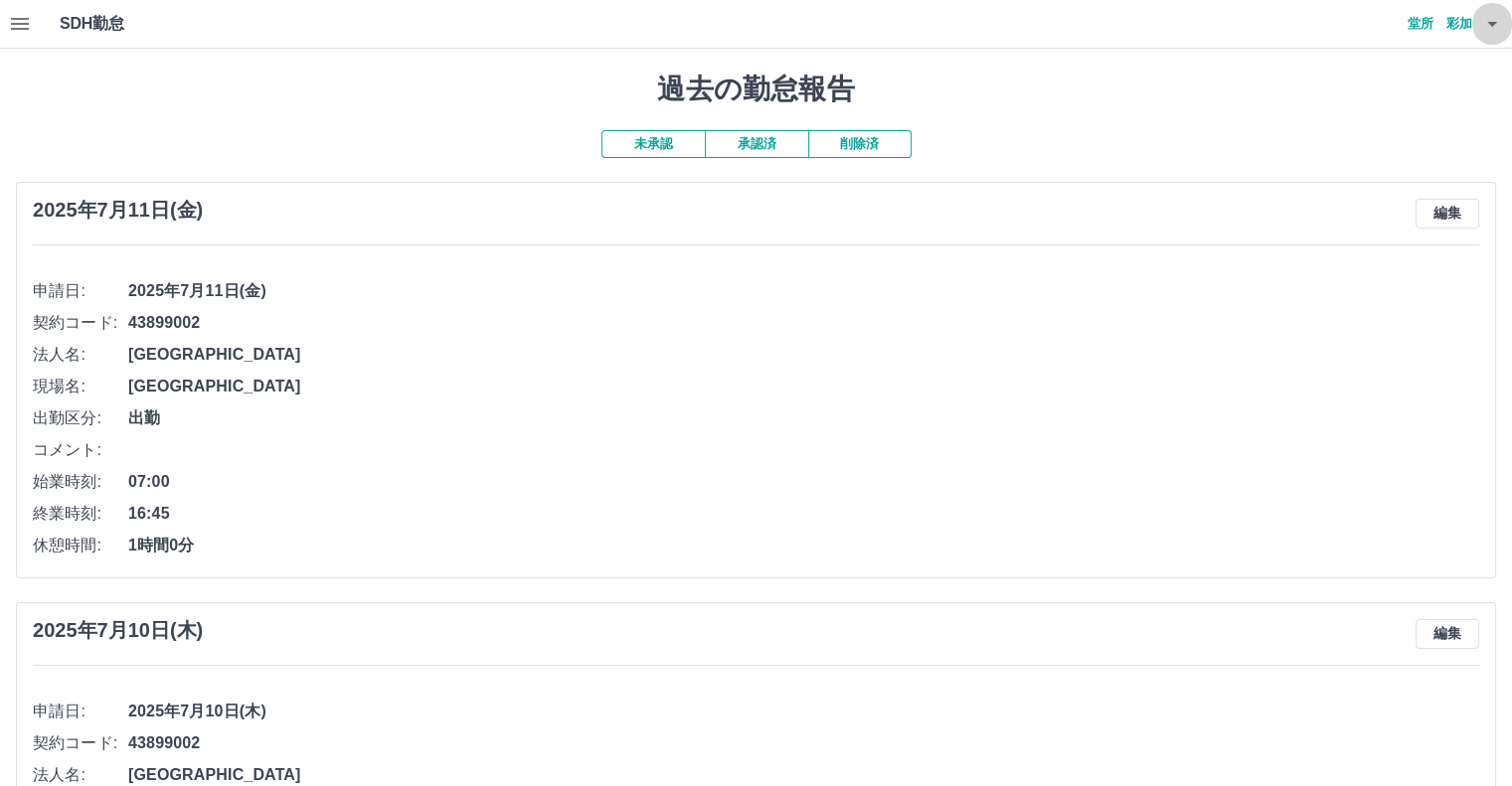 click 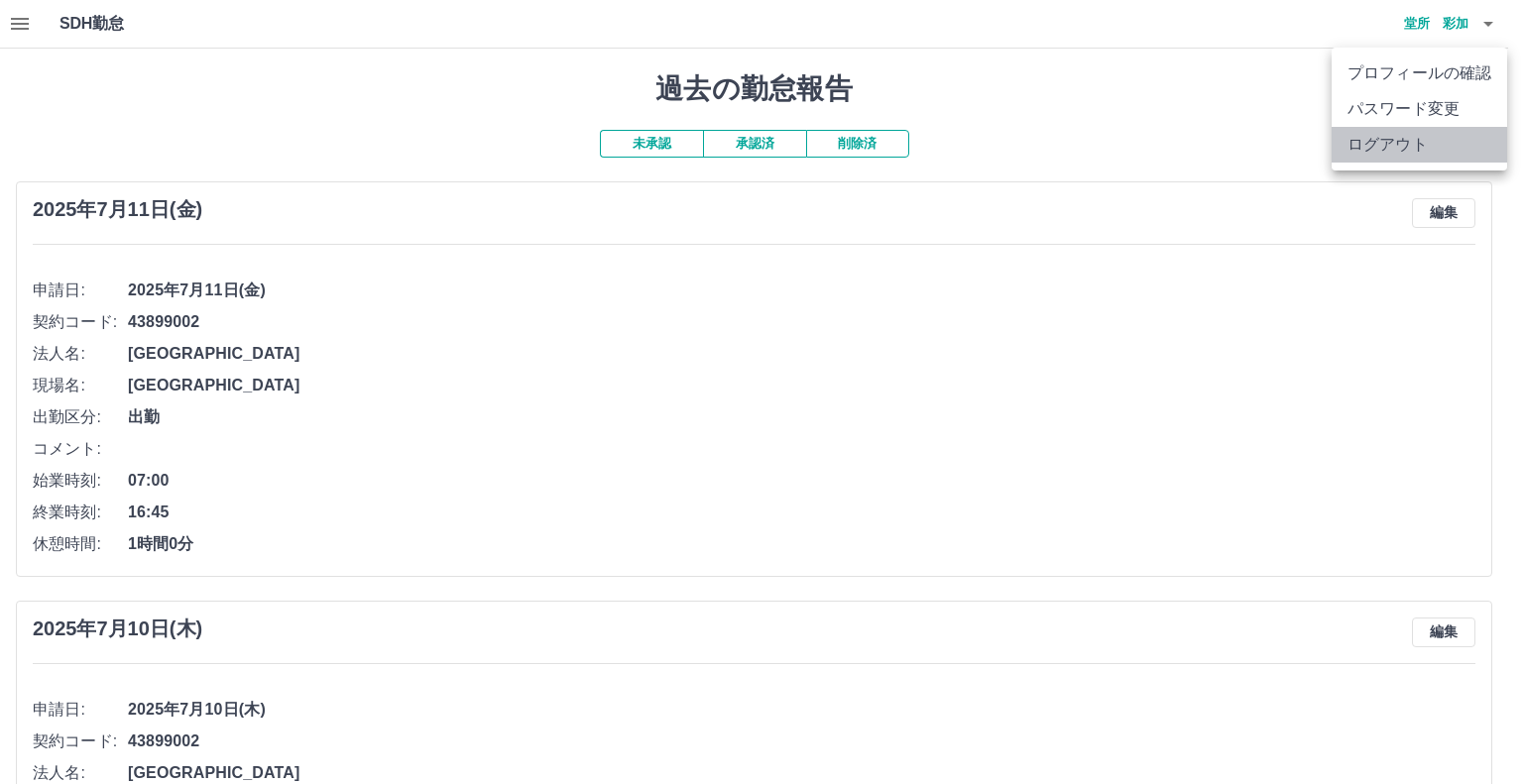 click on "ログアウト" at bounding box center (1419, 145) 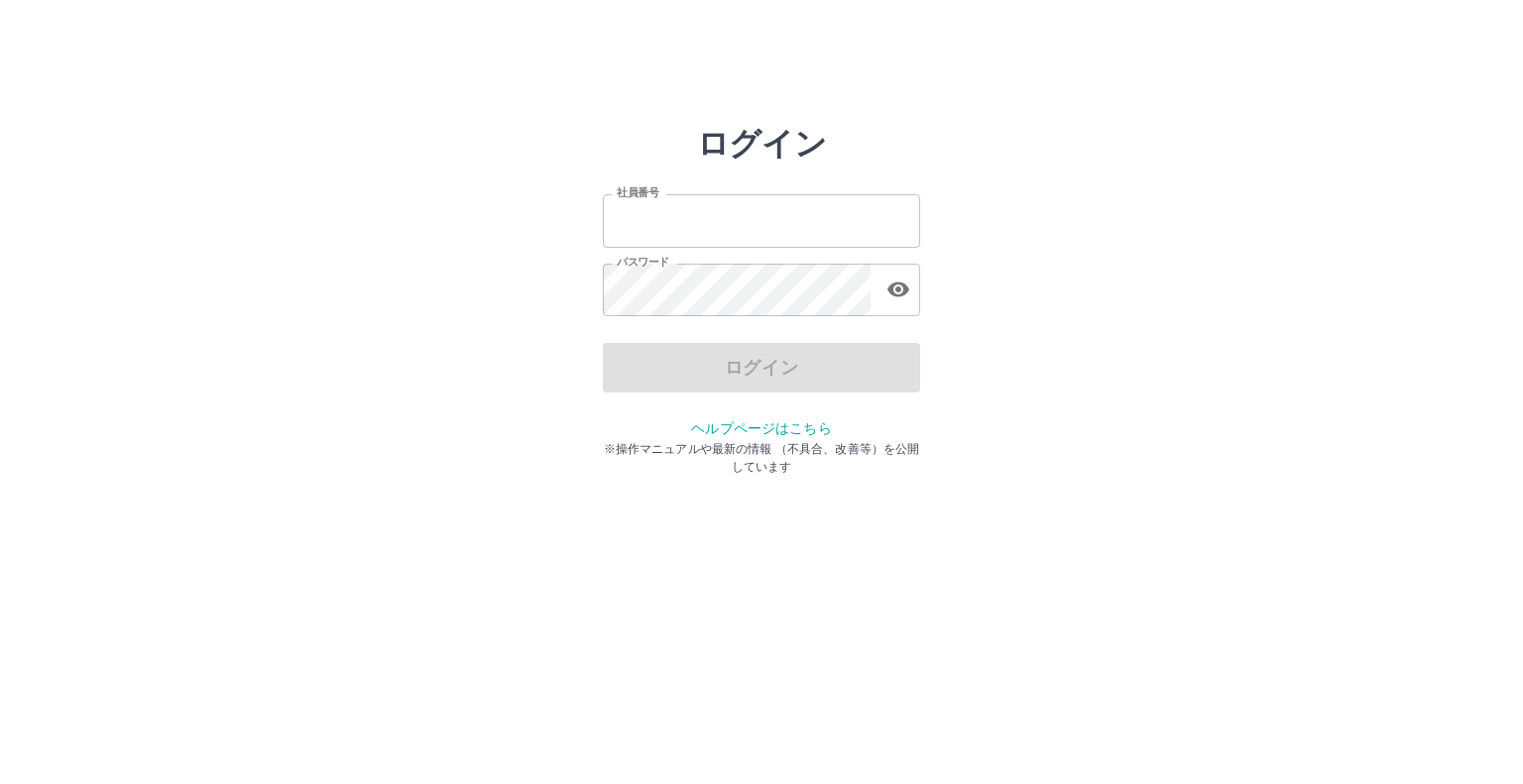 scroll, scrollTop: 0, scrollLeft: 0, axis: both 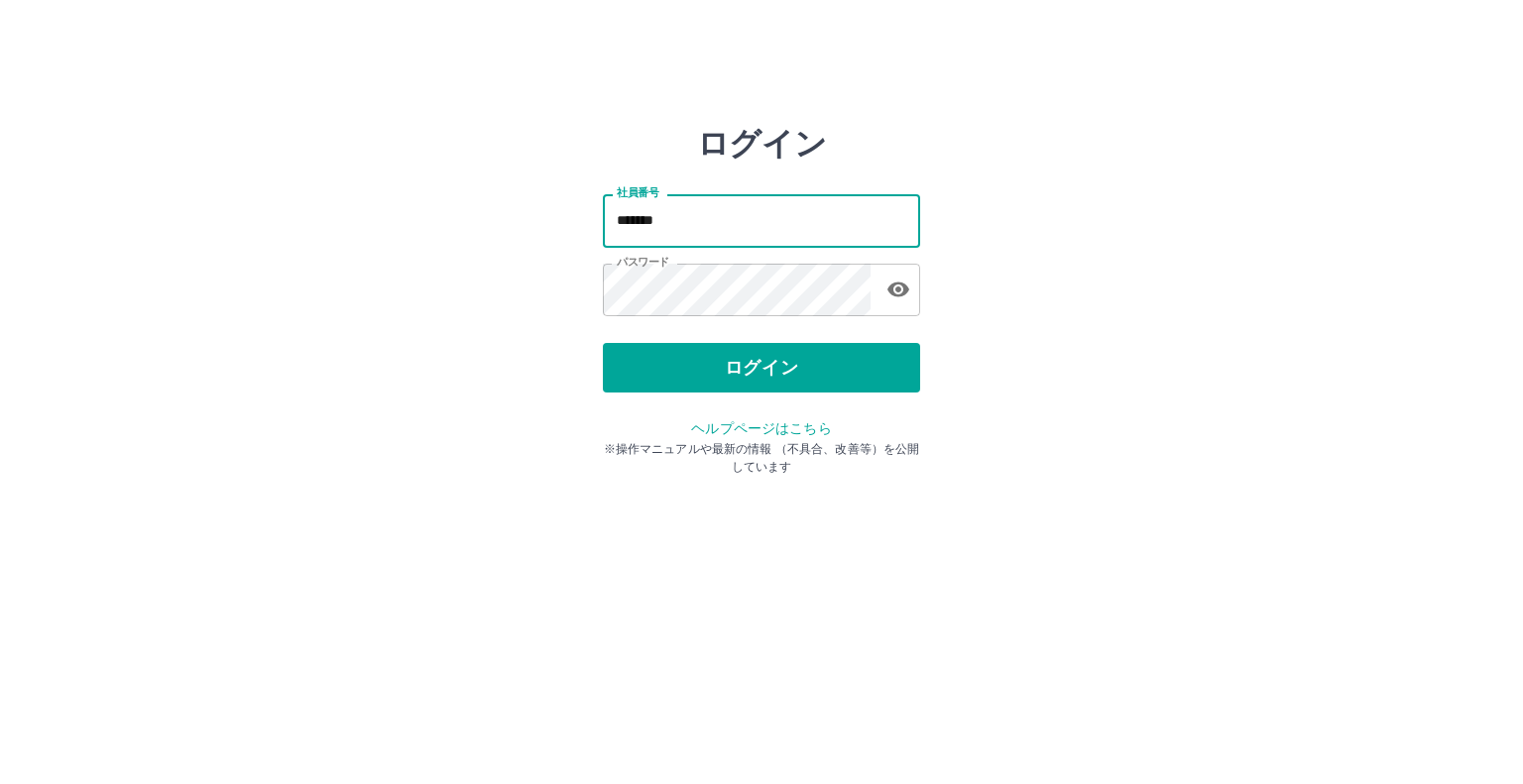 click on "*******" at bounding box center [762, 220] 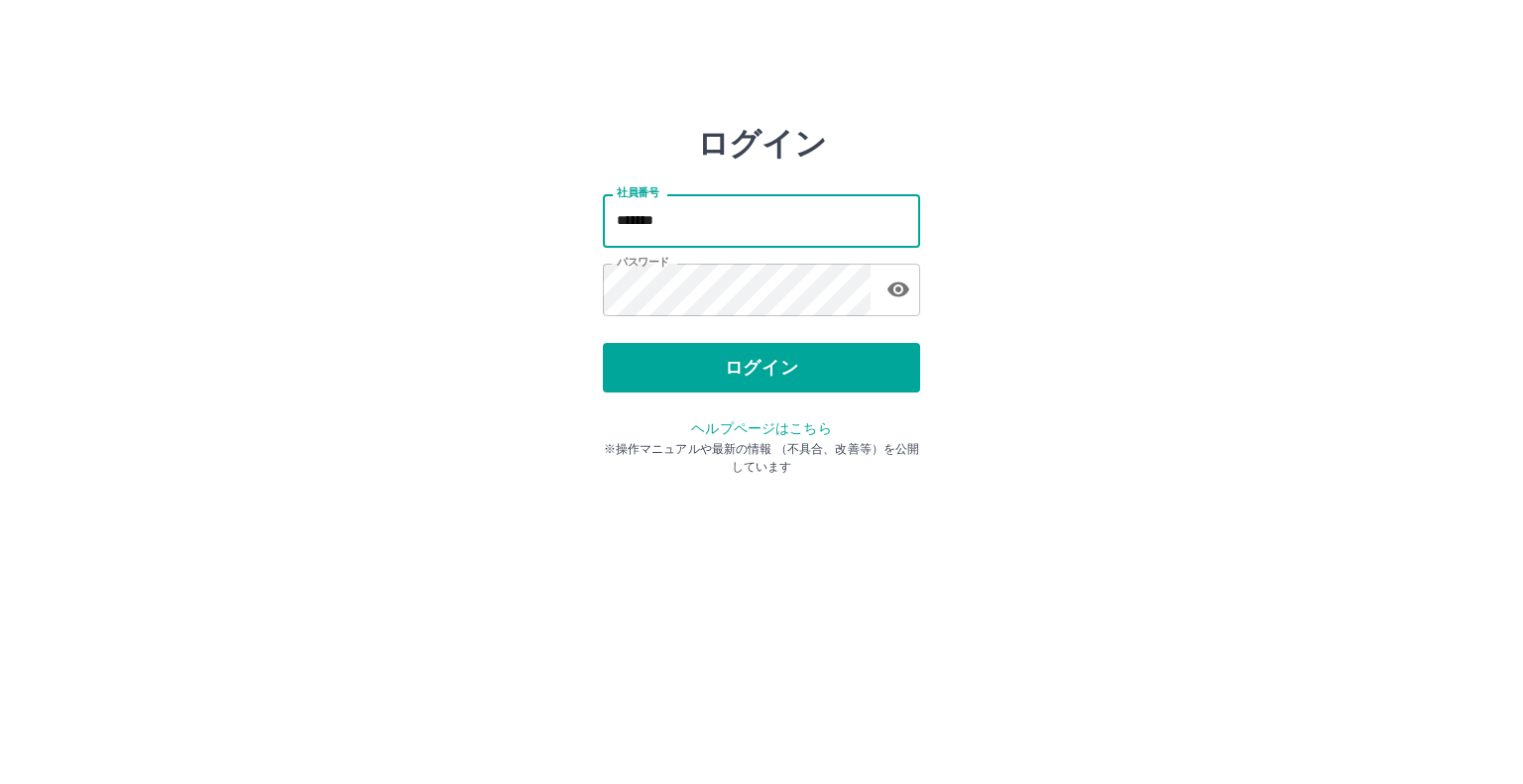 type on "*******" 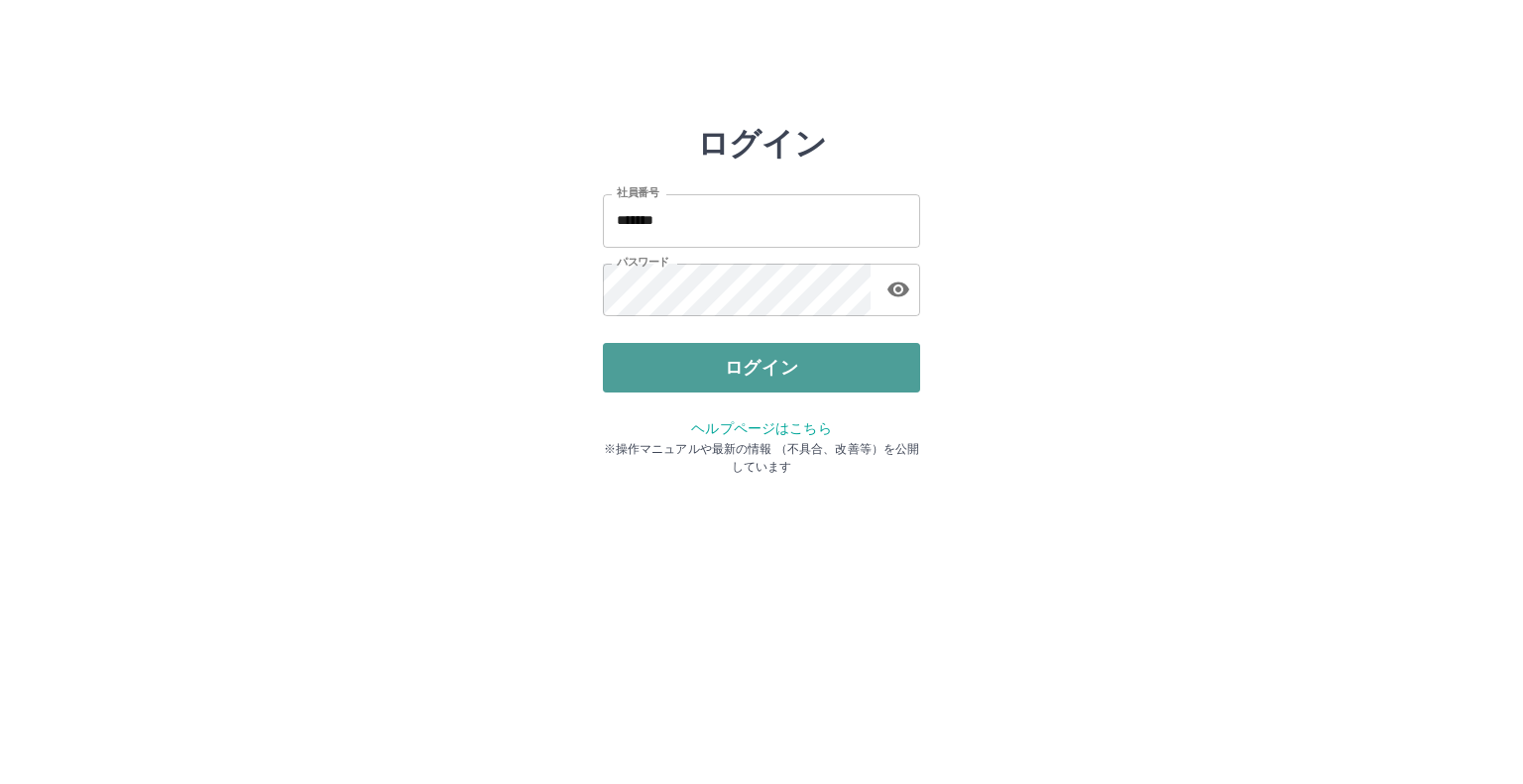 click on "ログイン" at bounding box center (762, 368) 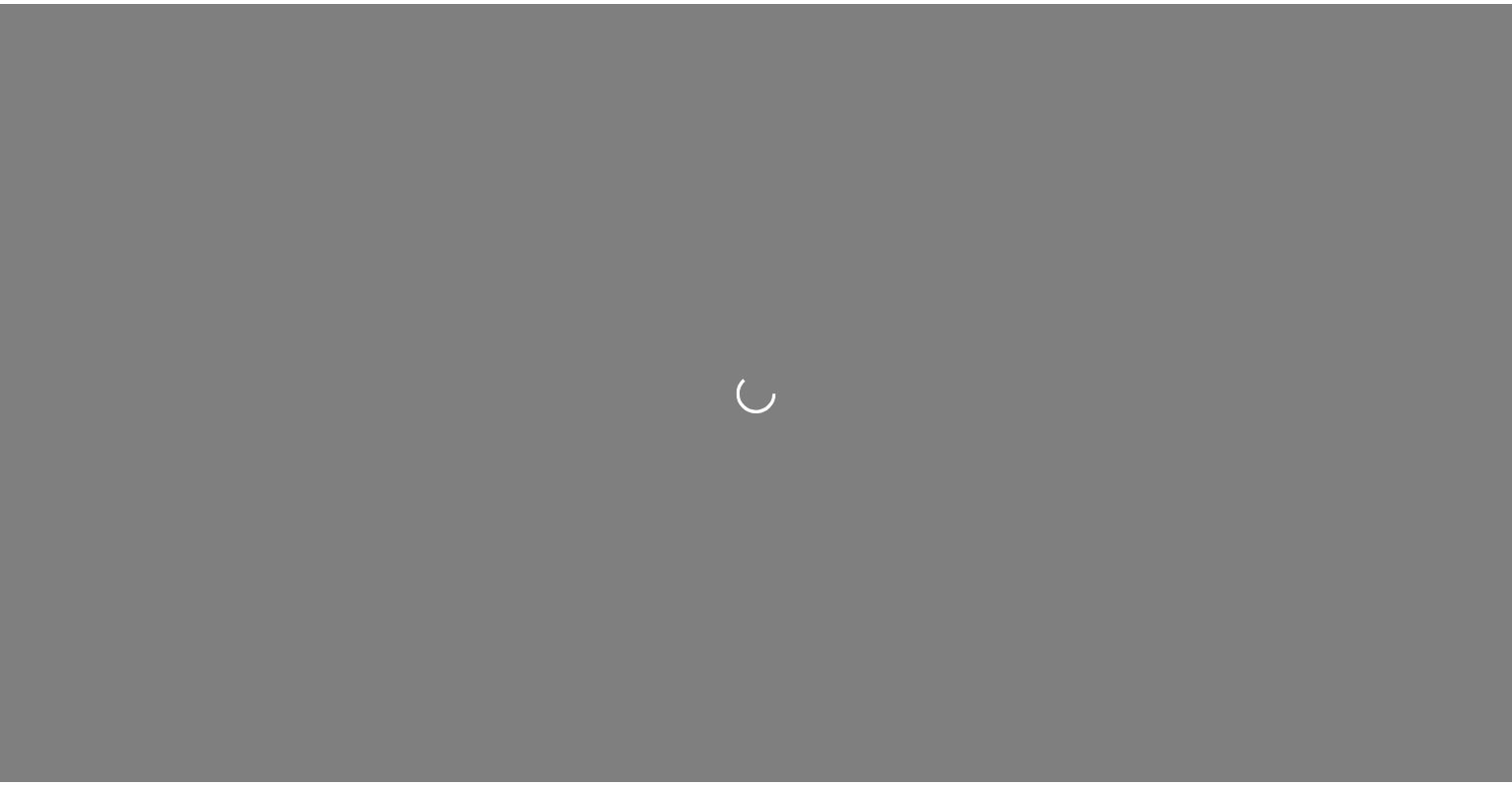 scroll, scrollTop: 0, scrollLeft: 0, axis: both 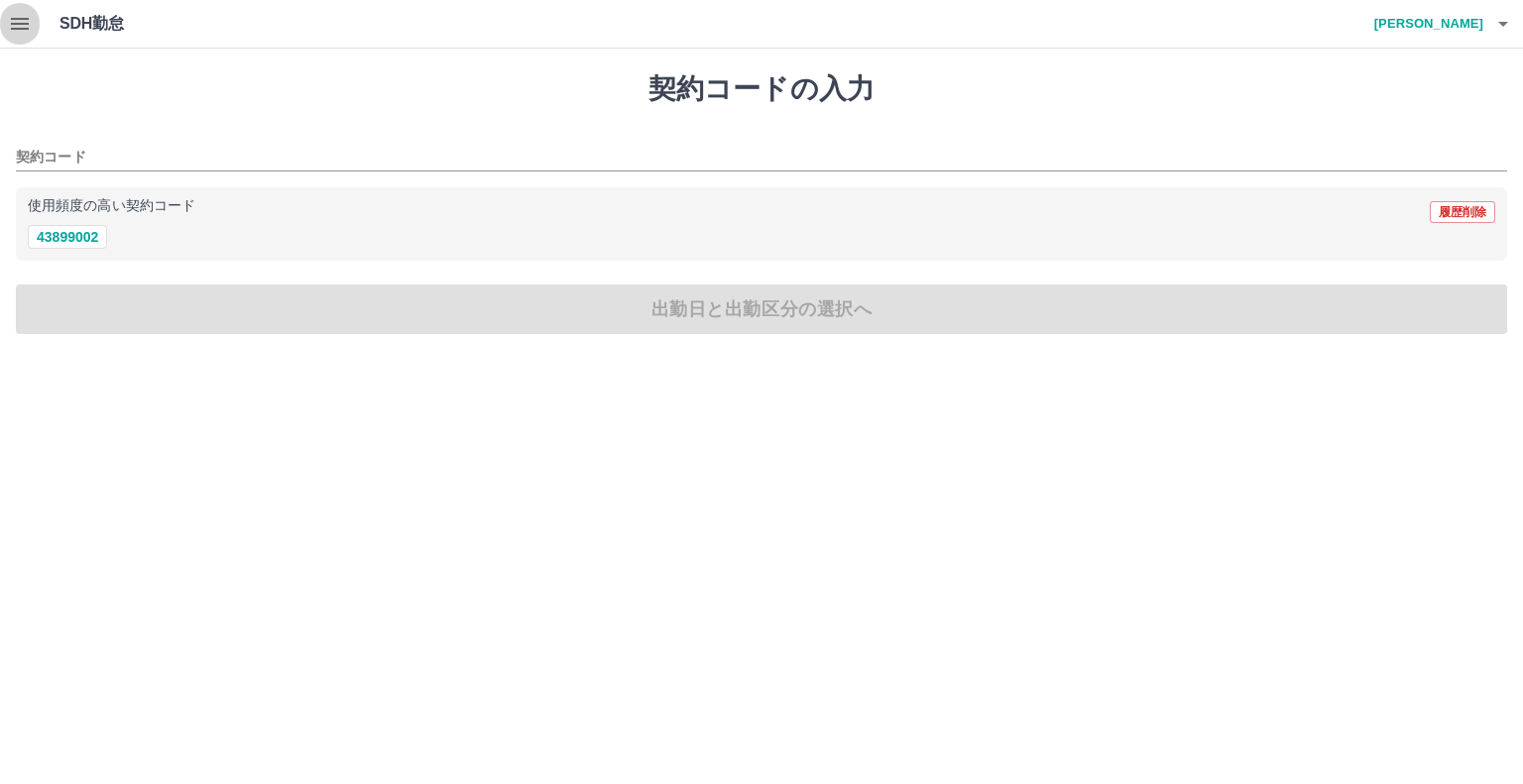click 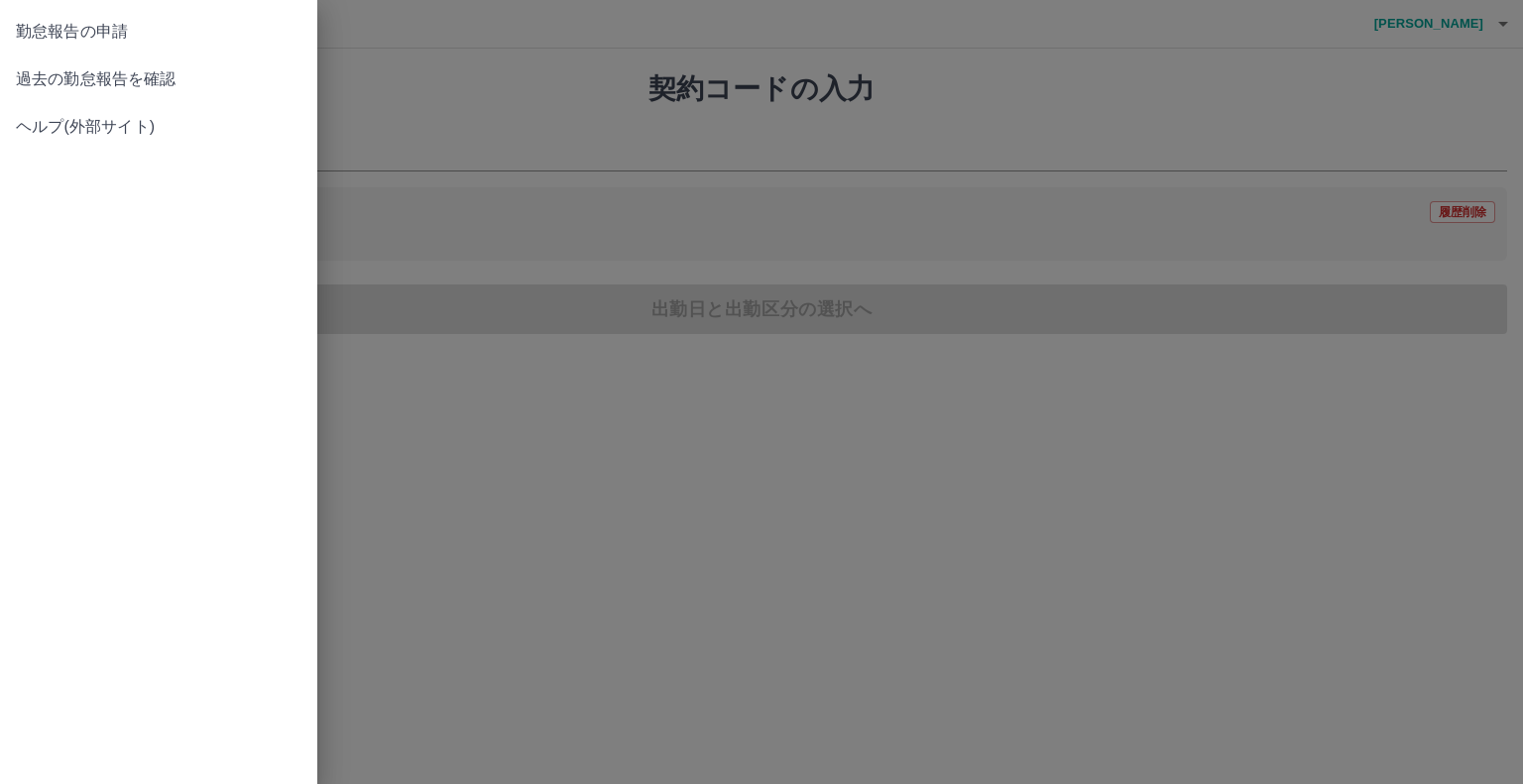 click on "過去の勤怠報告を確認" at bounding box center [159, 79] 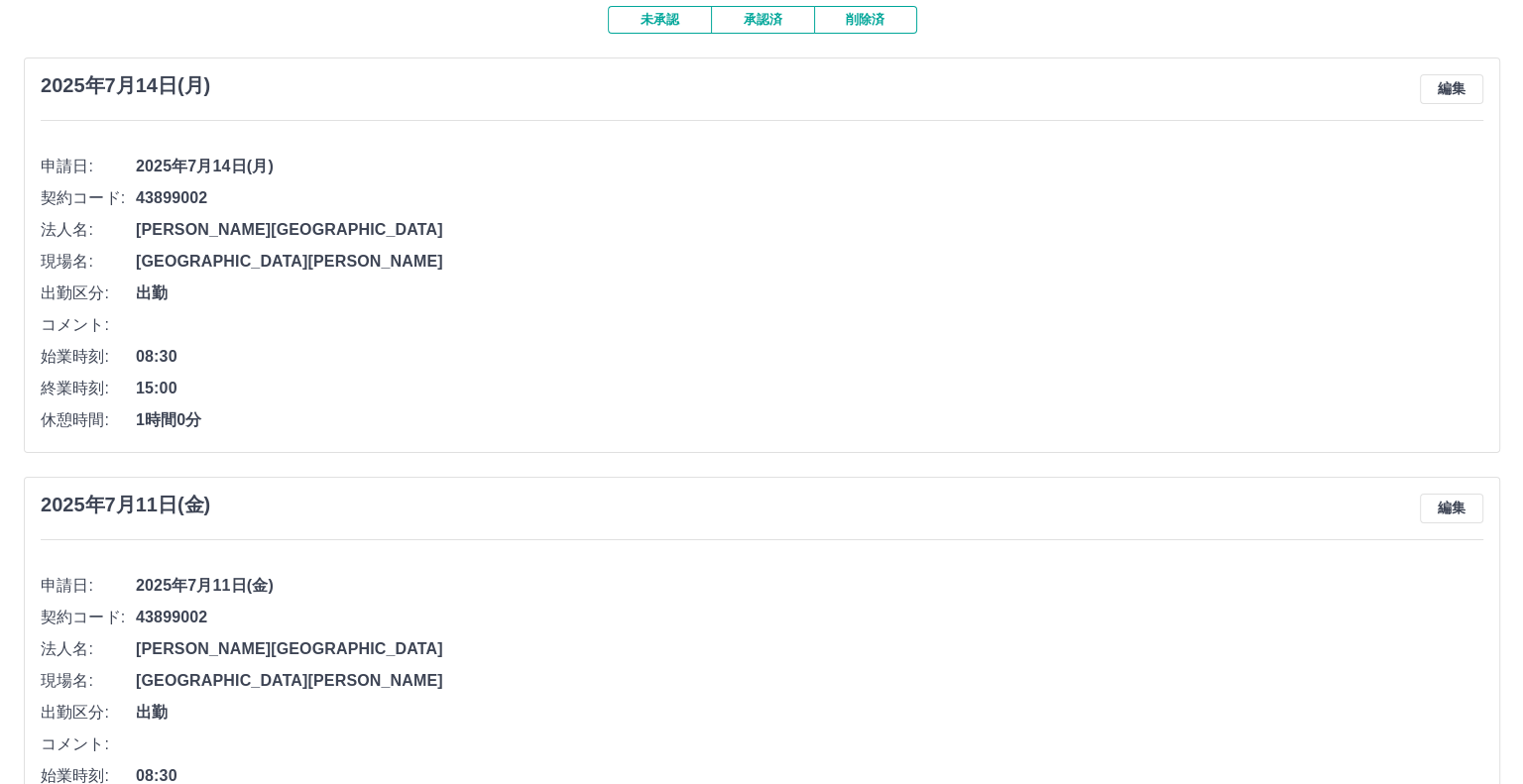 scroll, scrollTop: 0, scrollLeft: 0, axis: both 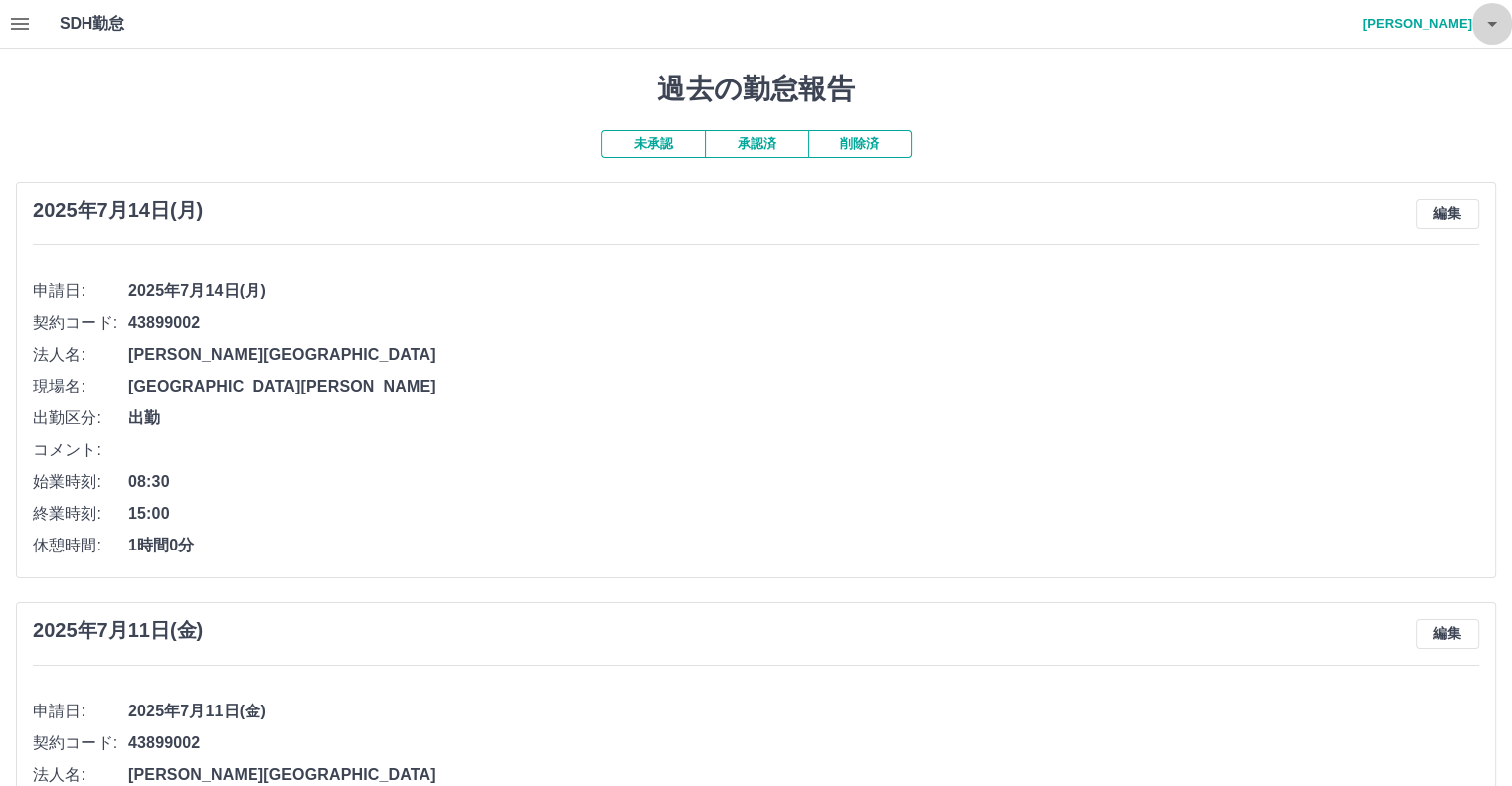 click 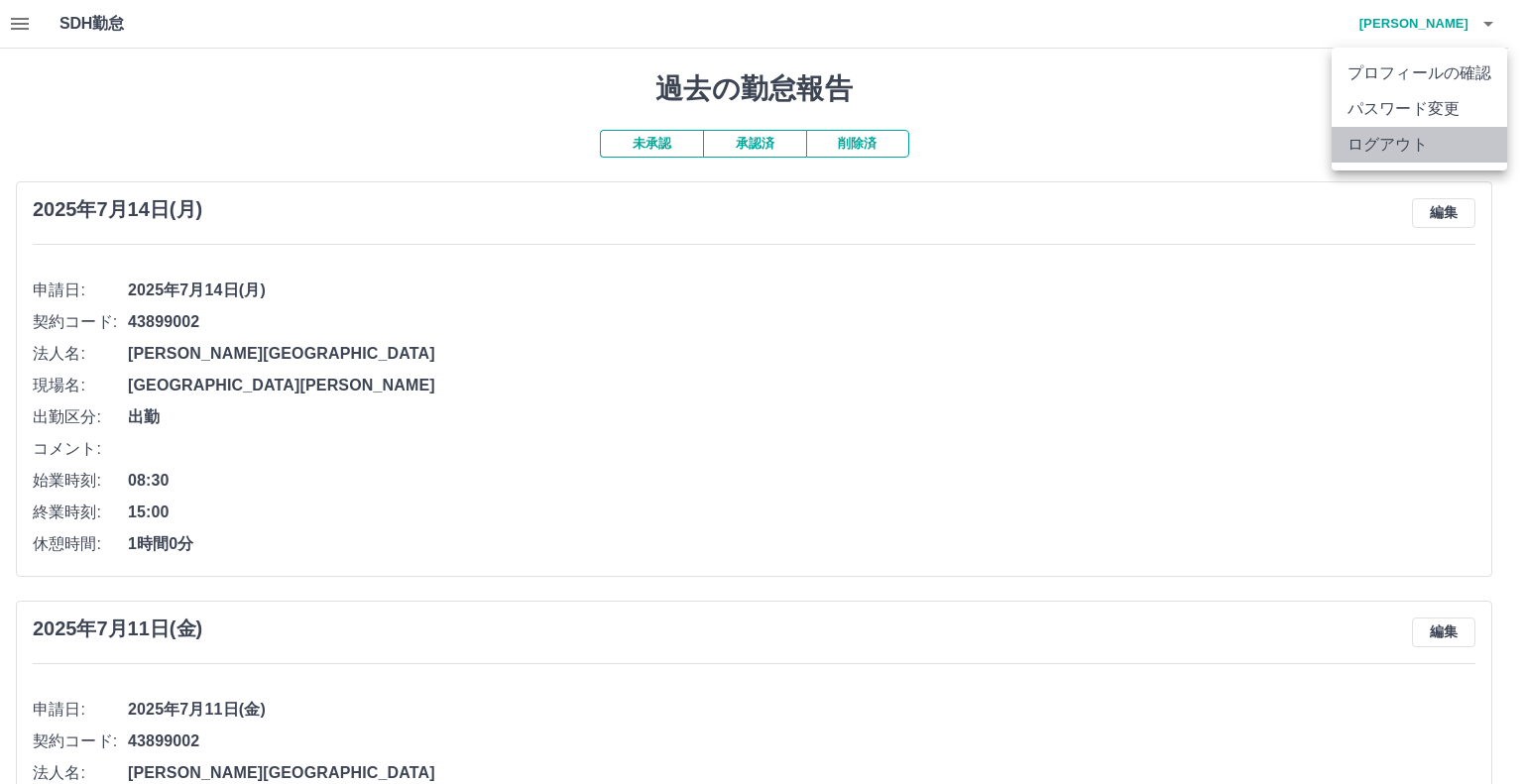 click on "ログアウト" at bounding box center [1419, 145] 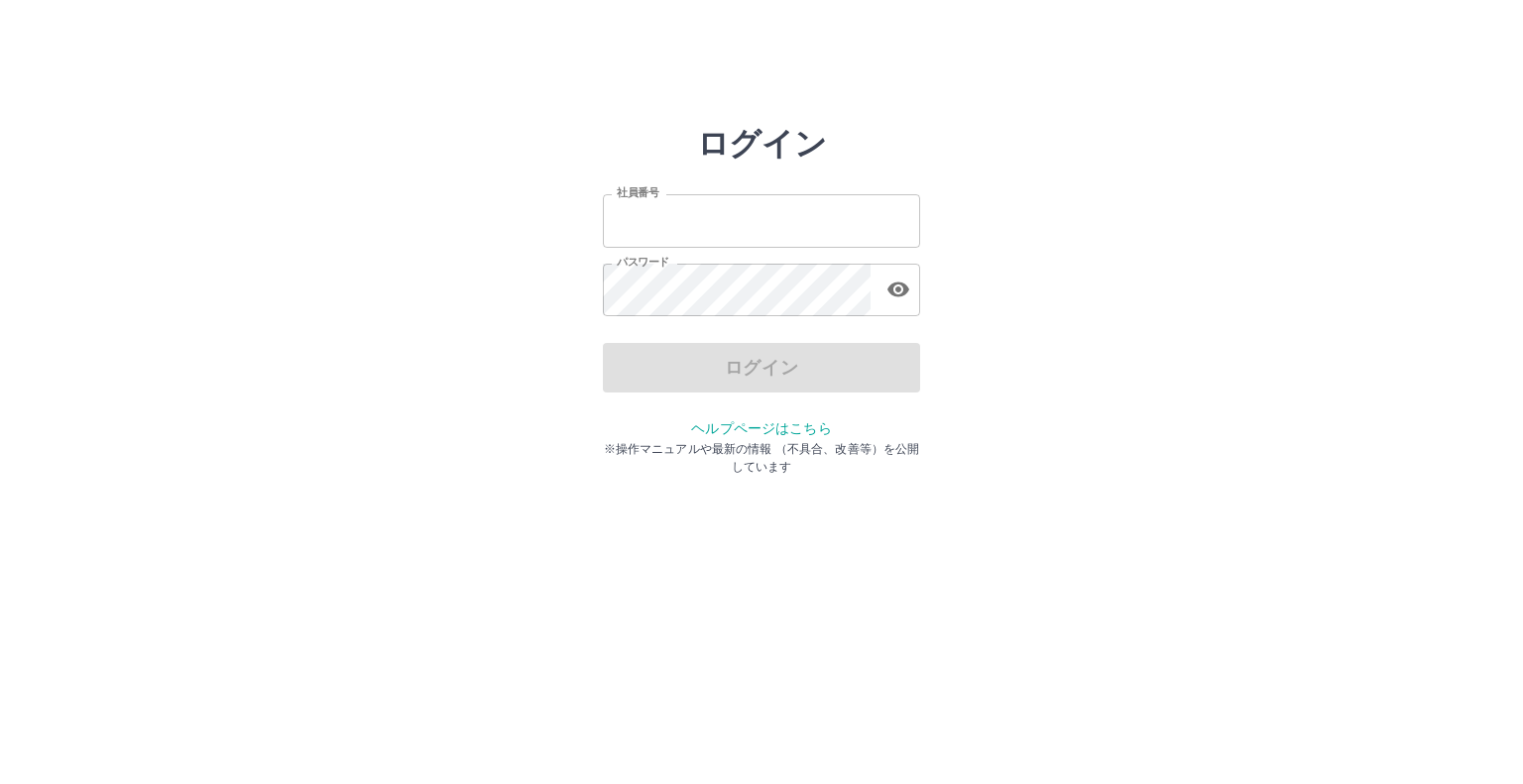 scroll, scrollTop: 0, scrollLeft: 0, axis: both 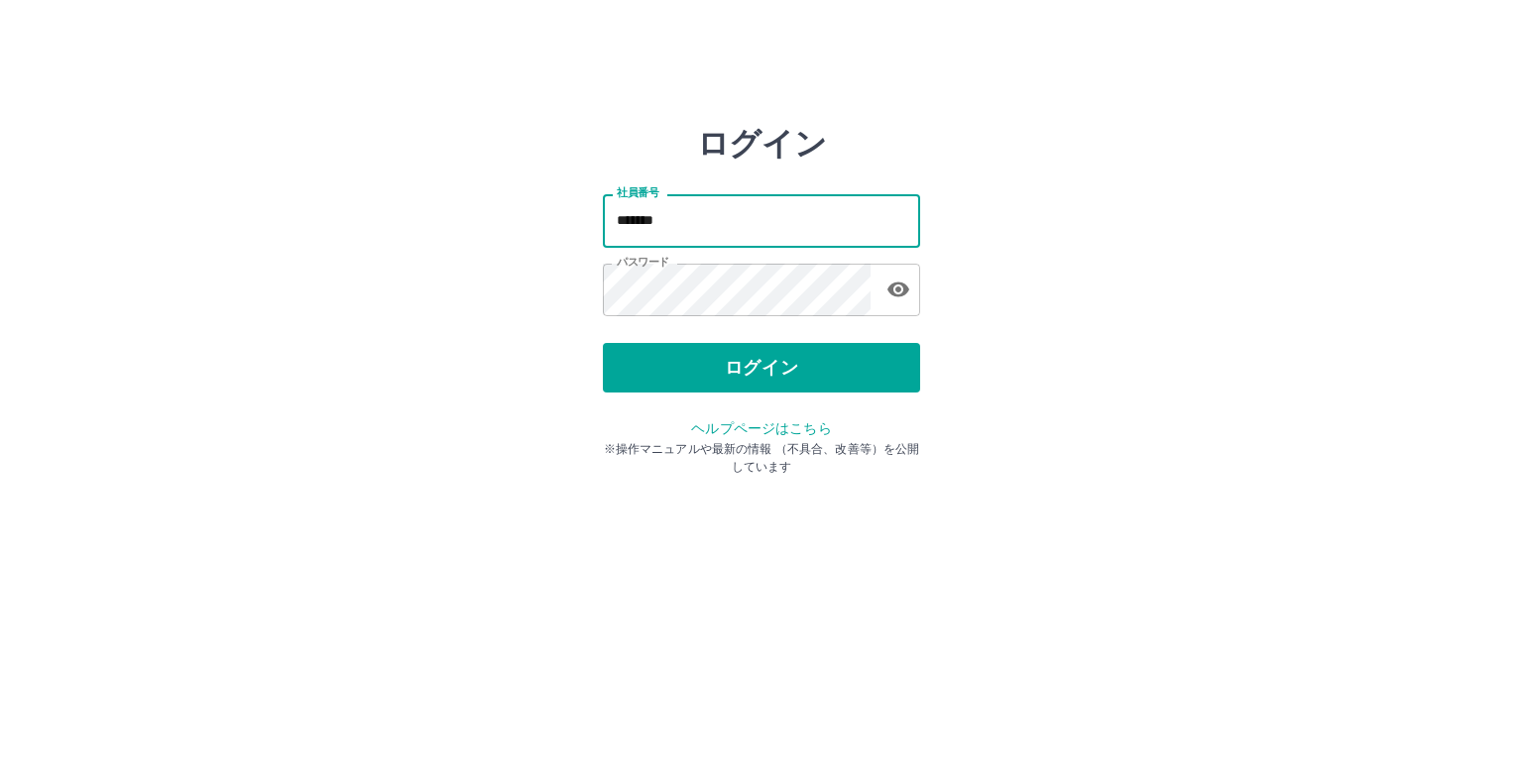 click on "*******" at bounding box center (762, 220) 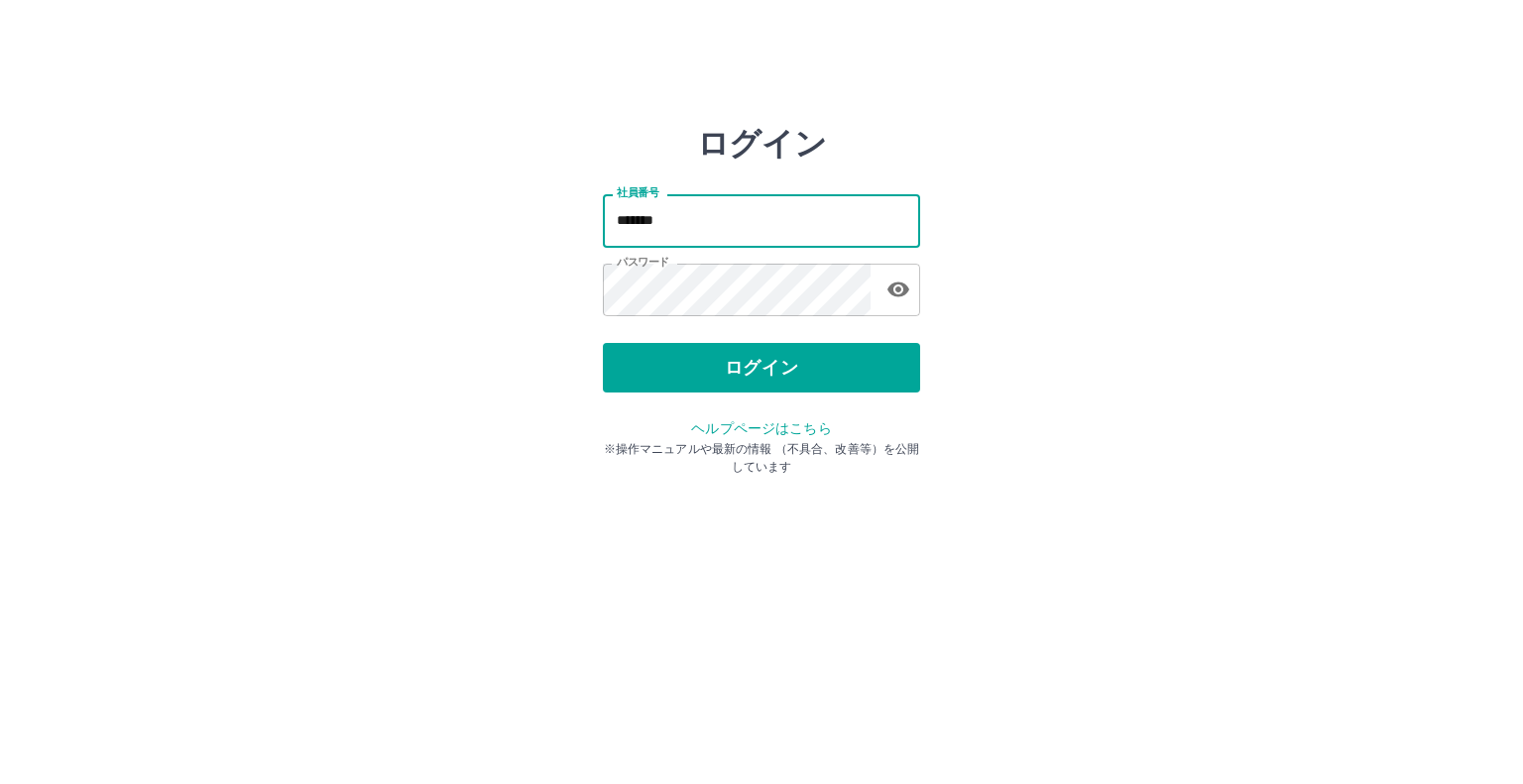 type on "*******" 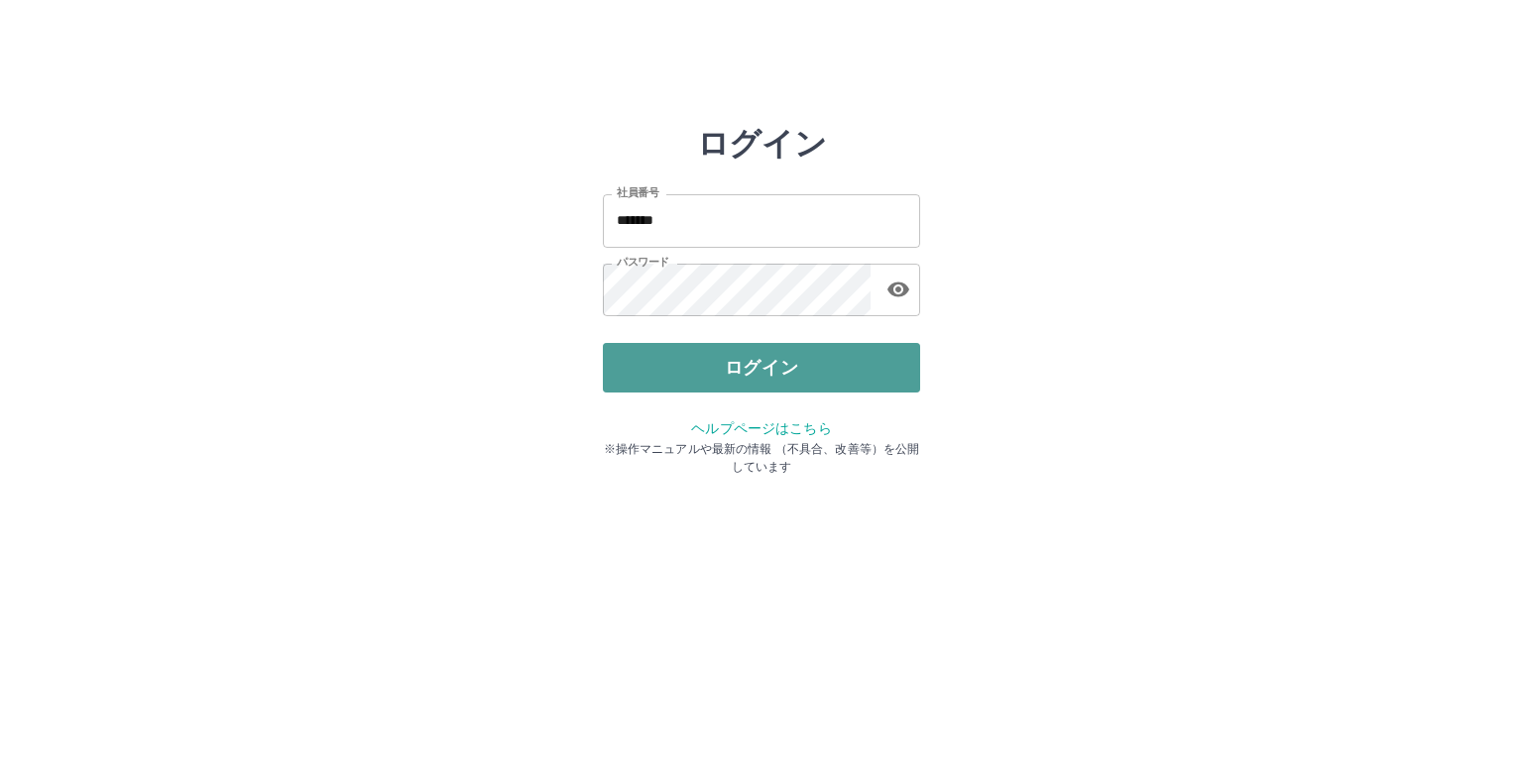 click on "ログイン" at bounding box center (762, 368) 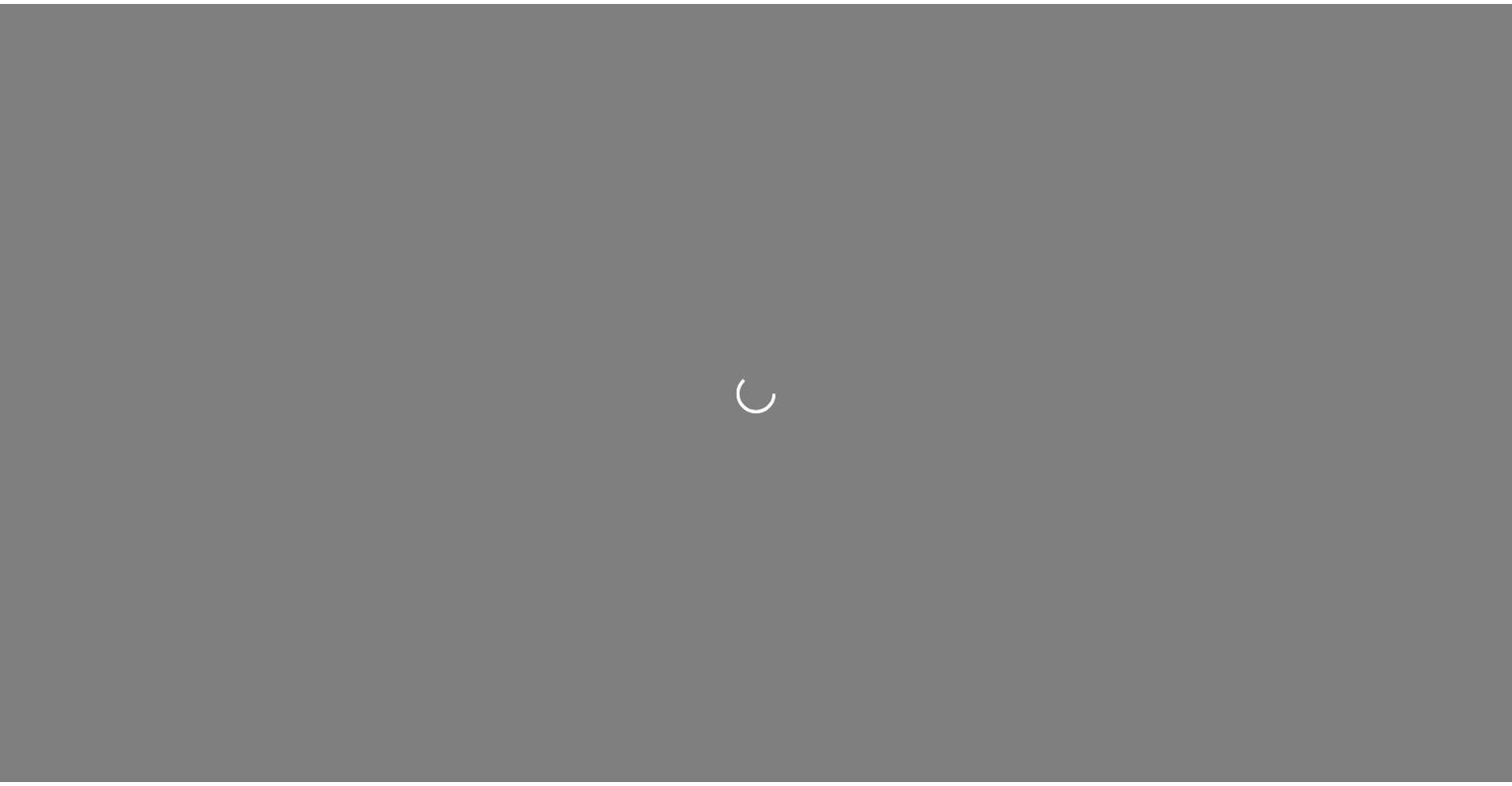 scroll, scrollTop: 0, scrollLeft: 0, axis: both 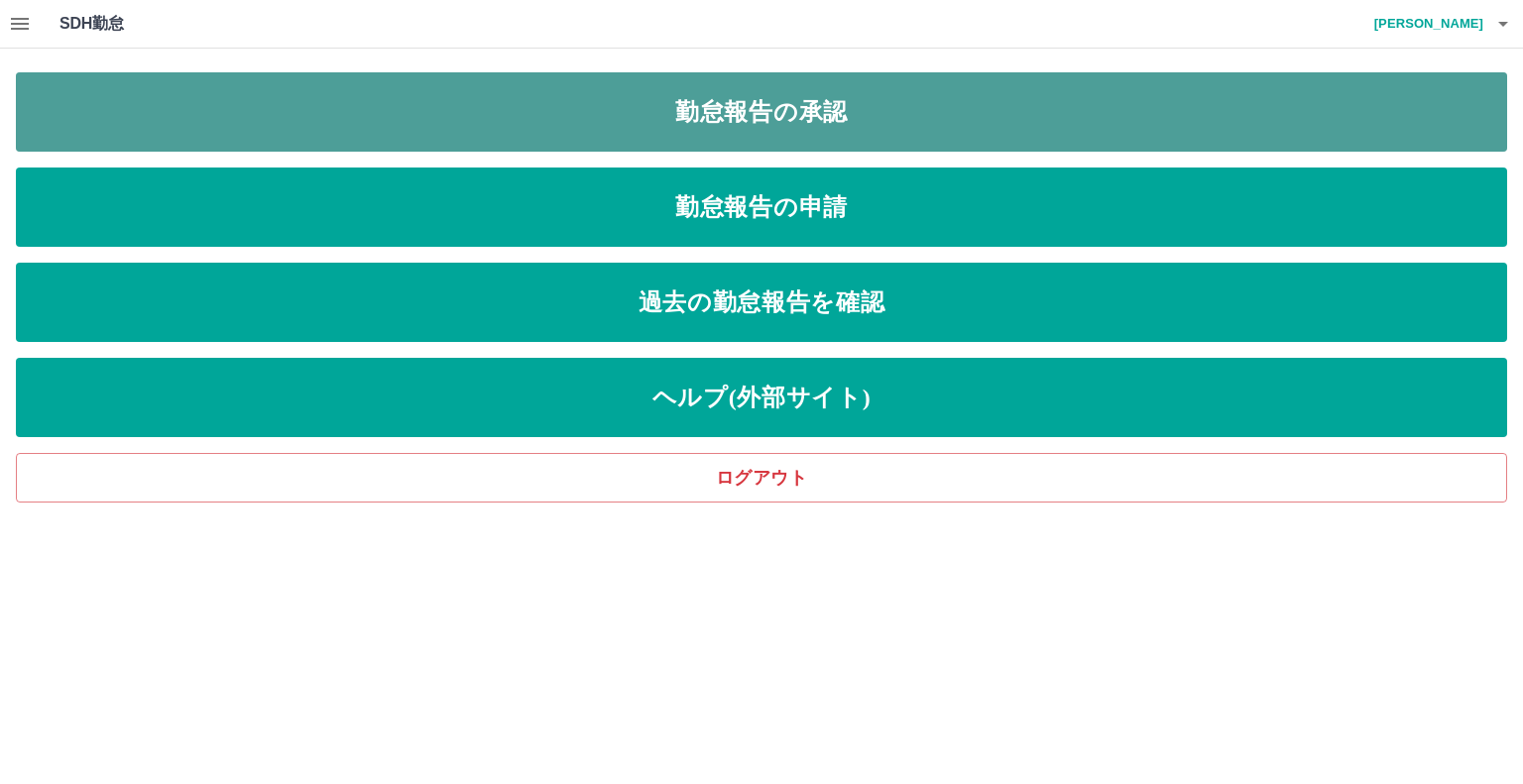 click on "勤怠報告の承認" at bounding box center [762, 112] 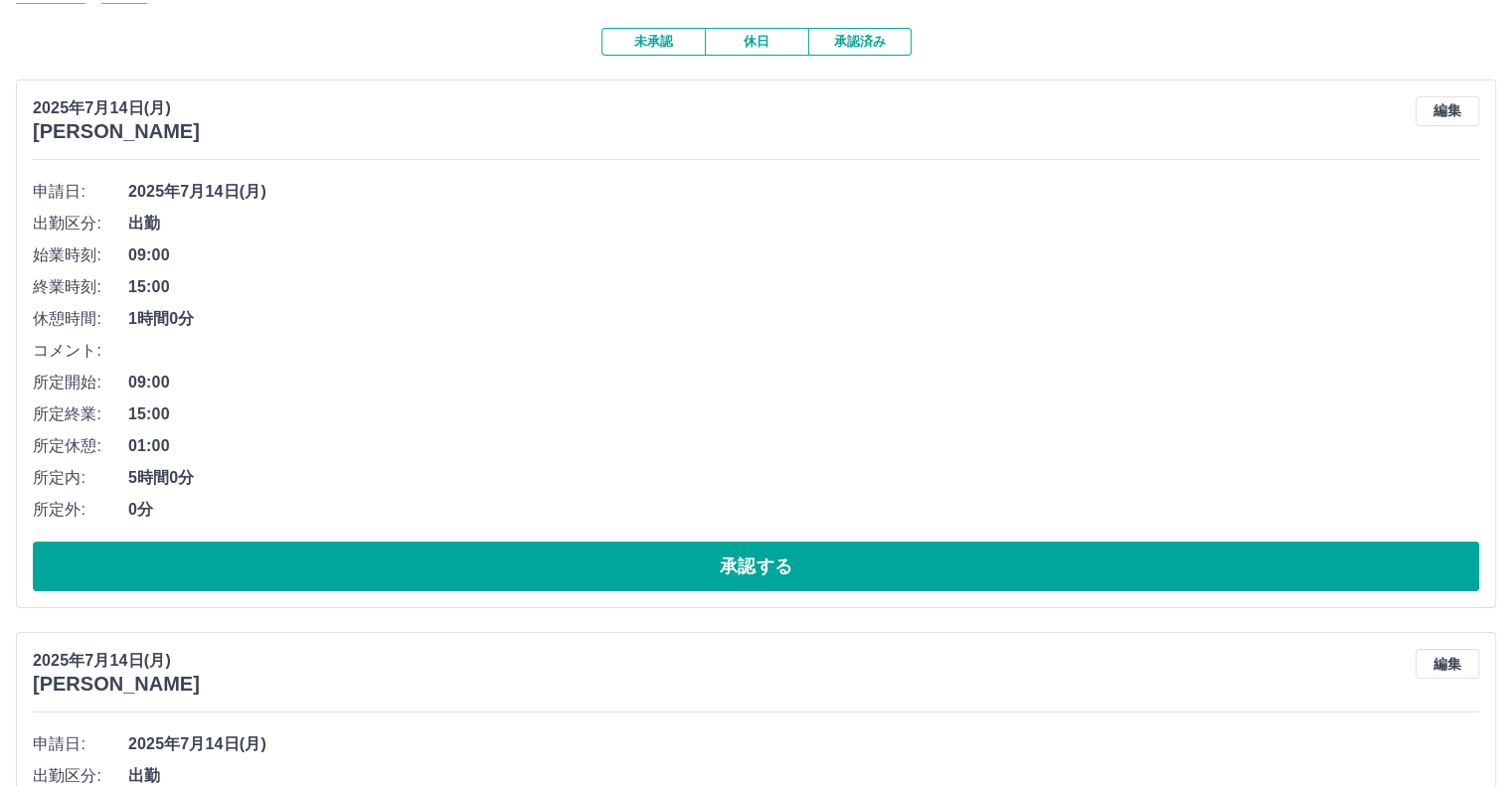 scroll, scrollTop: 159, scrollLeft: 0, axis: vertical 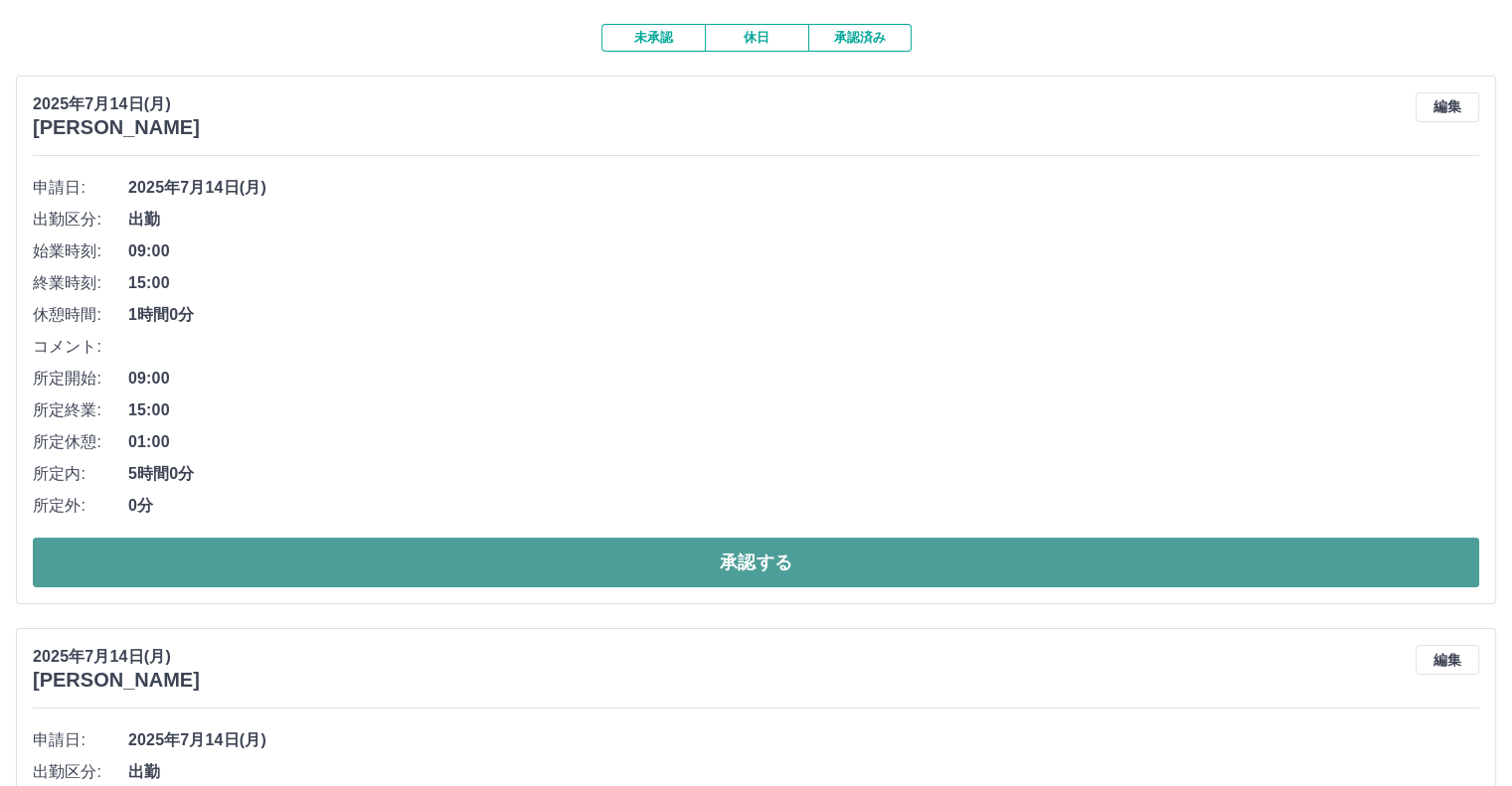 click on "承認する" at bounding box center [756, 562] 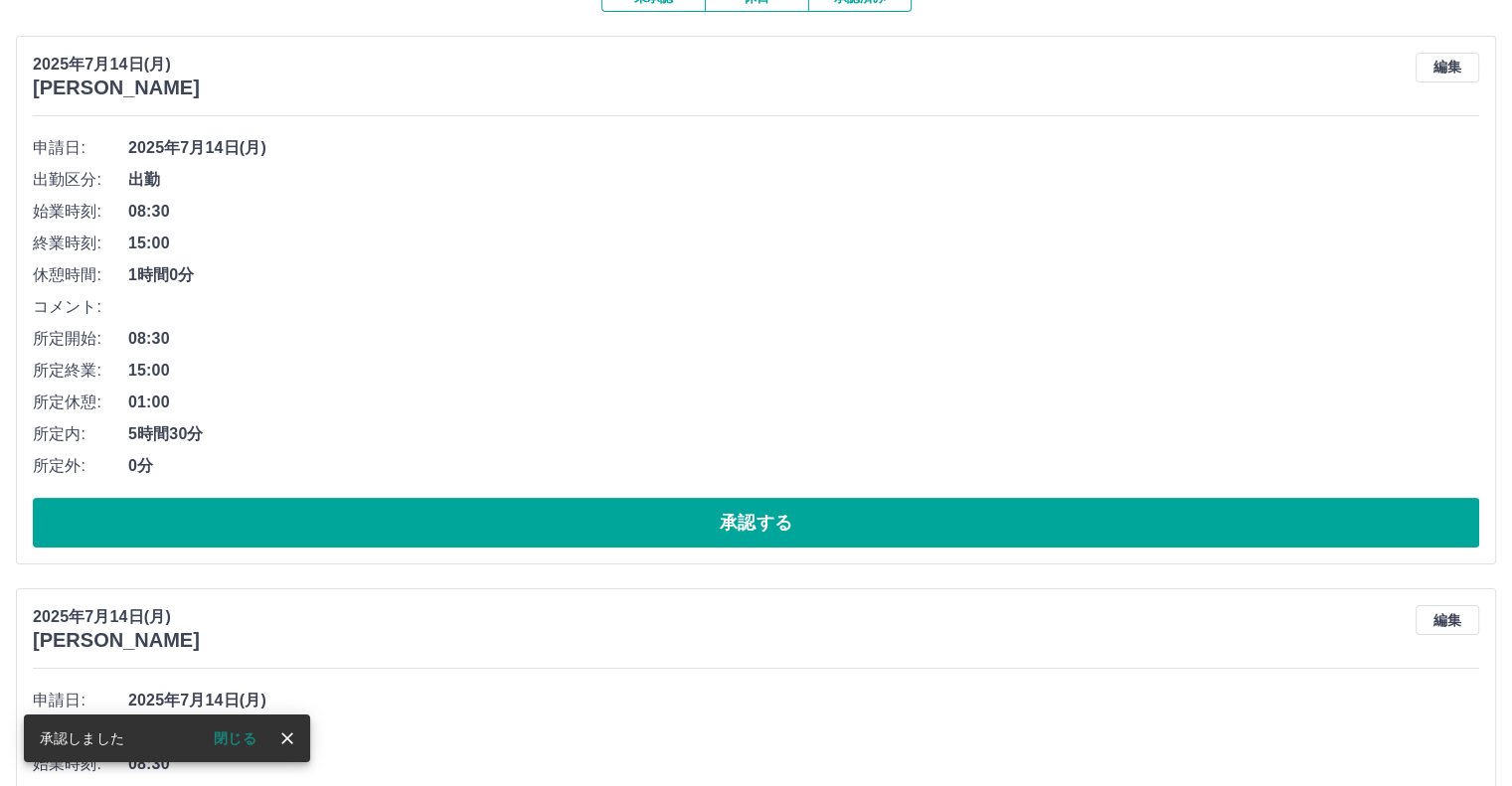 scroll, scrollTop: 205, scrollLeft: 0, axis: vertical 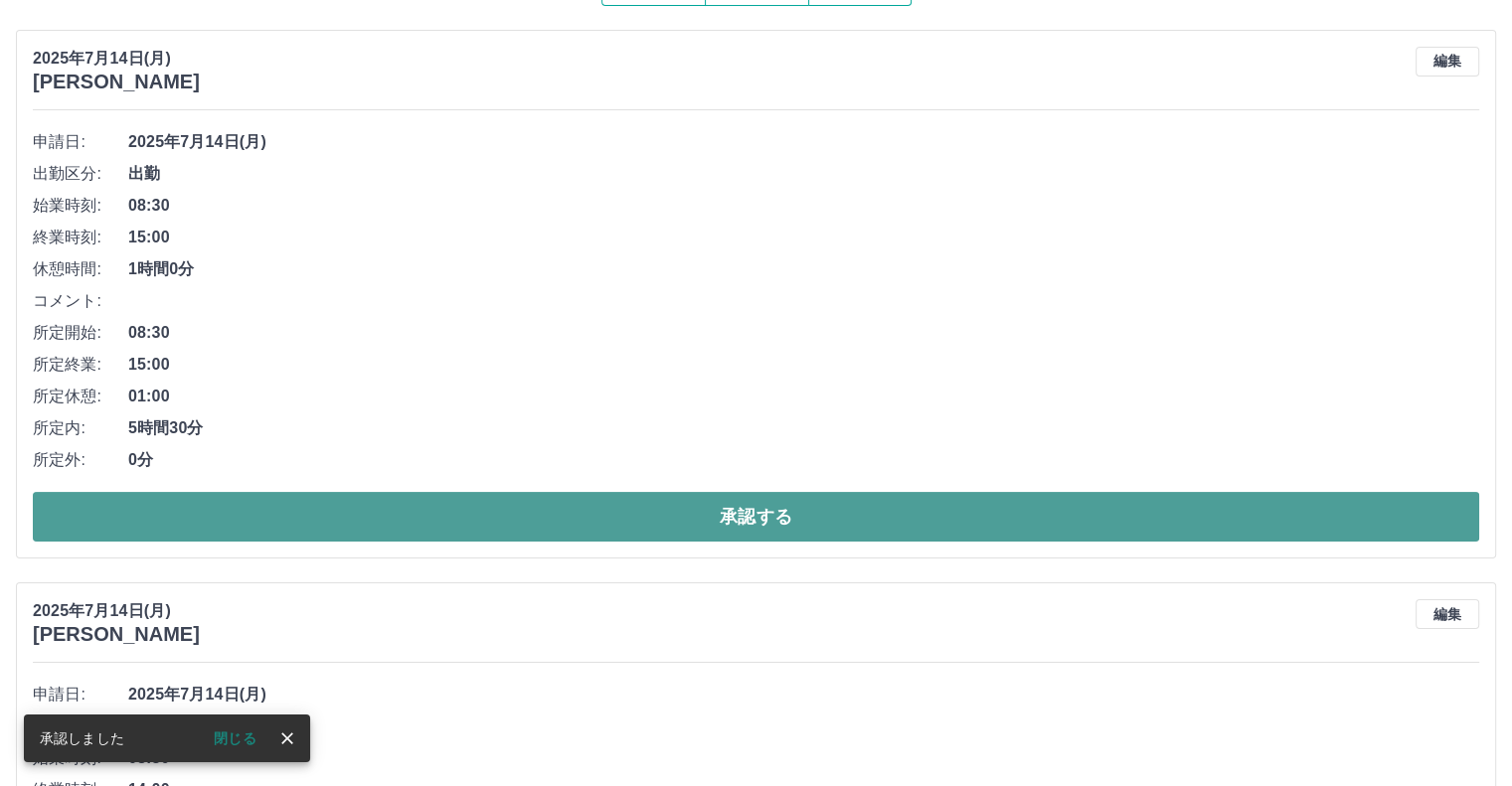 click on "承認する" at bounding box center [756, 517] 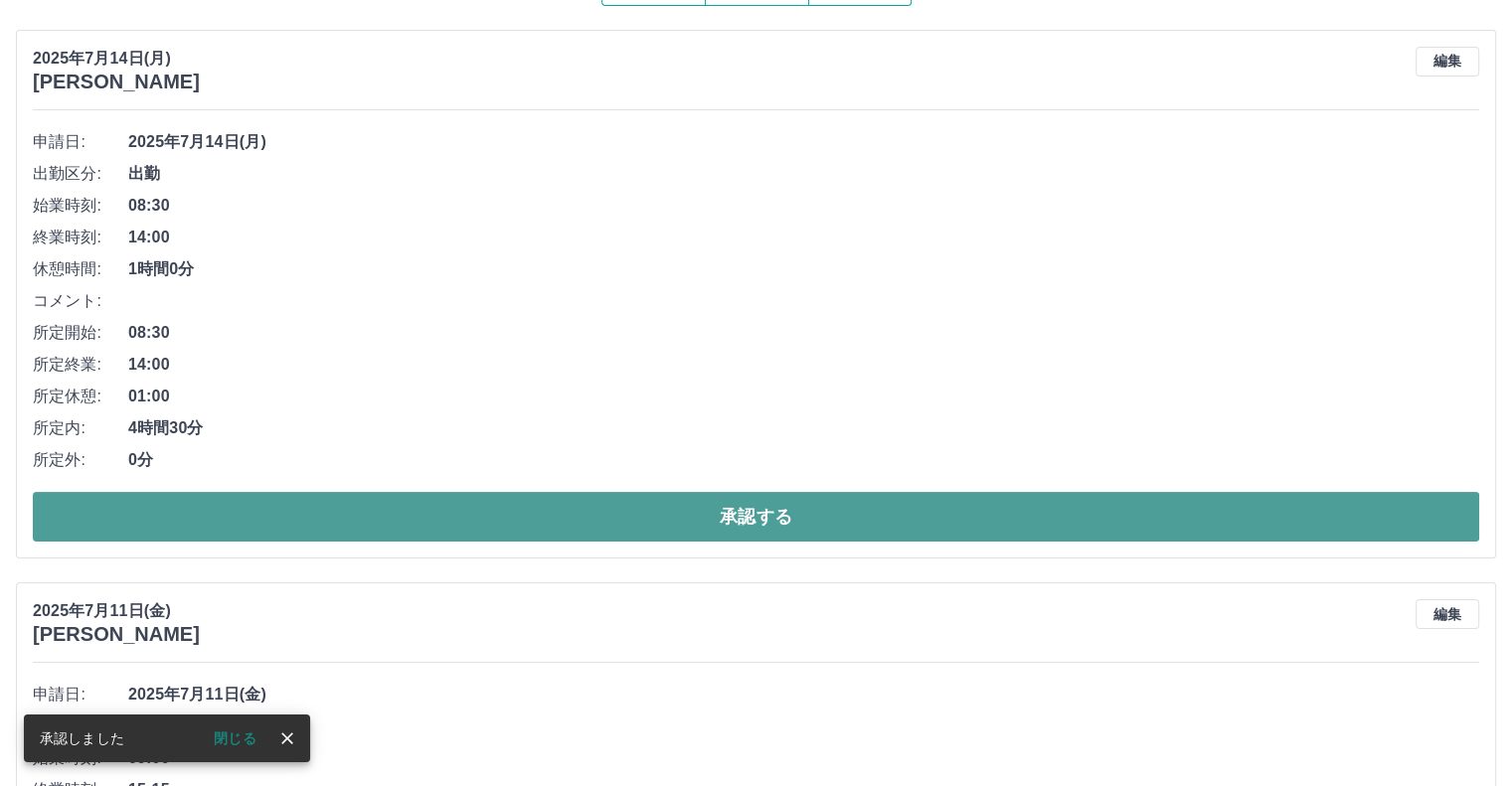 click on "承認する" at bounding box center [756, 517] 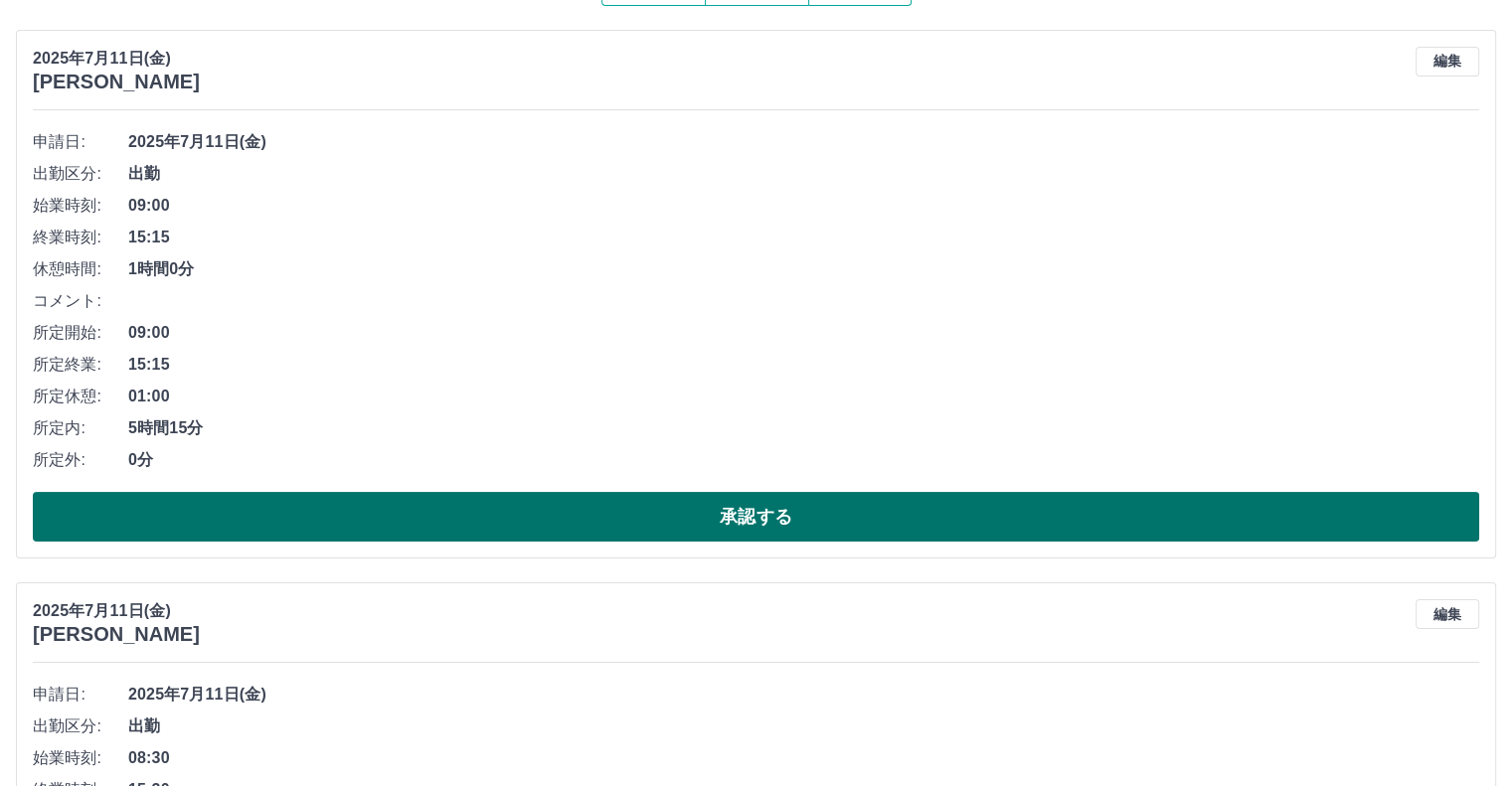 click on "承認する" at bounding box center [756, 517] 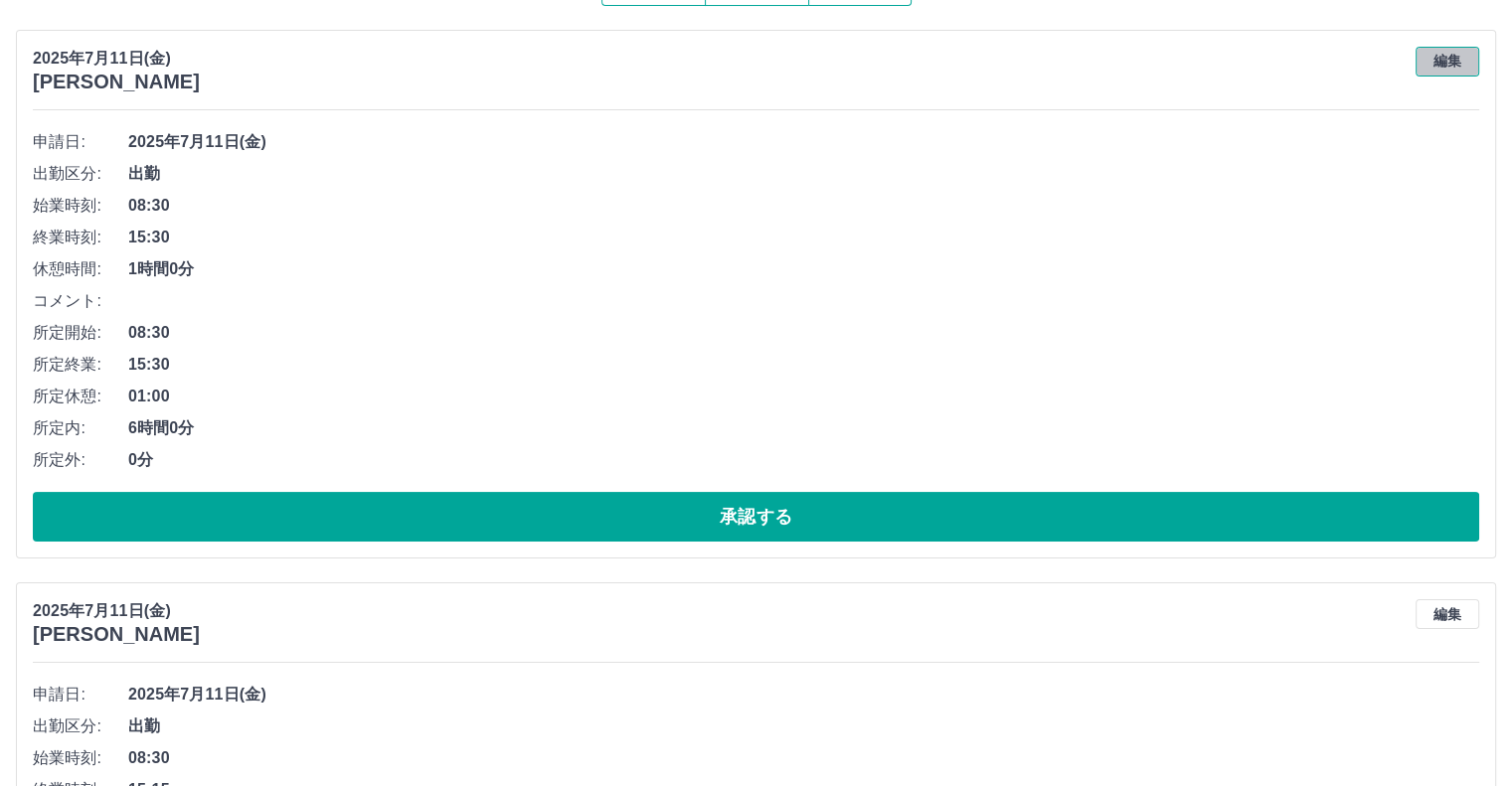 click on "編集" at bounding box center [1447, 62] 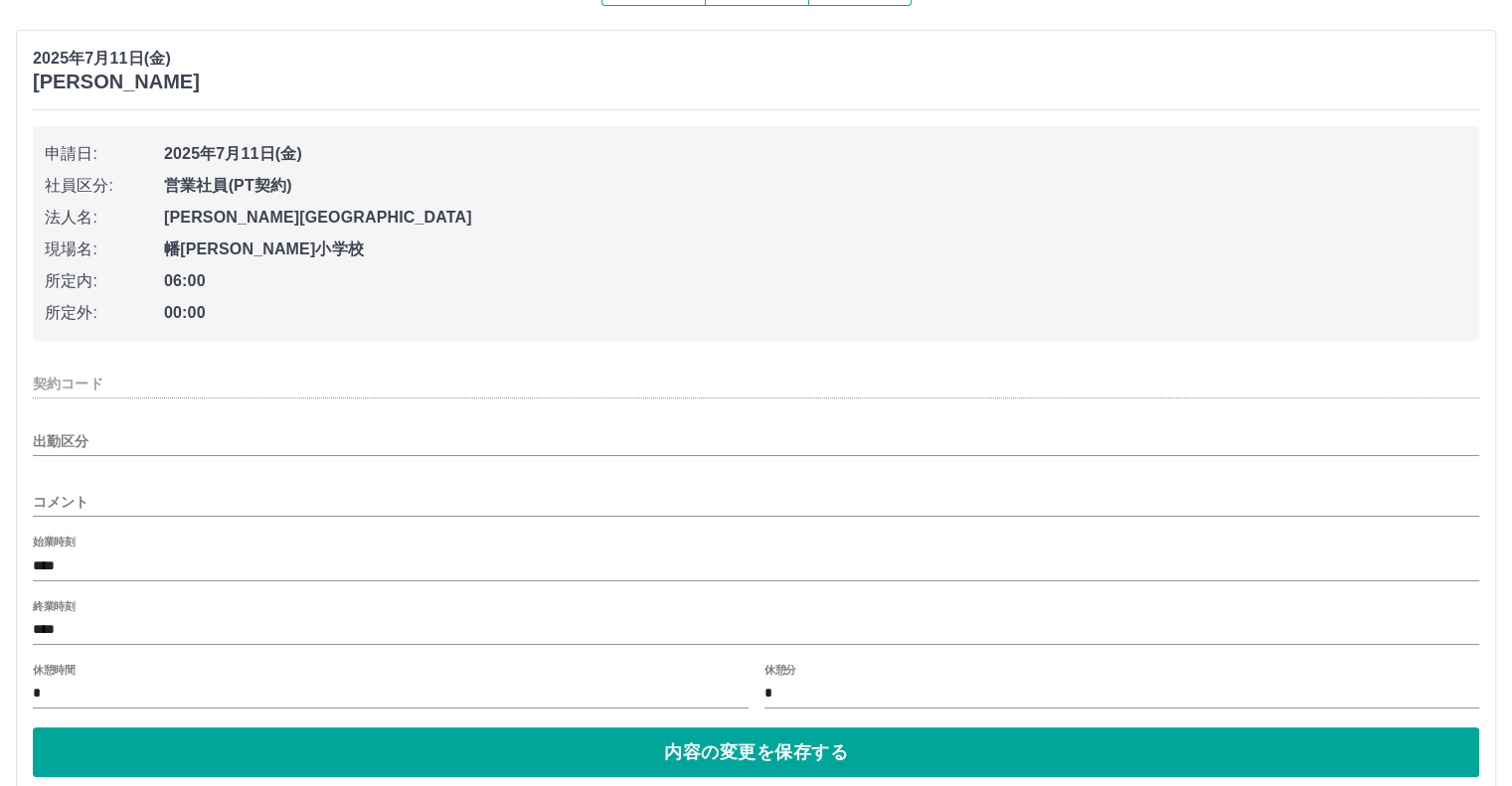 type on "********" 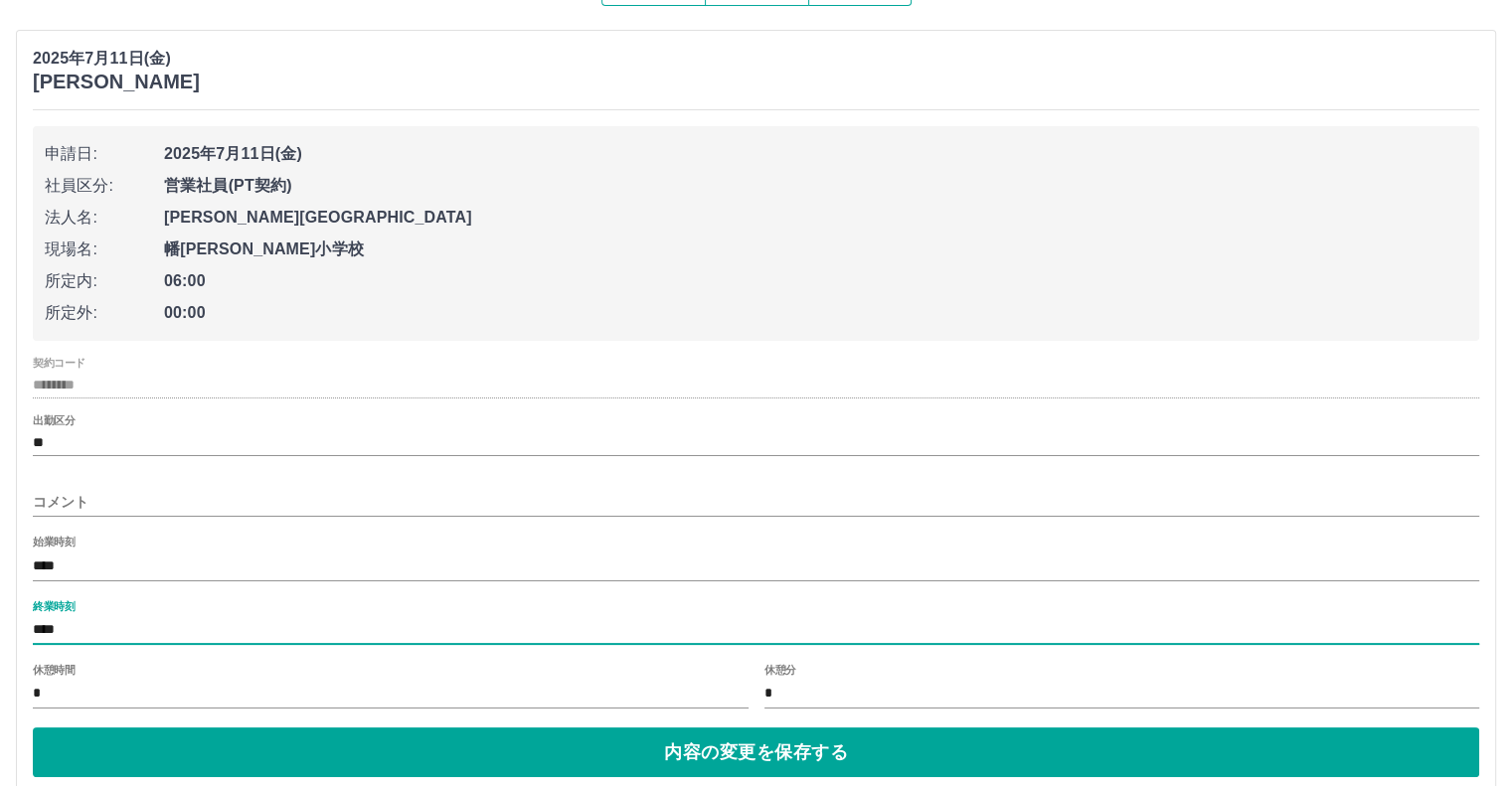 click on "****" at bounding box center (756, 630) 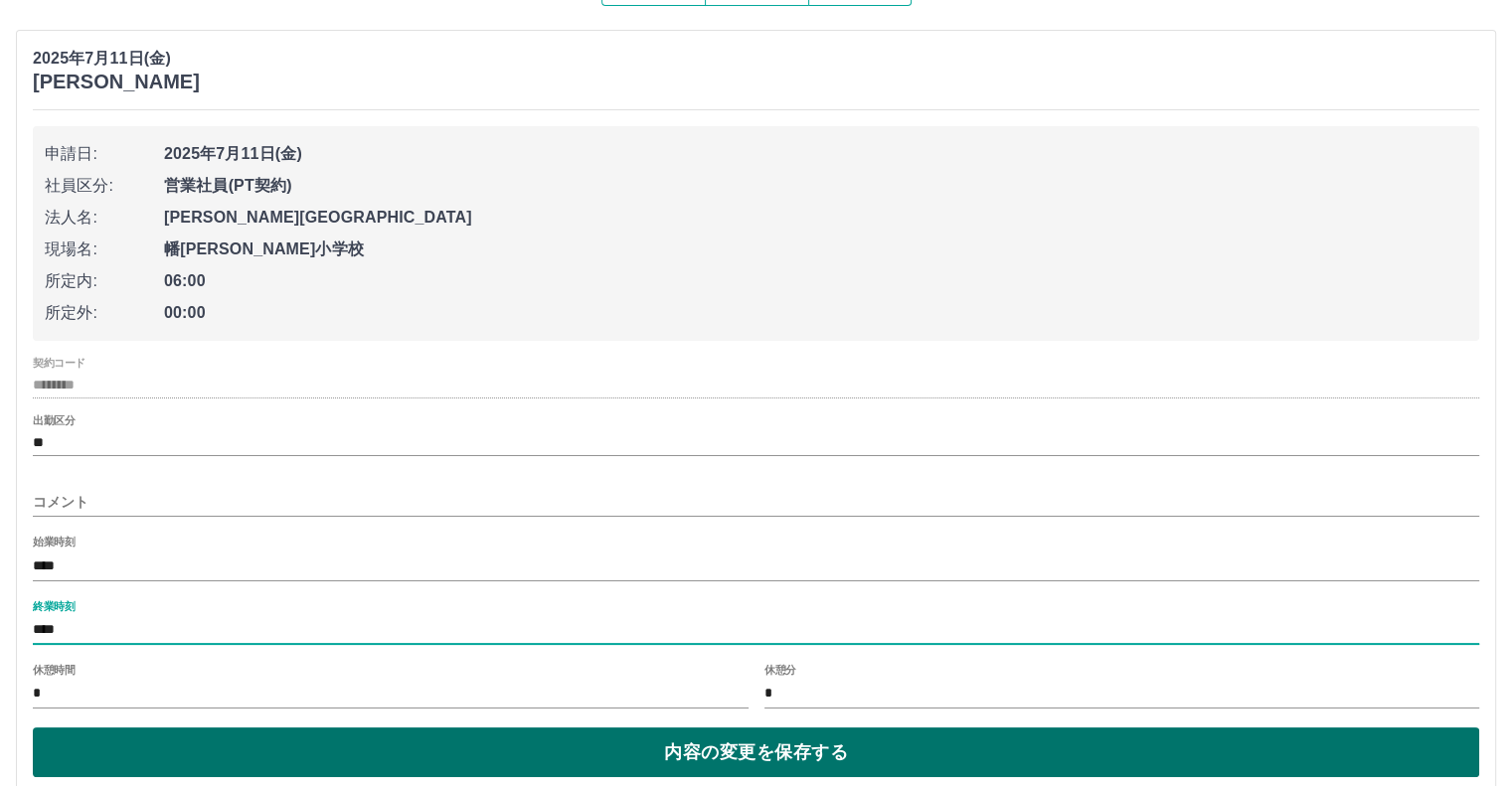 type on "****" 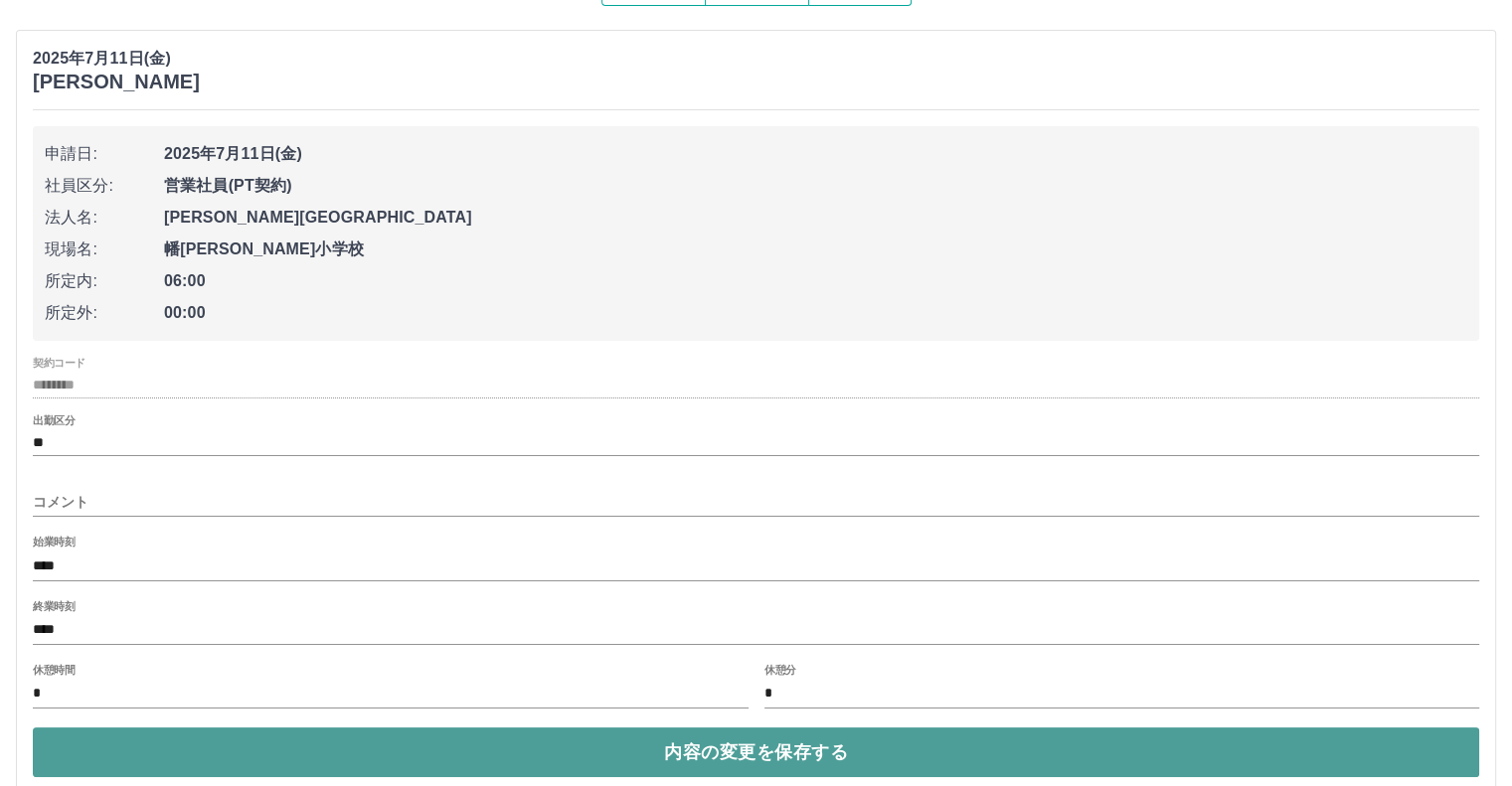 click on "内容の変更を保存する" at bounding box center [756, 752] 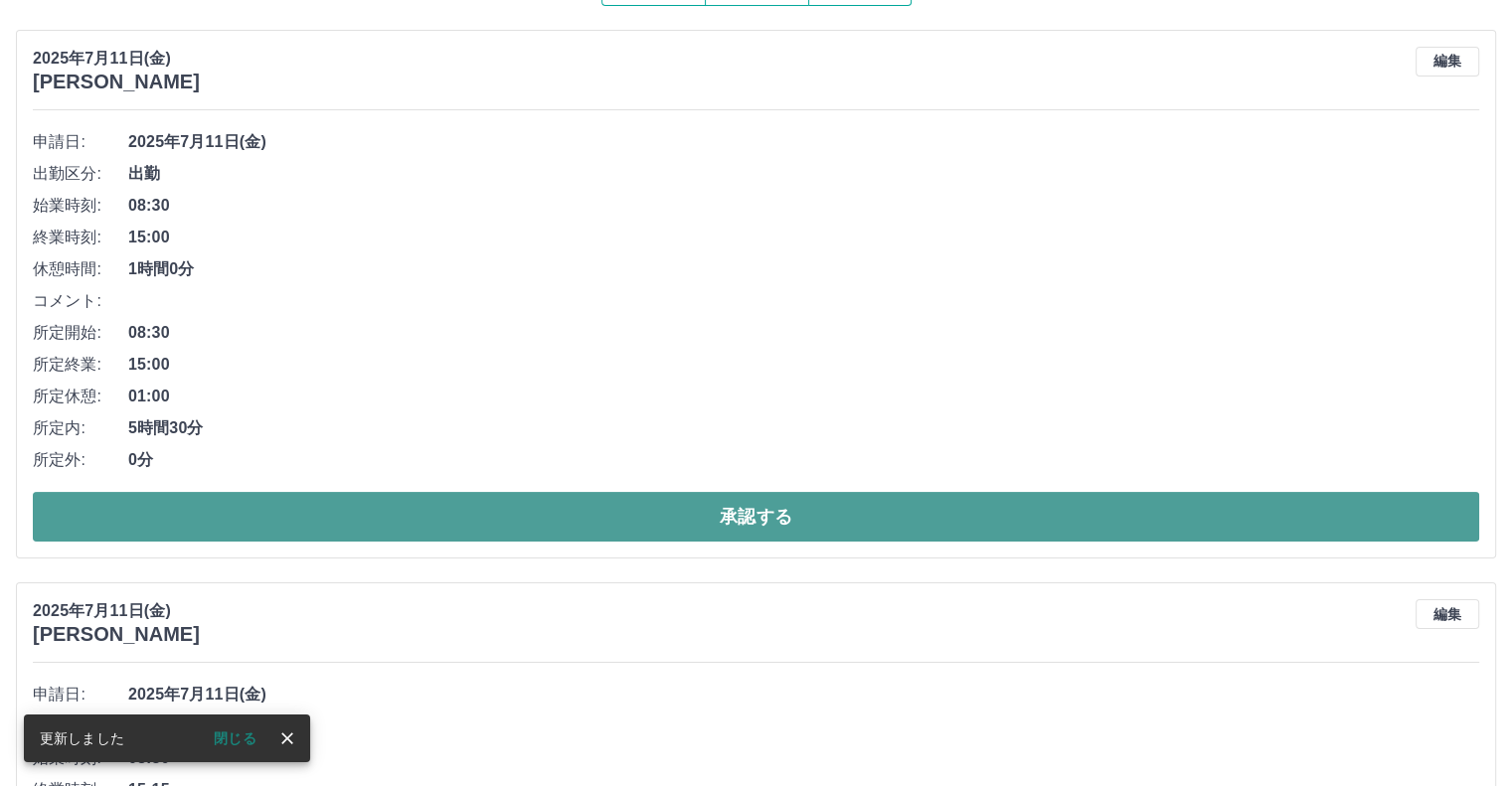 click on "承認する" at bounding box center [756, 517] 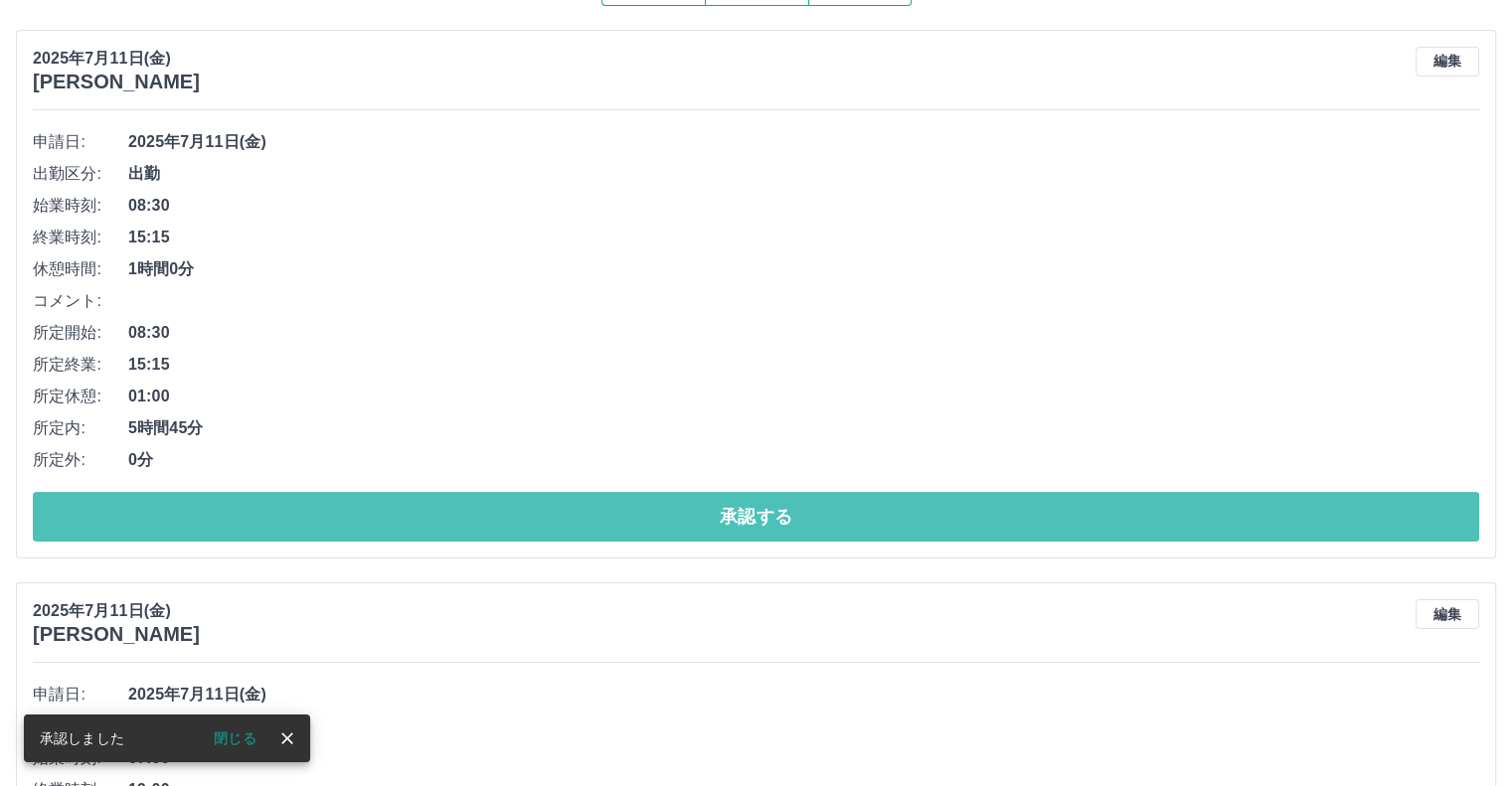 click on "承認する" at bounding box center [756, 517] 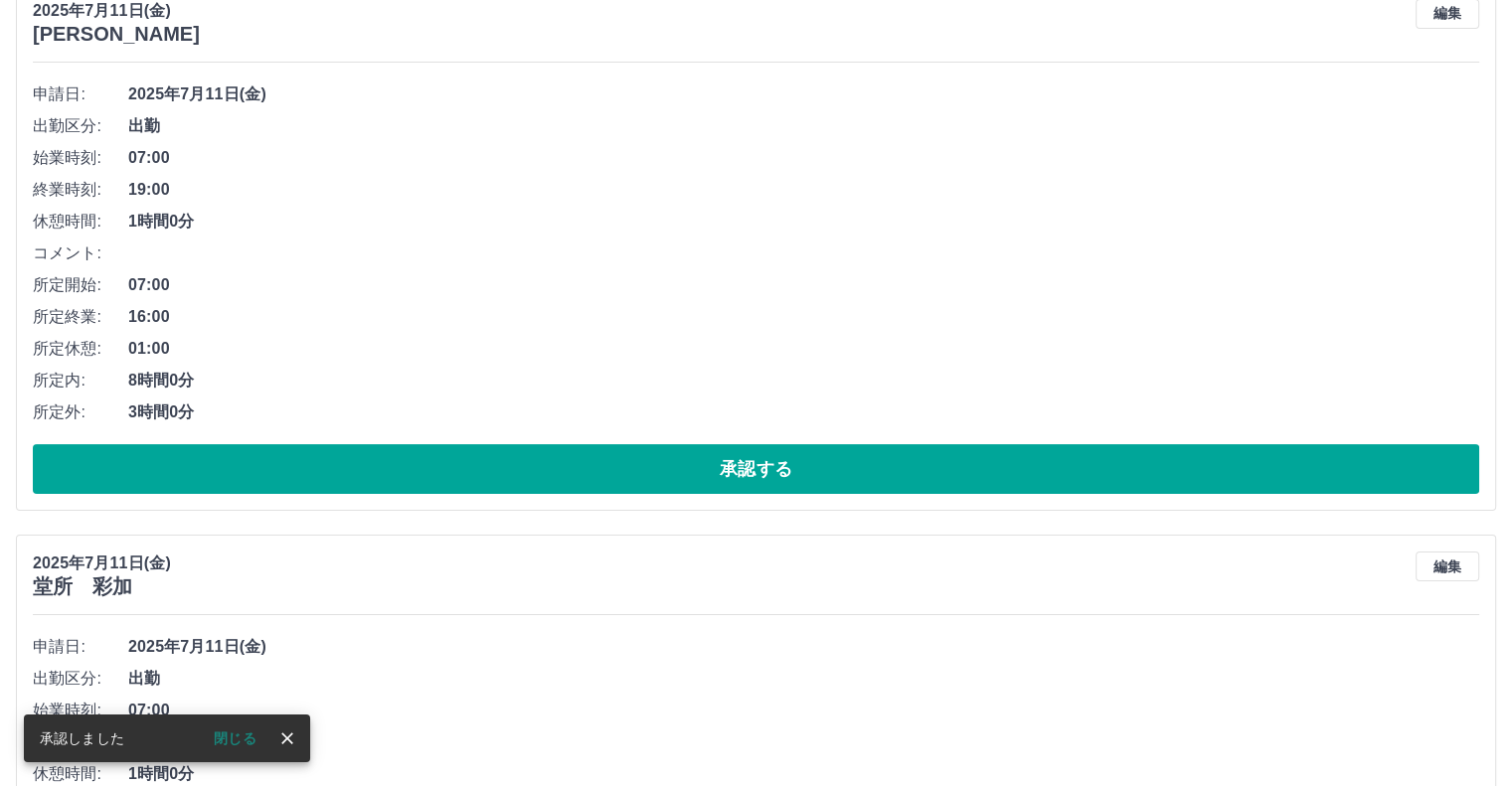 scroll, scrollTop: 253, scrollLeft: 0, axis: vertical 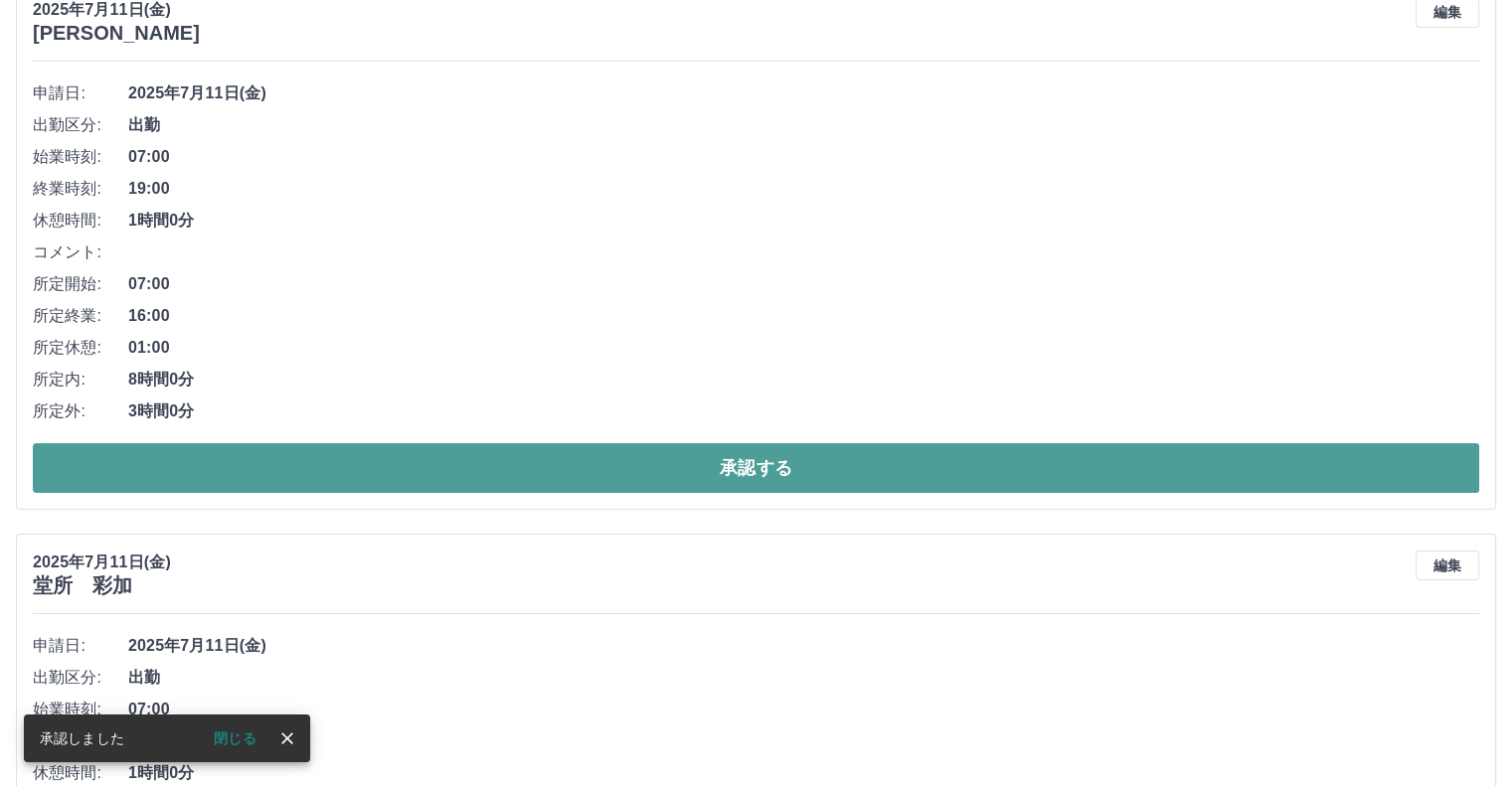 click on "承認する" at bounding box center (756, 468) 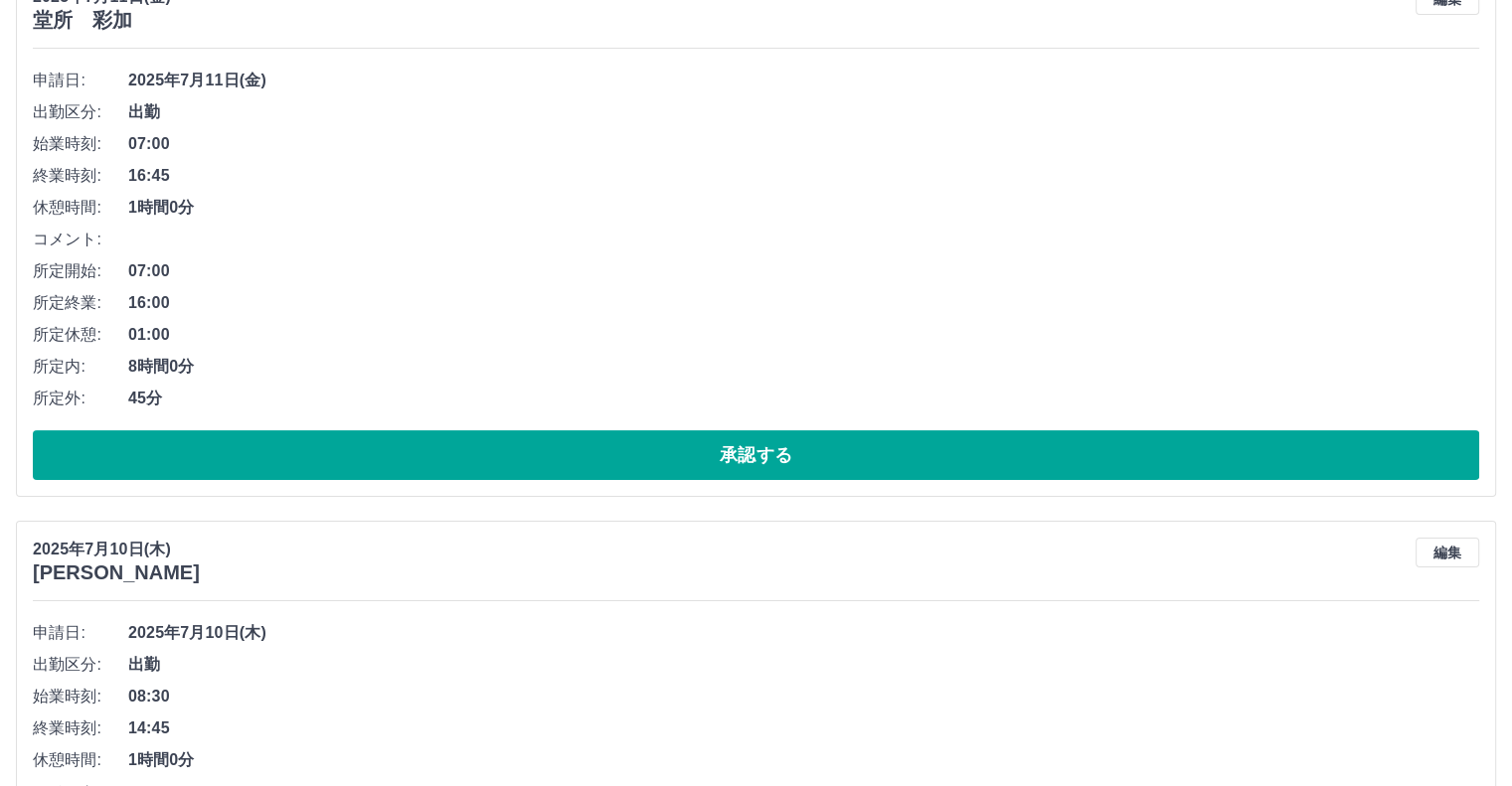 scroll, scrollTop: 266, scrollLeft: 0, axis: vertical 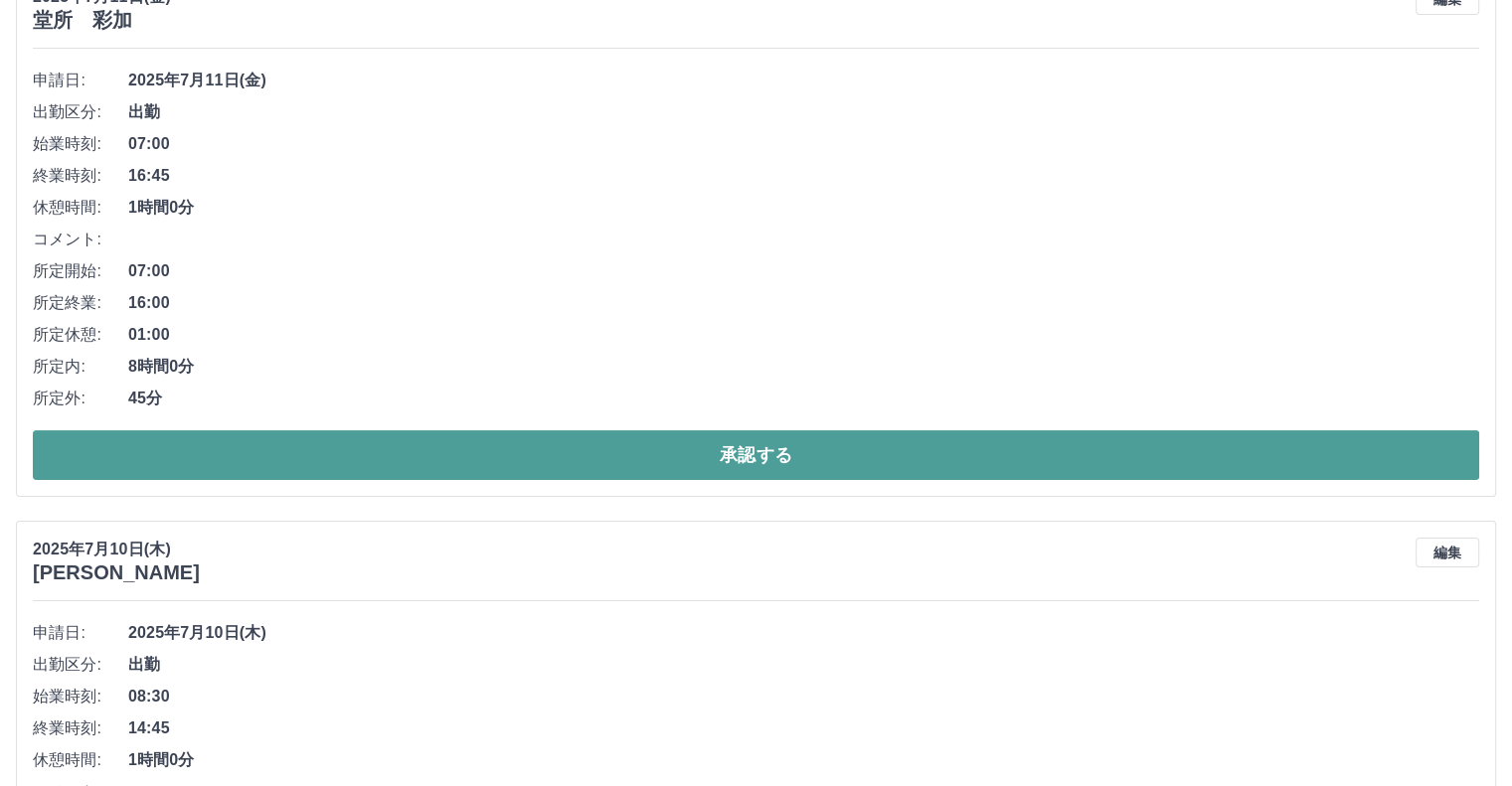 click on "承認する" at bounding box center [756, 455] 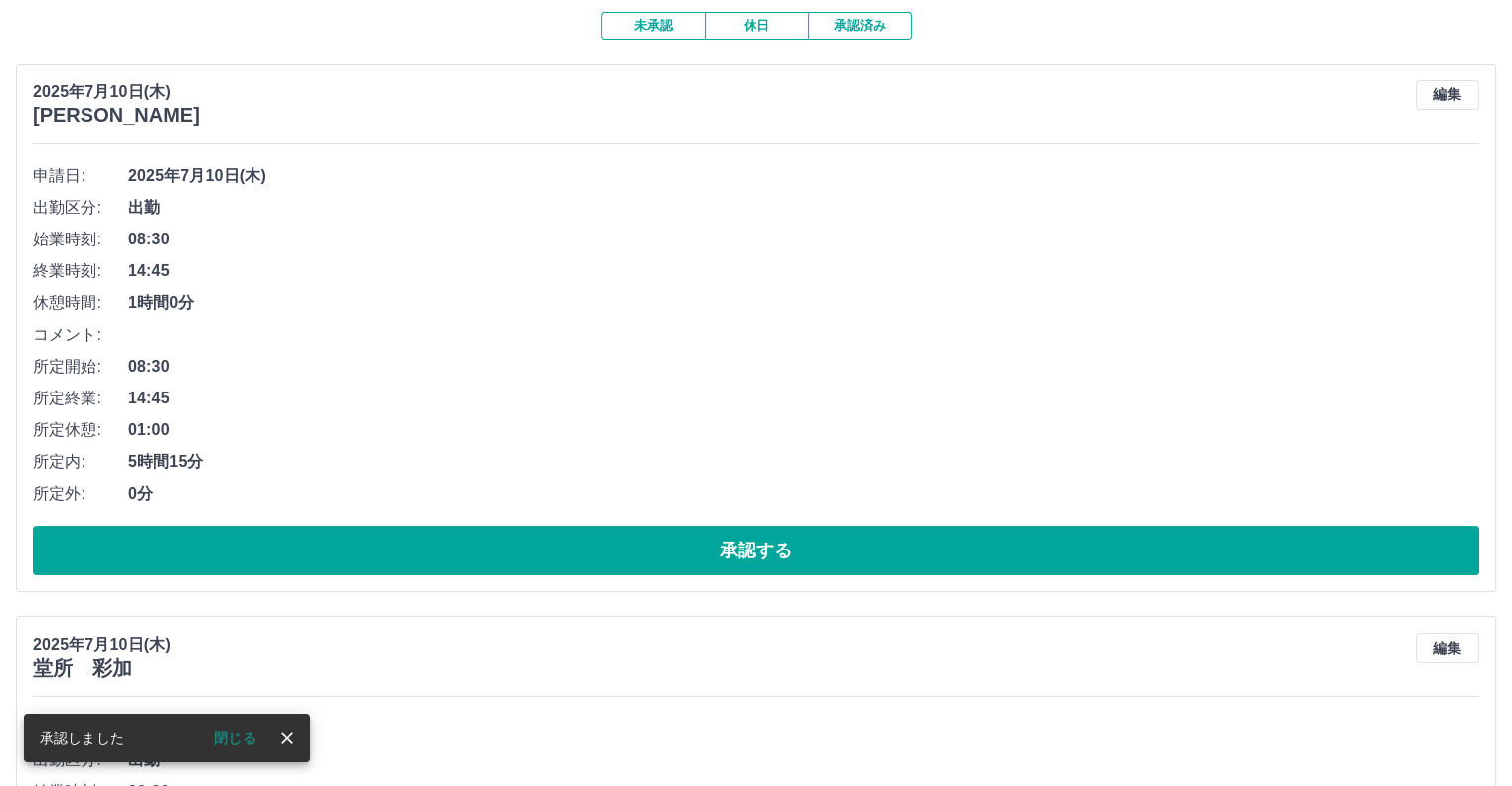 scroll, scrollTop: 175, scrollLeft: 0, axis: vertical 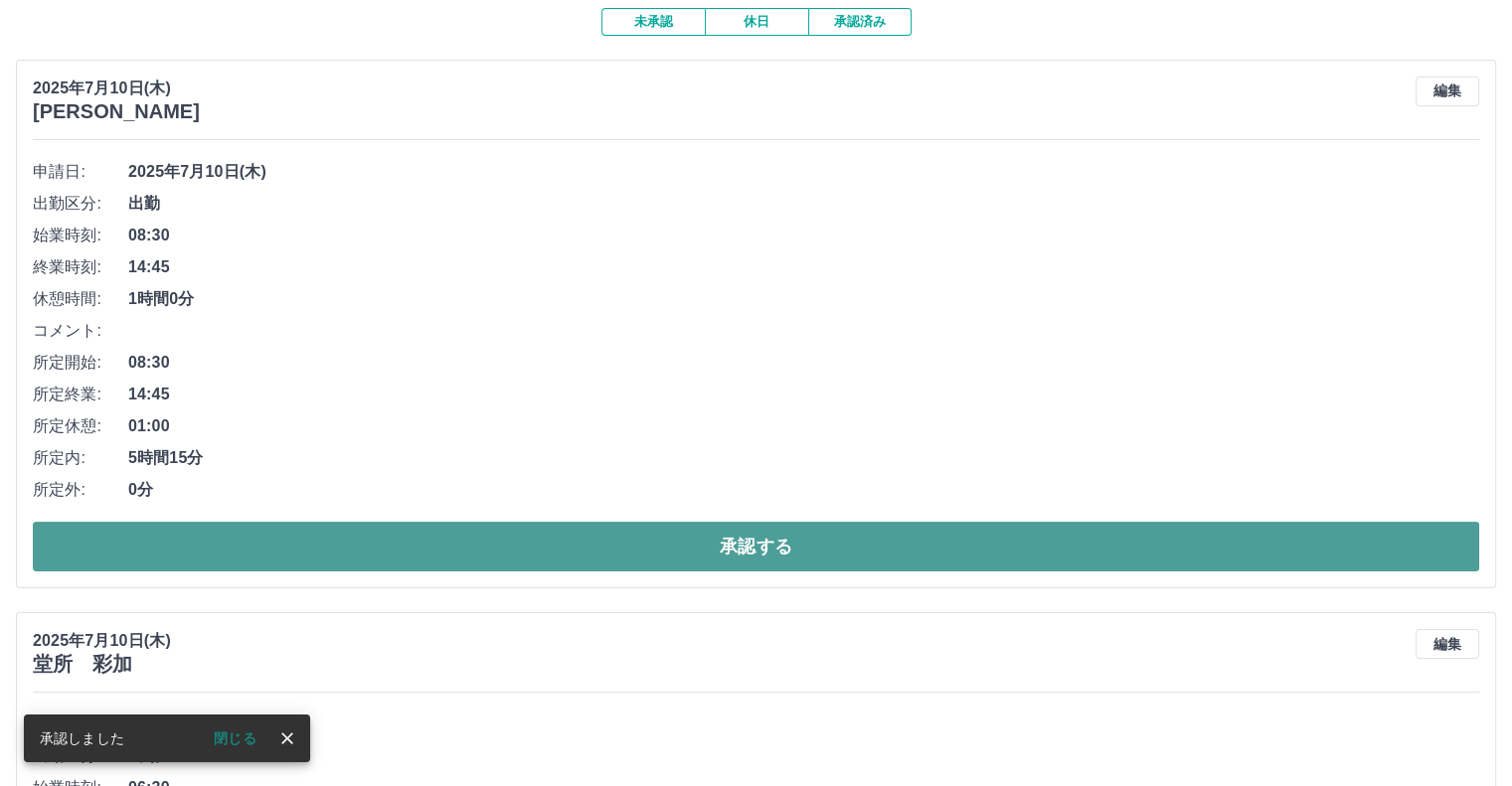 click on "承認する" at bounding box center [756, 547] 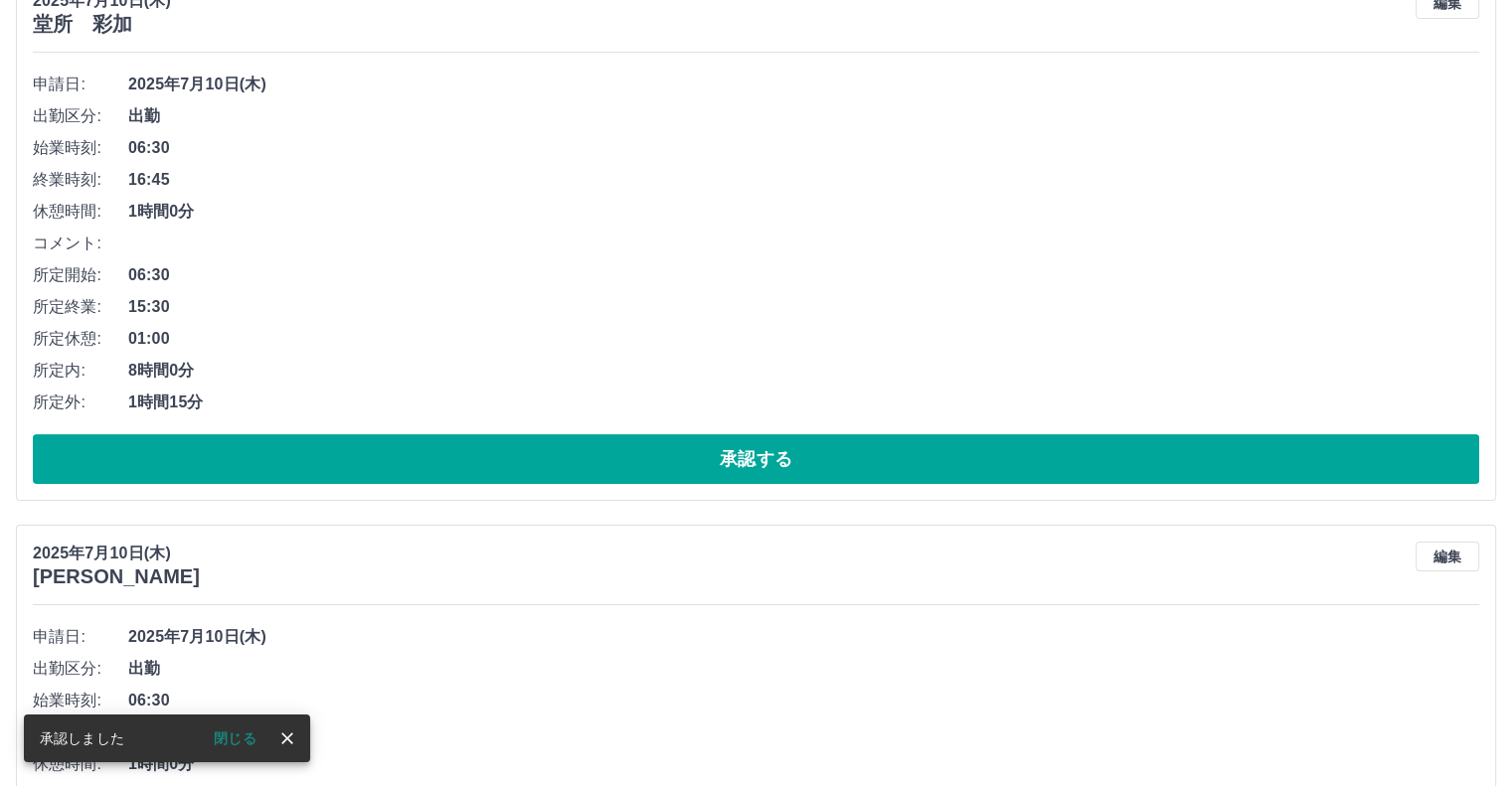 scroll, scrollTop: 199, scrollLeft: 0, axis: vertical 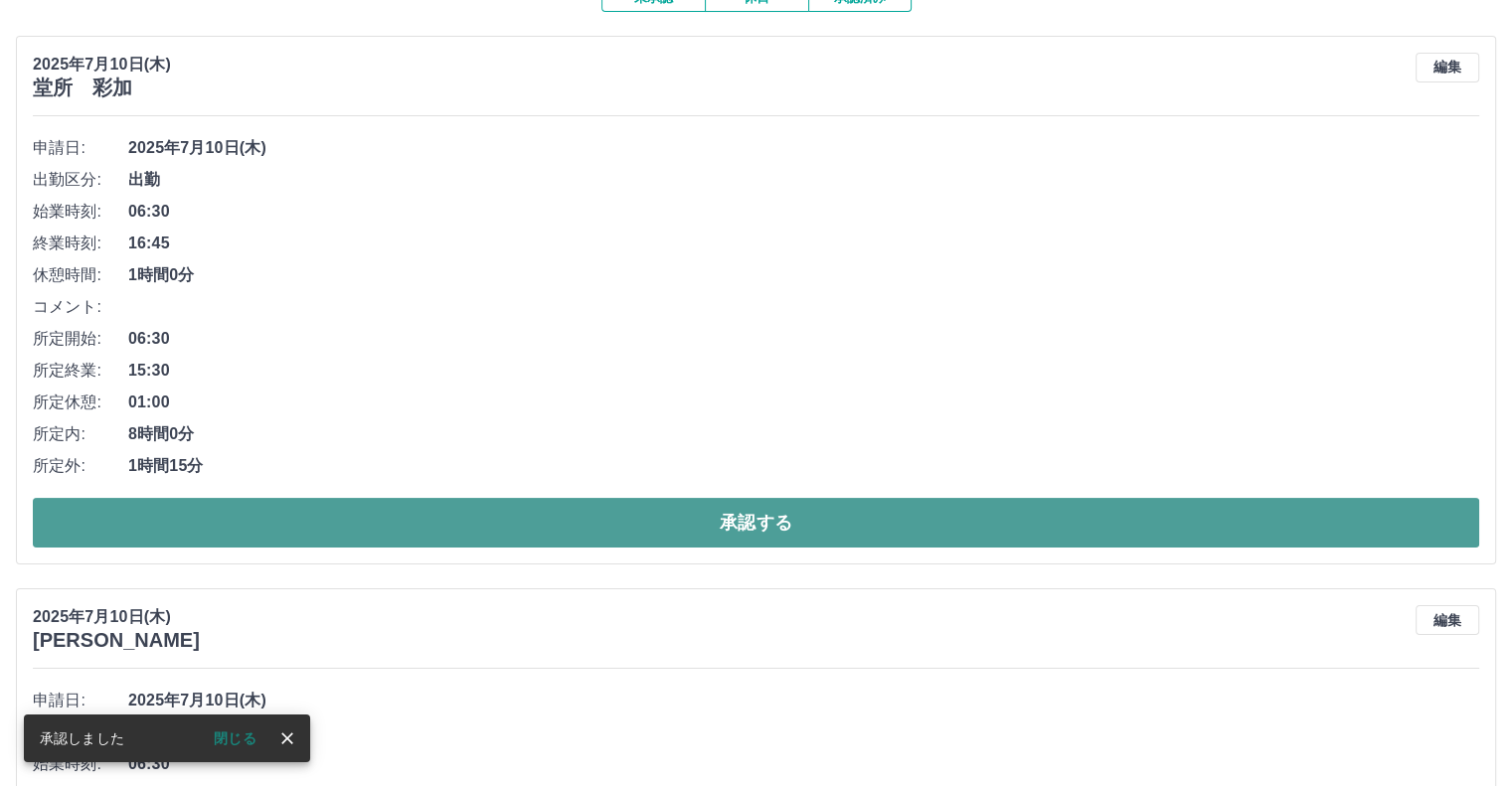 click on "承認する" at bounding box center (756, 523) 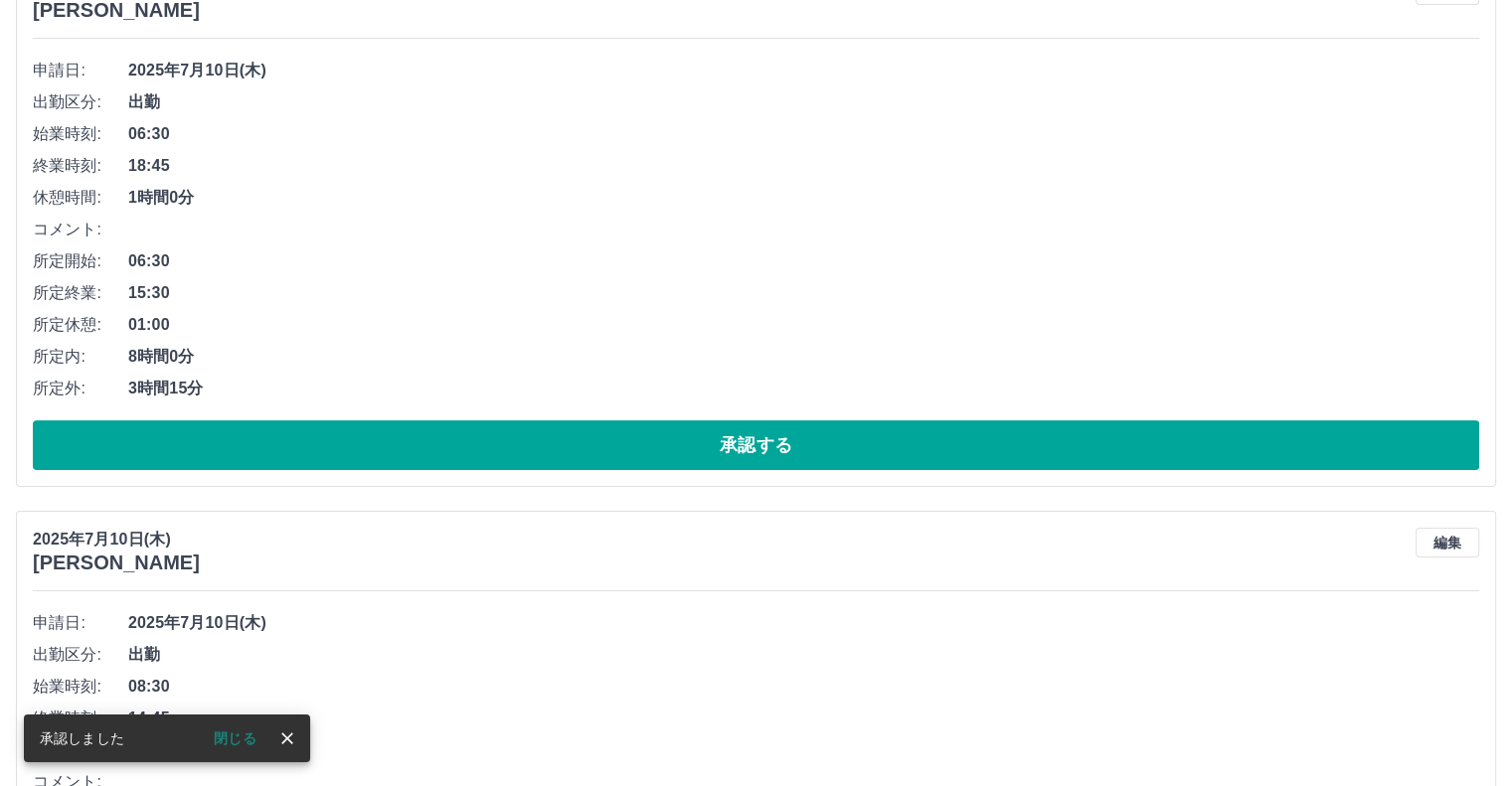 scroll, scrollTop: 278, scrollLeft: 0, axis: vertical 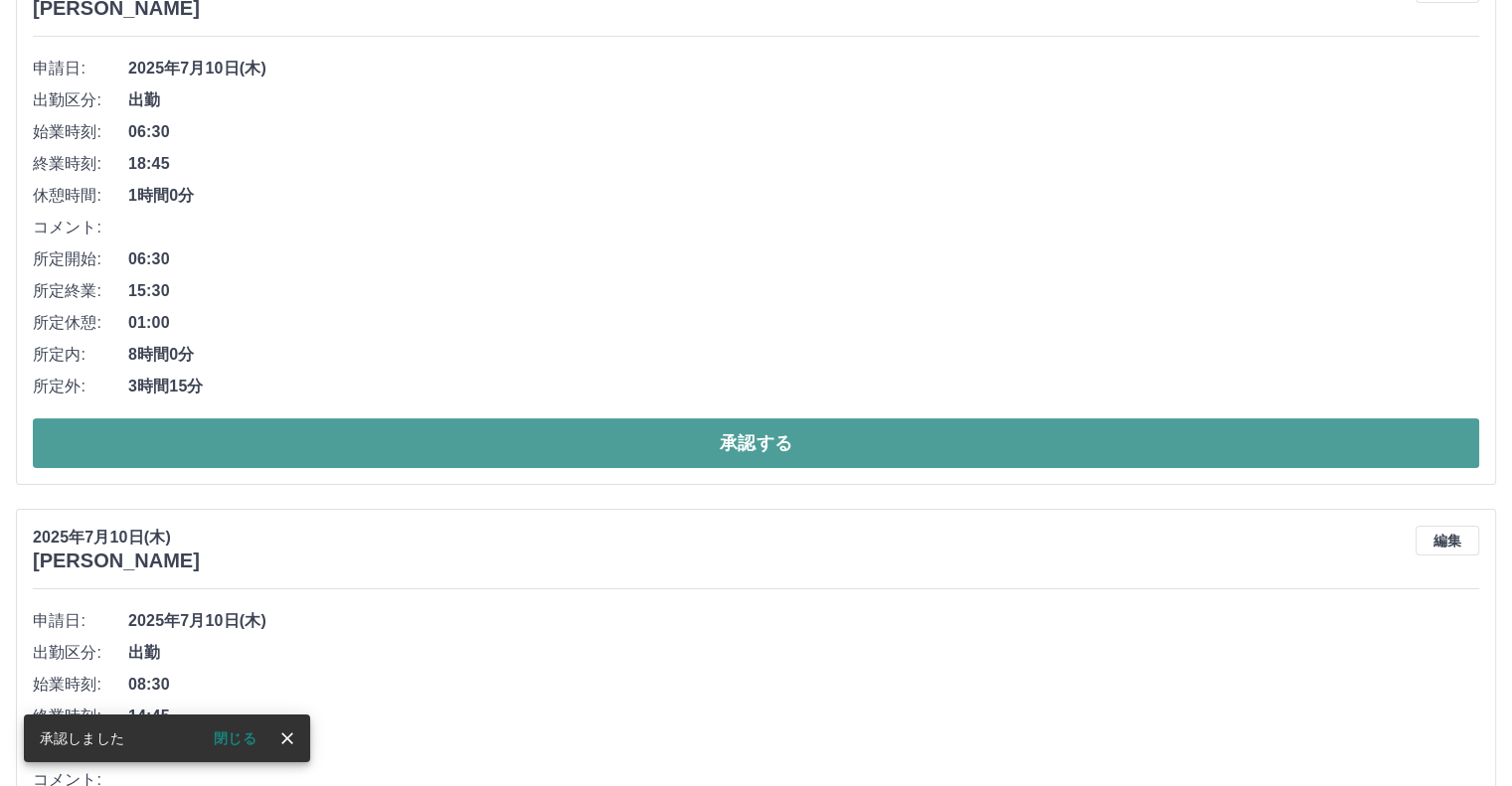 click on "承認する" at bounding box center [756, 443] 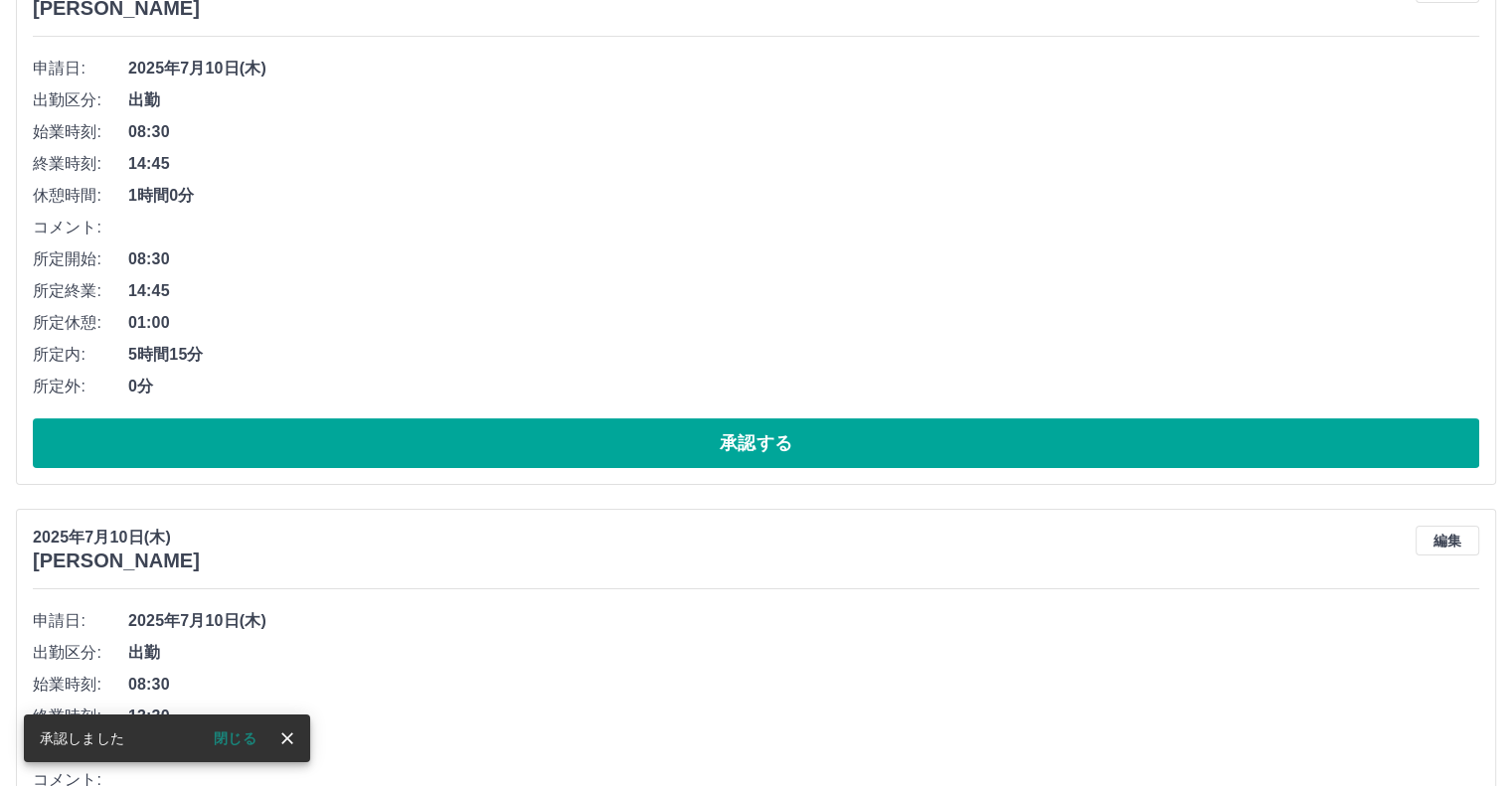 scroll, scrollTop: 0, scrollLeft: 0, axis: both 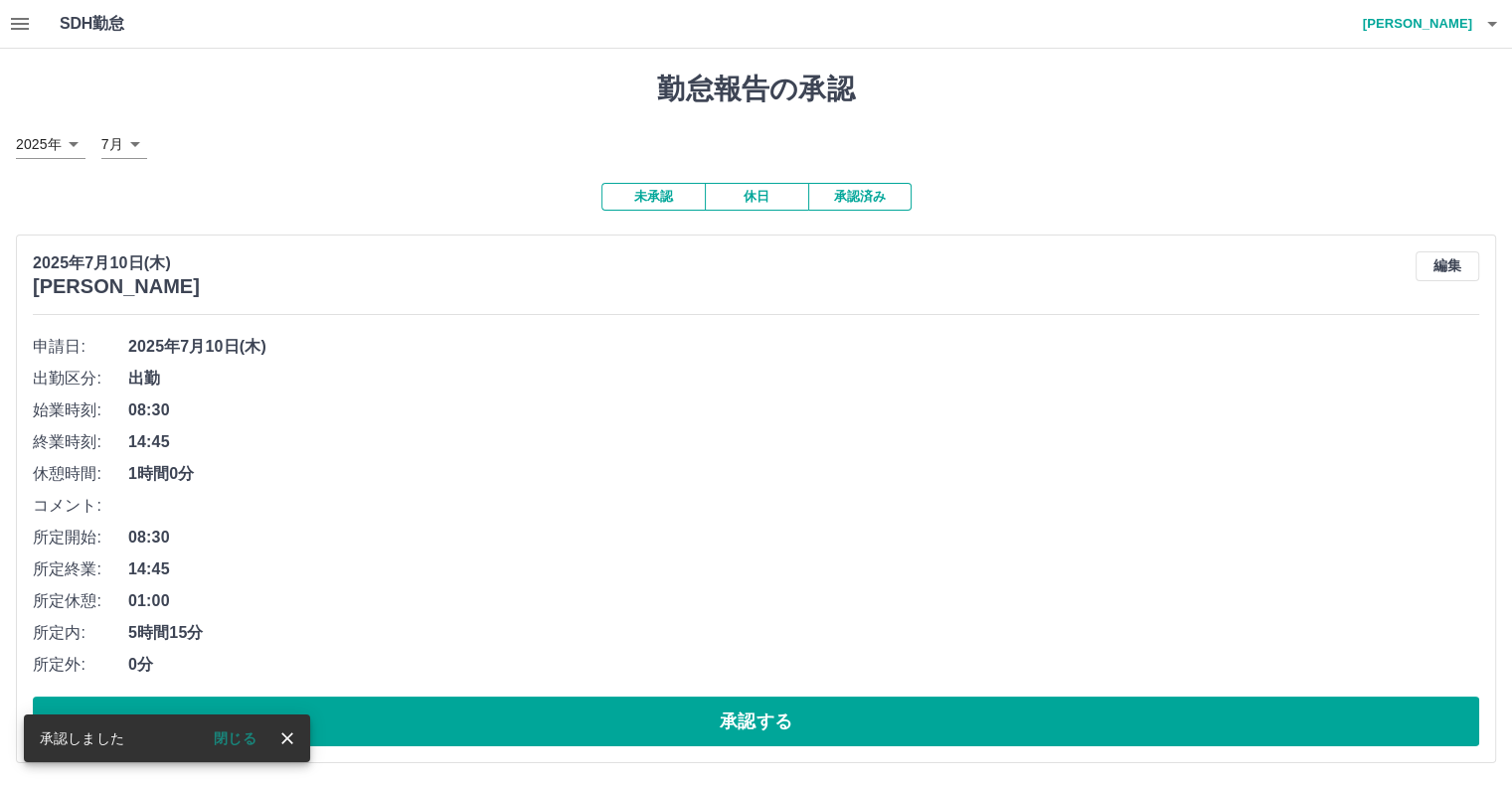 click at bounding box center [20, 24] 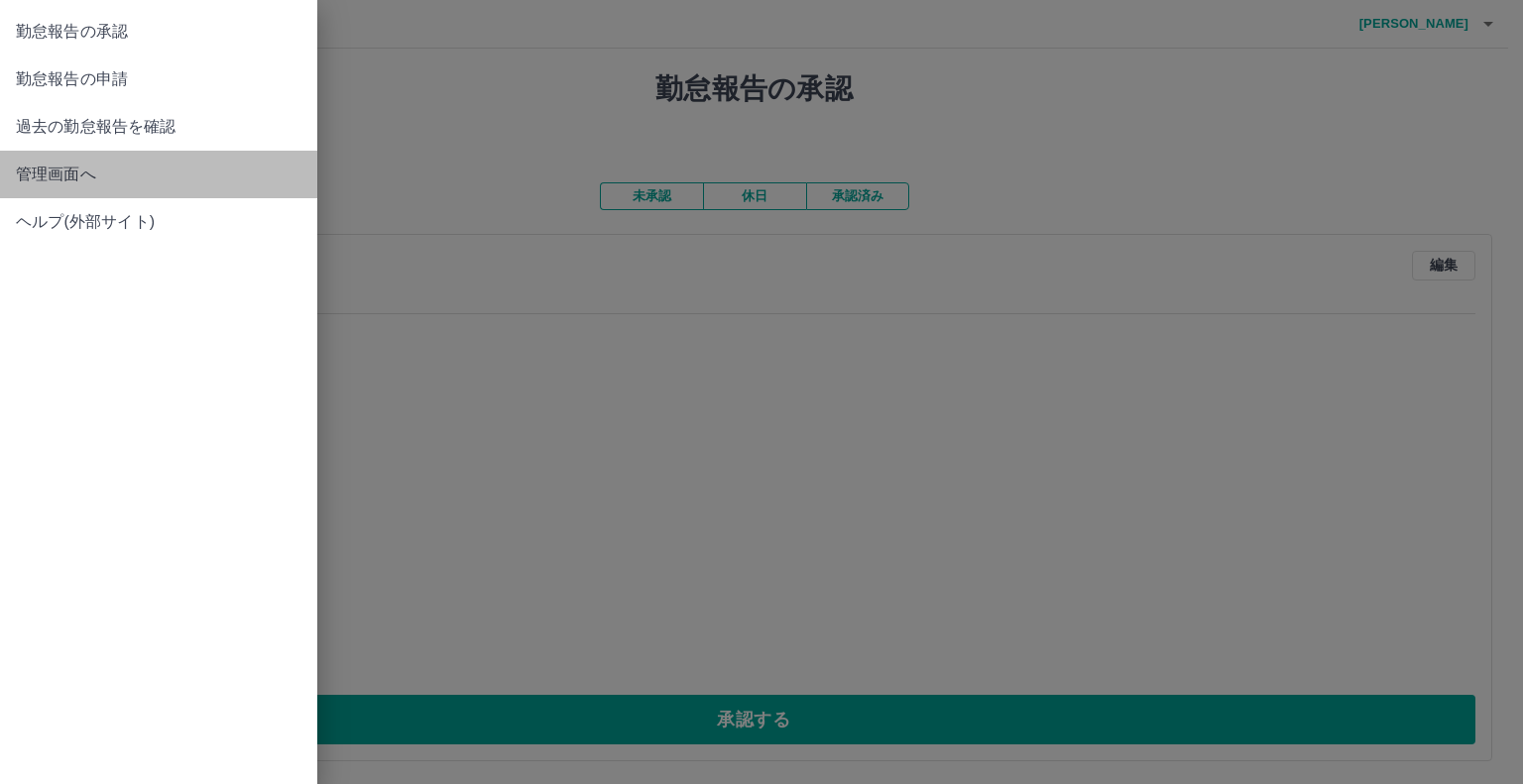 click on "管理画面へ" at bounding box center (159, 174) 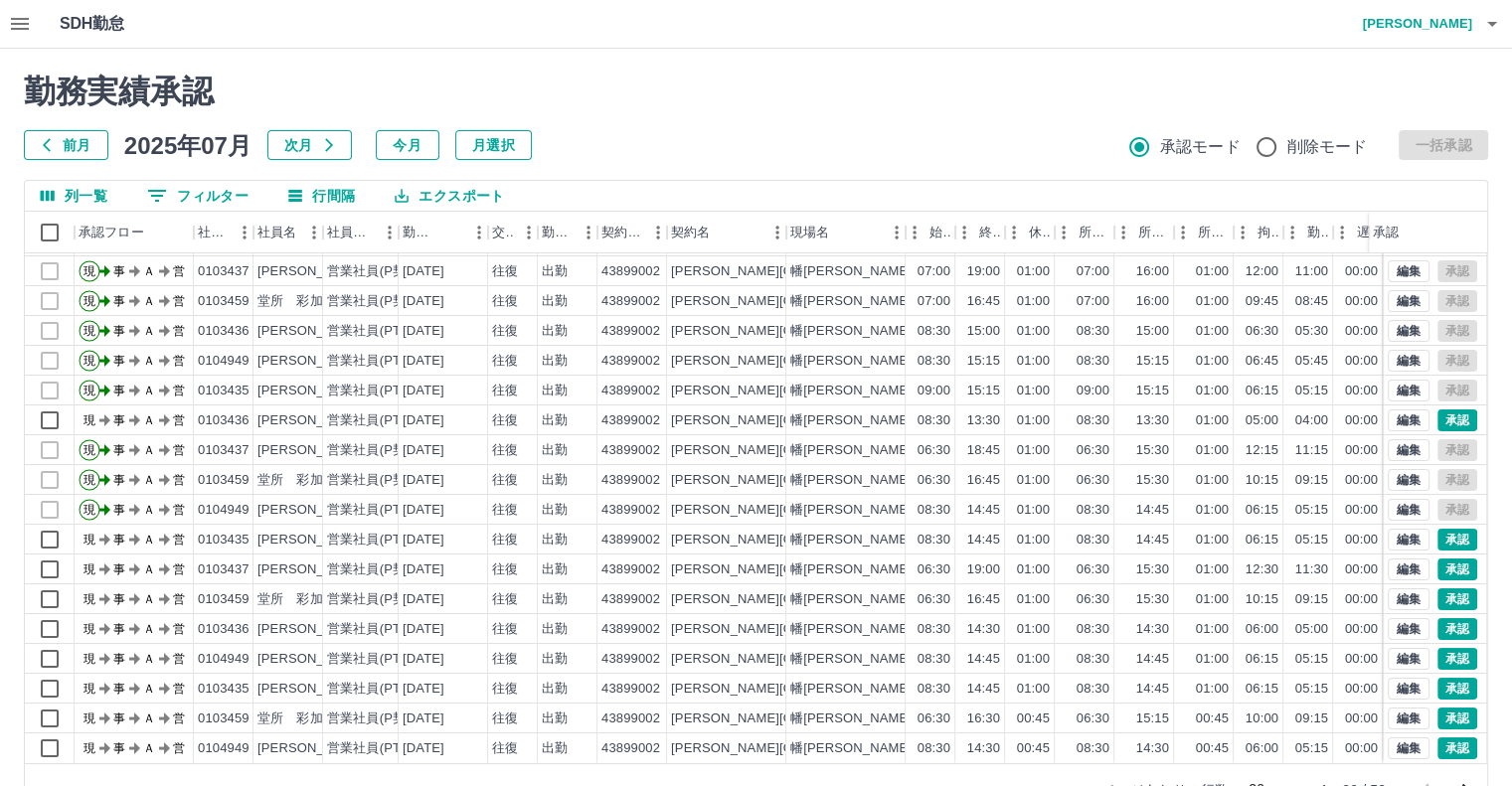 scroll, scrollTop: 0, scrollLeft: 0, axis: both 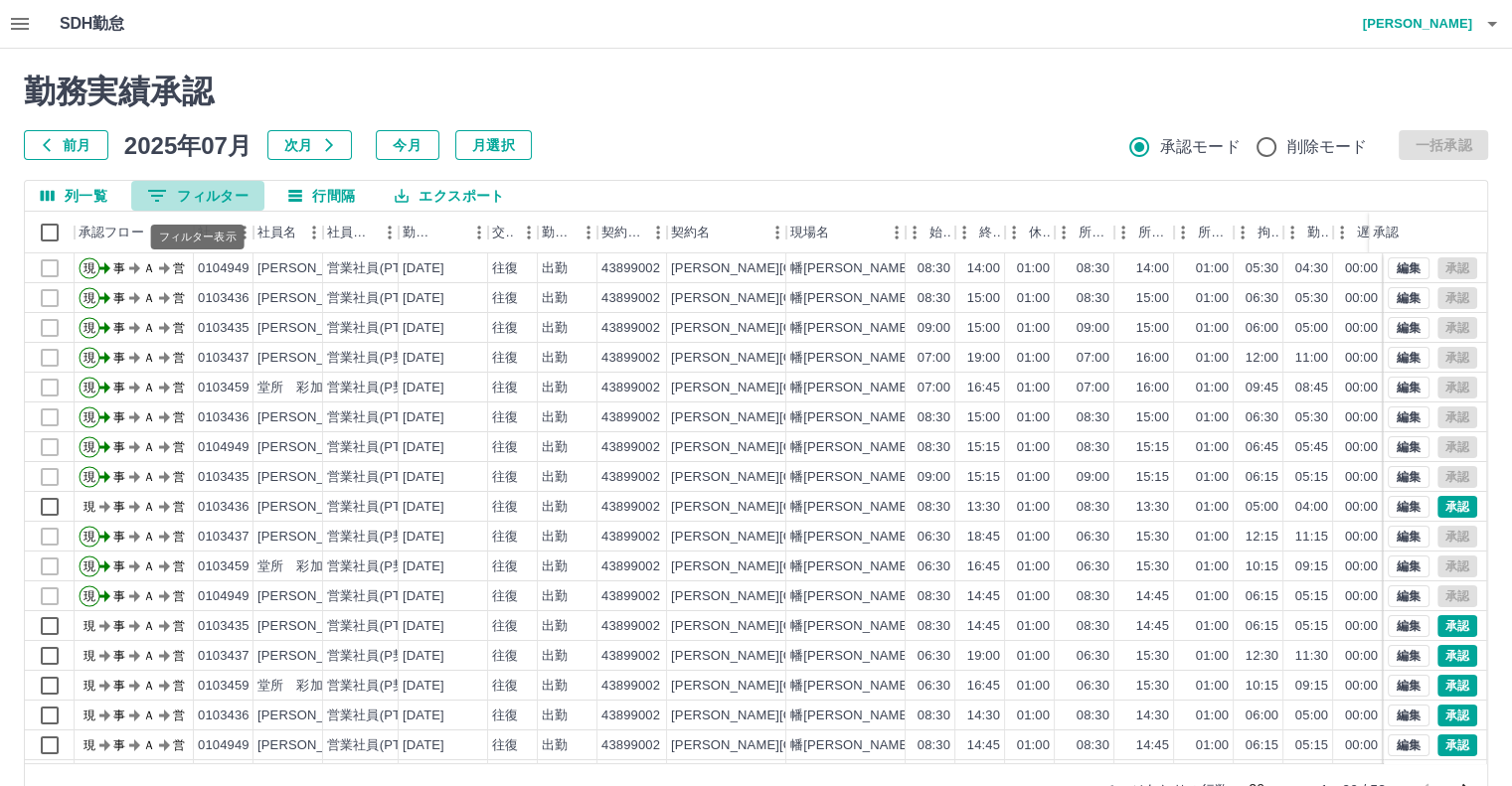 click on "0 フィルター" at bounding box center (198, 196) 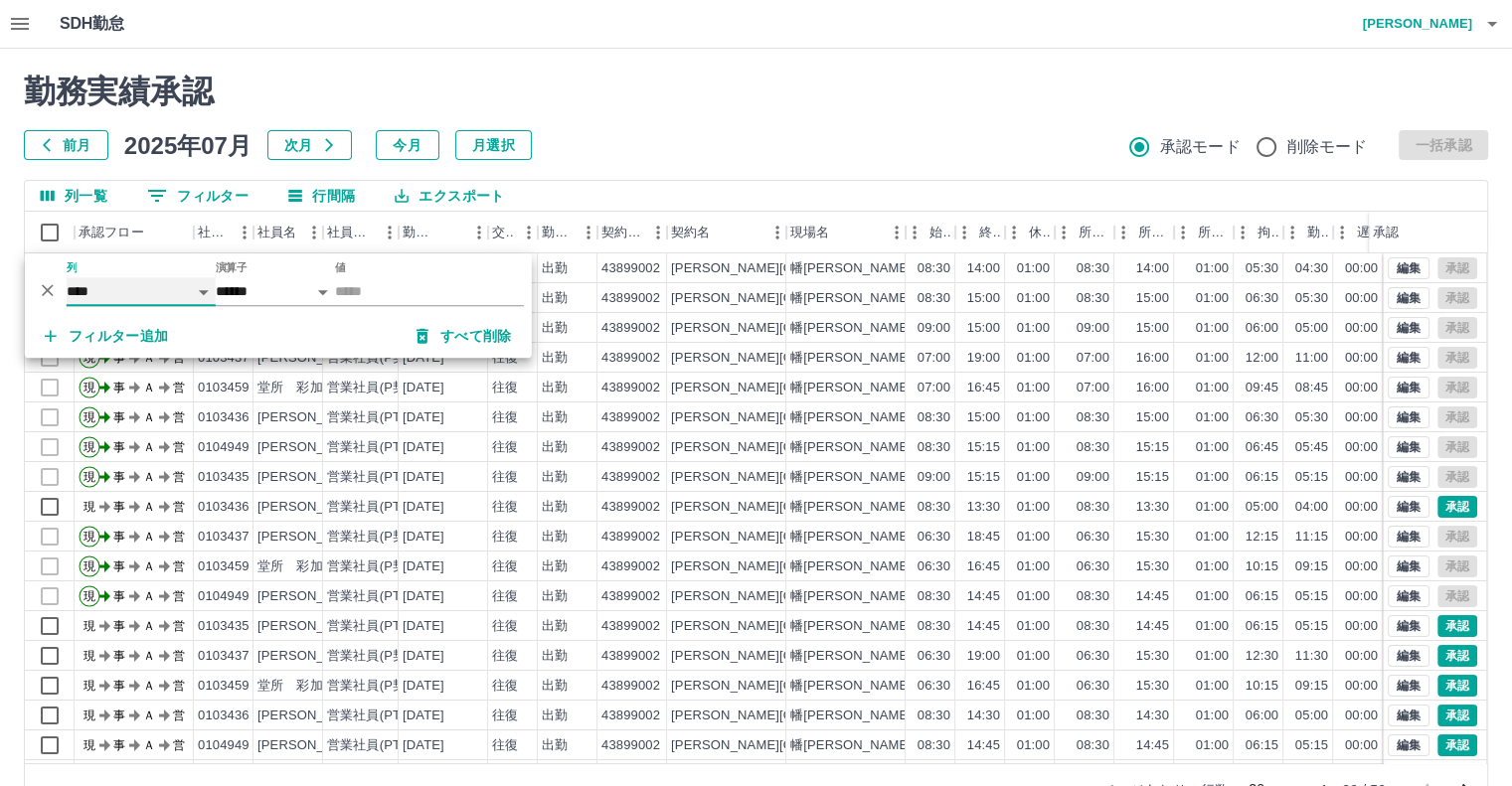 click on "**** *** **** *** *** **** ***** *** *** ** ** ** **** **** **** ** ** *** **** *****" at bounding box center (141, 291) 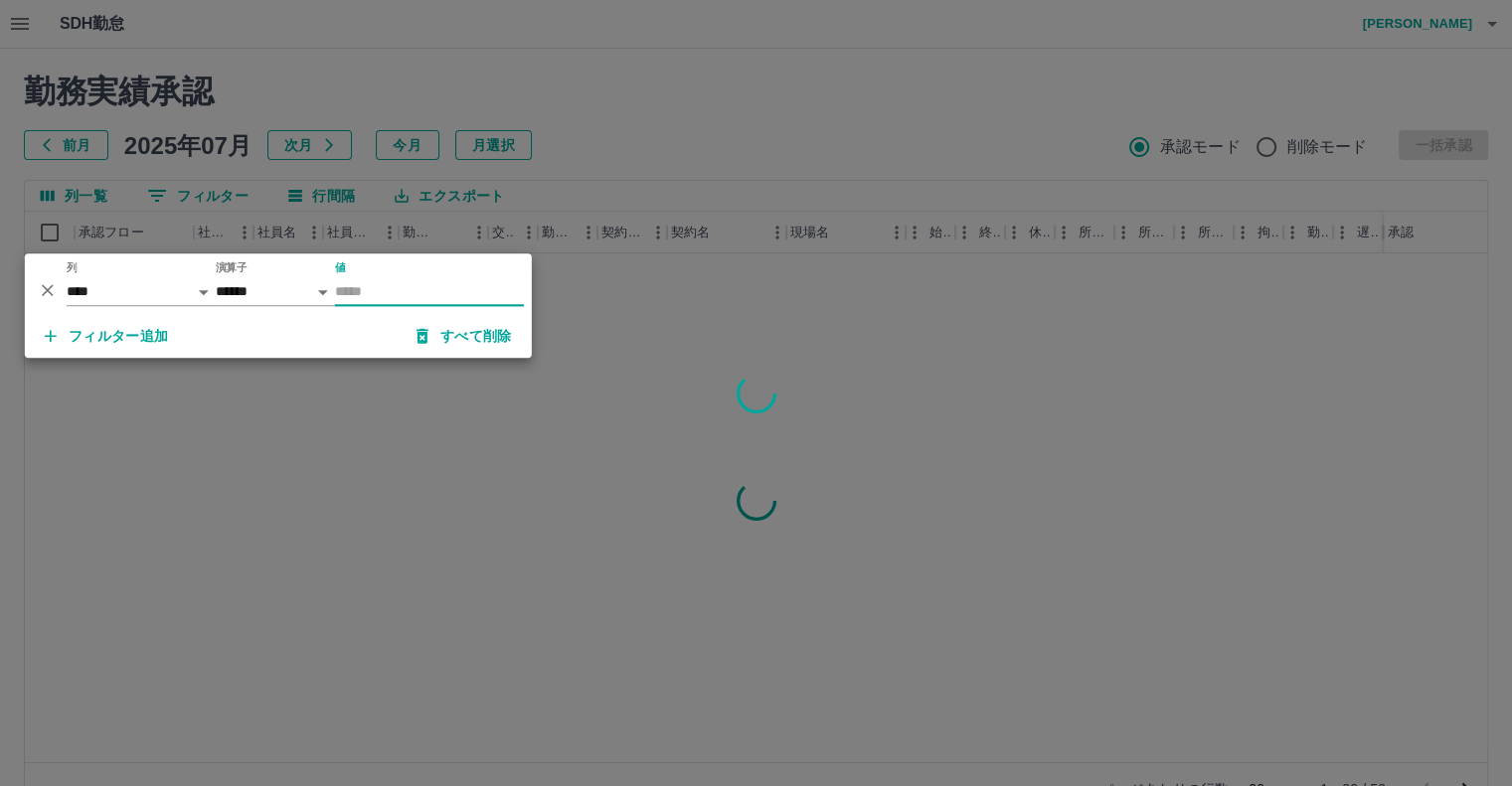 click on "値" at bounding box center [429, 291] 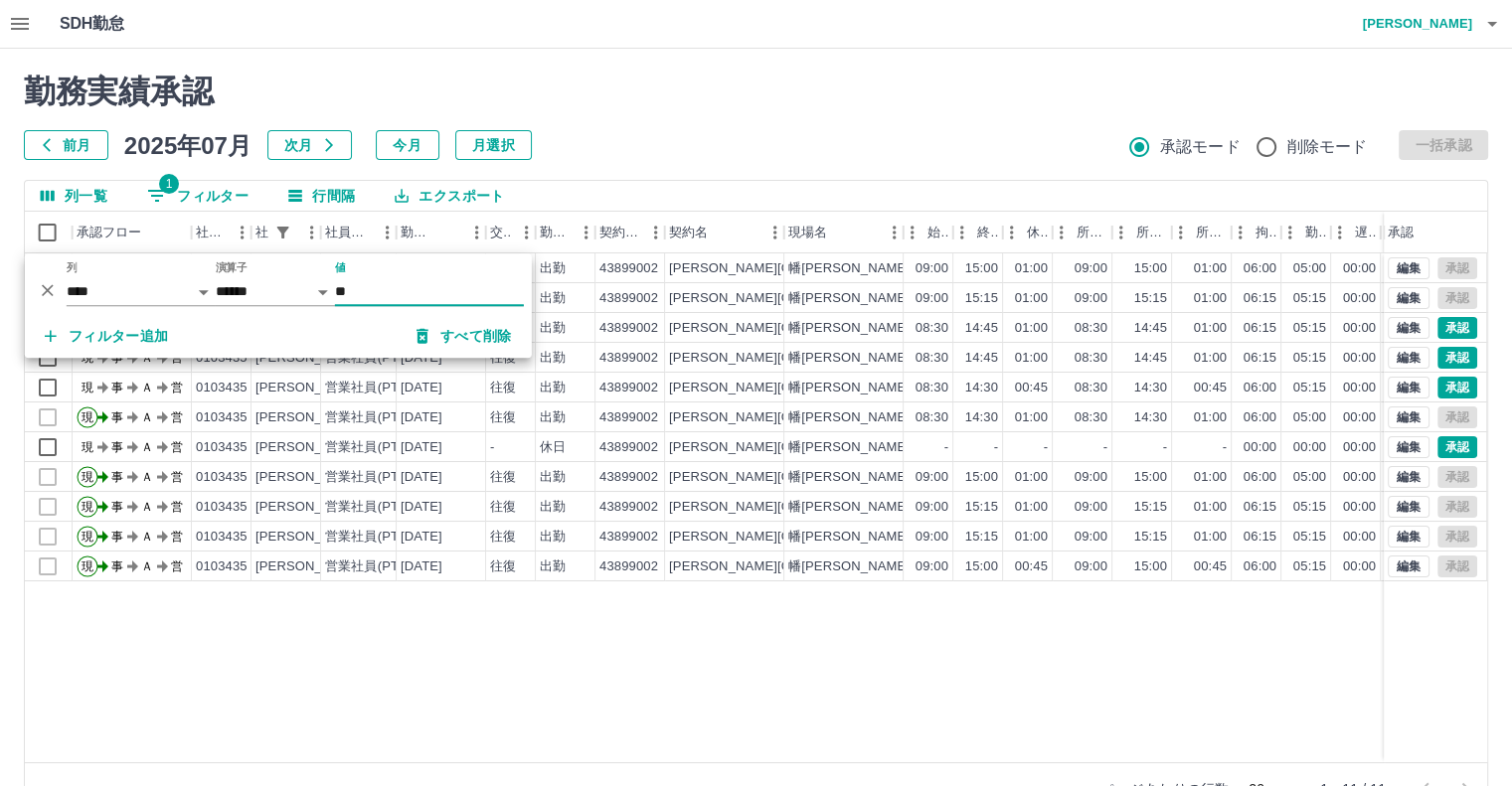 scroll, scrollTop: 0, scrollLeft: 0, axis: both 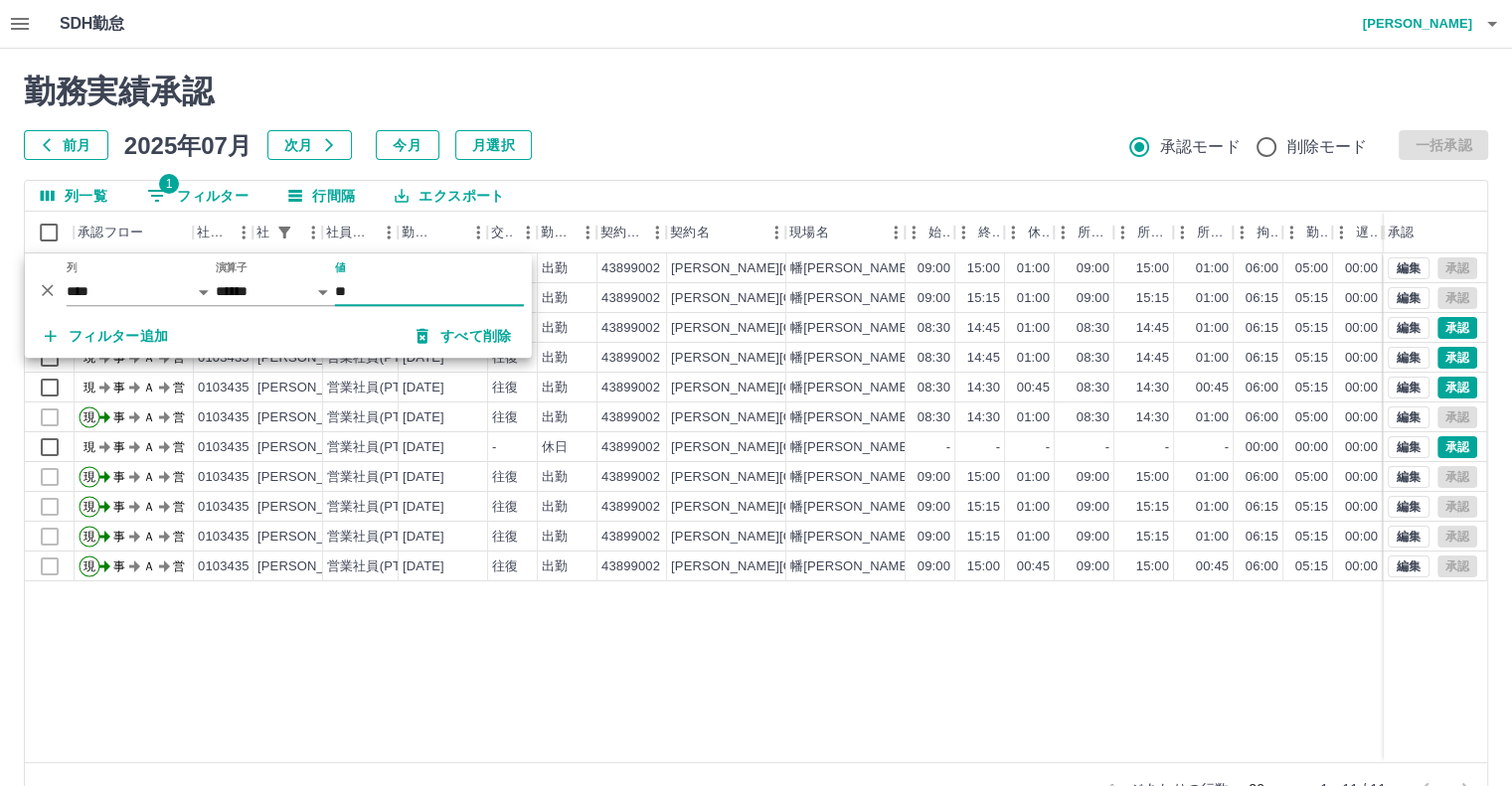 type on "**" 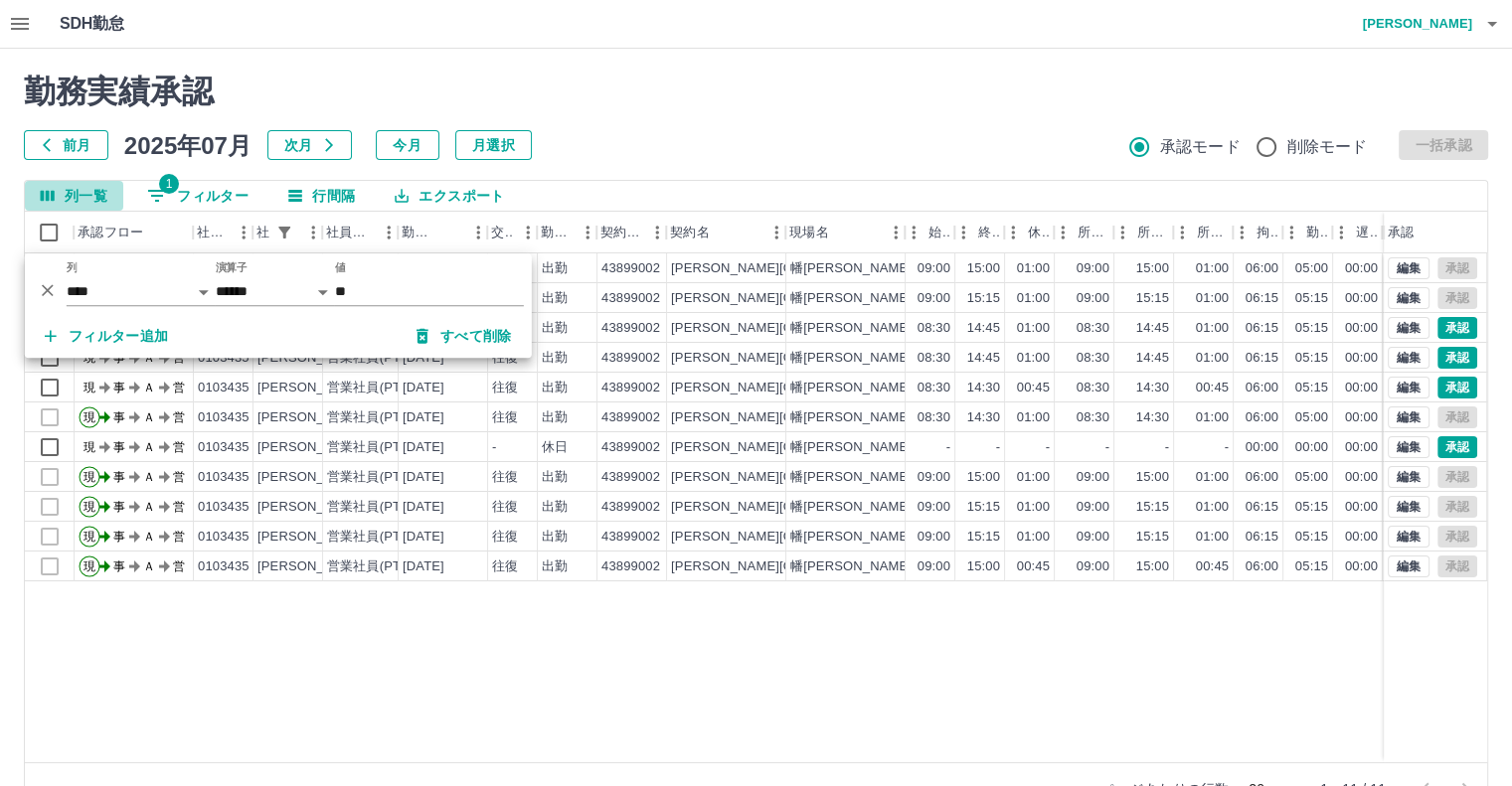 click on "列一覧" at bounding box center [74, 196] 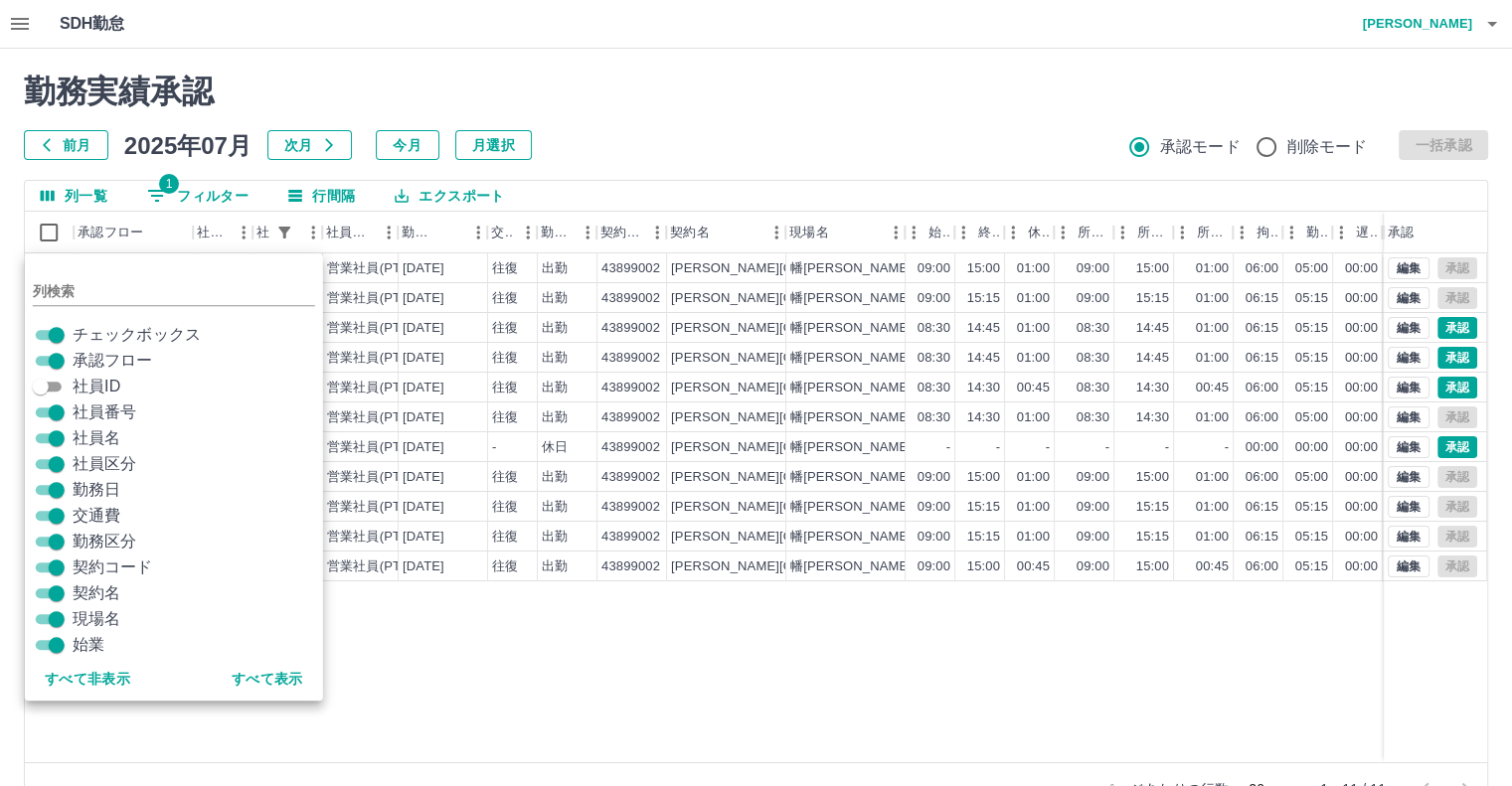 click on "チェックボックス 承認フロー 社員ID 社員番号 社員名 社員区分 勤務日 交通費 勤務区分 契約コード 契約名 現場名 始業 終業 休憩 所定開始 所定終業 所定休憩 拘束 勤務 遅刻等 コメント ステータス 承認" at bounding box center [174, 632] 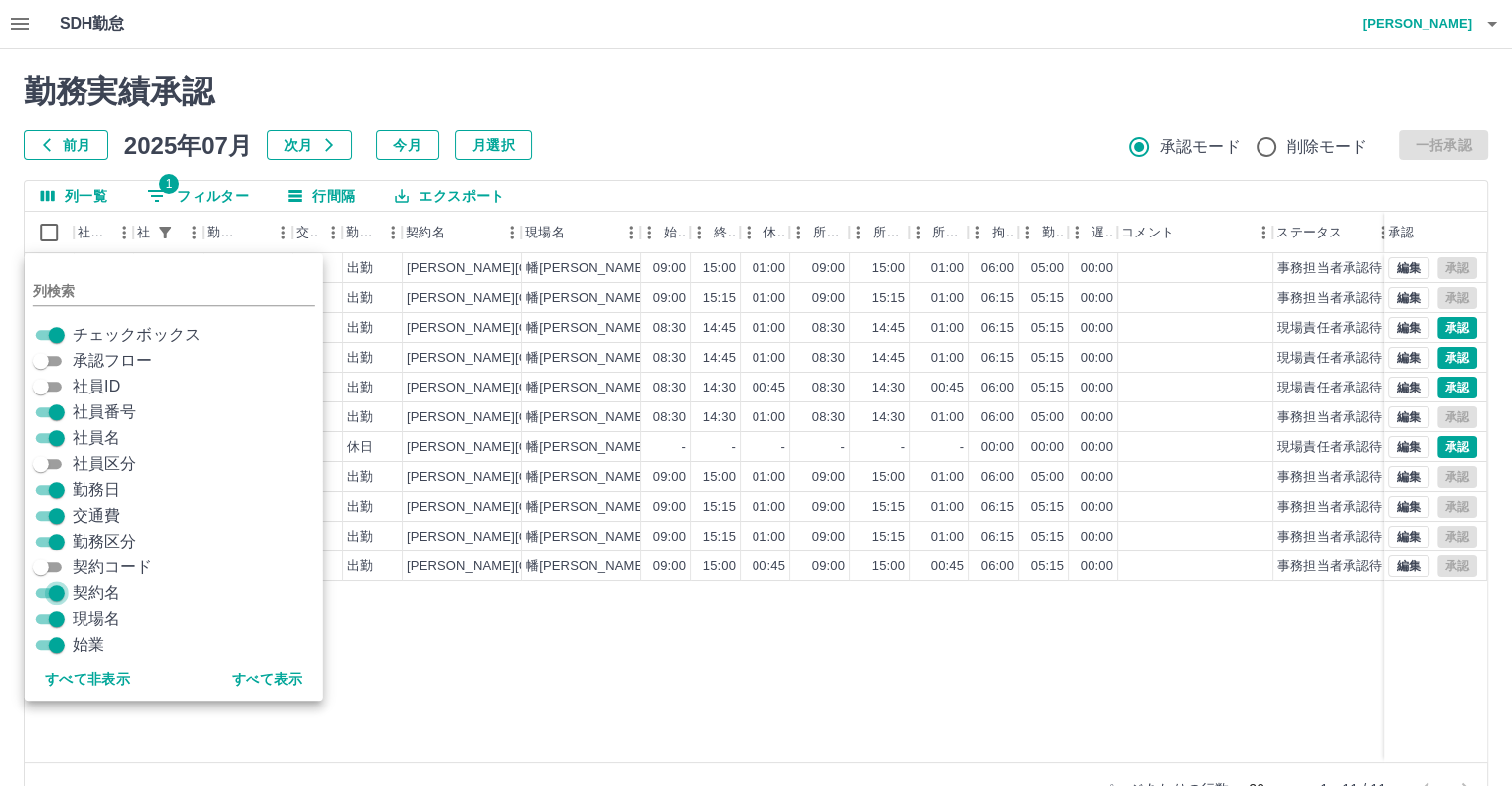 scroll, scrollTop: 0, scrollLeft: 0, axis: both 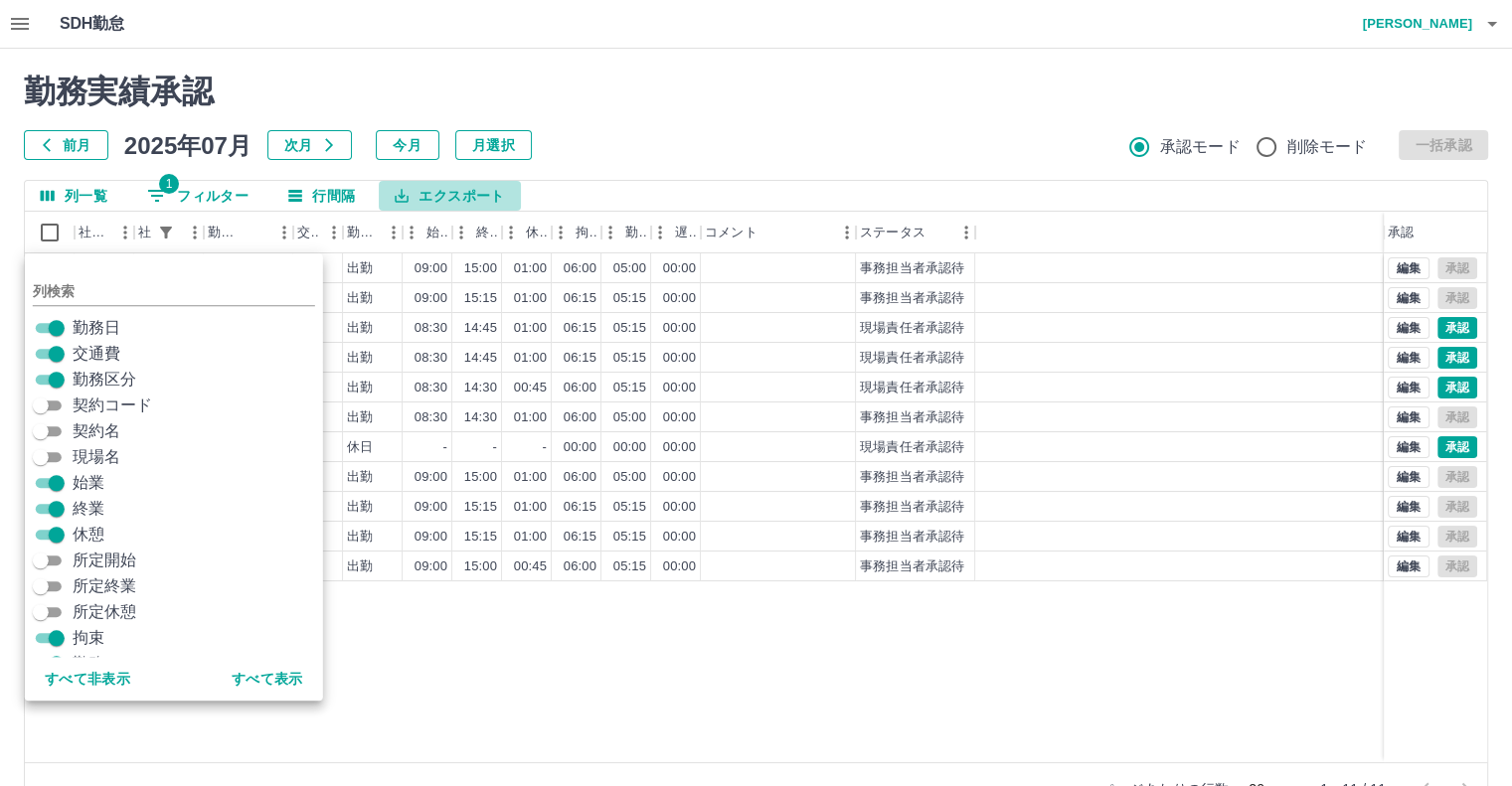 click on "エクスポート" at bounding box center (449, 196) 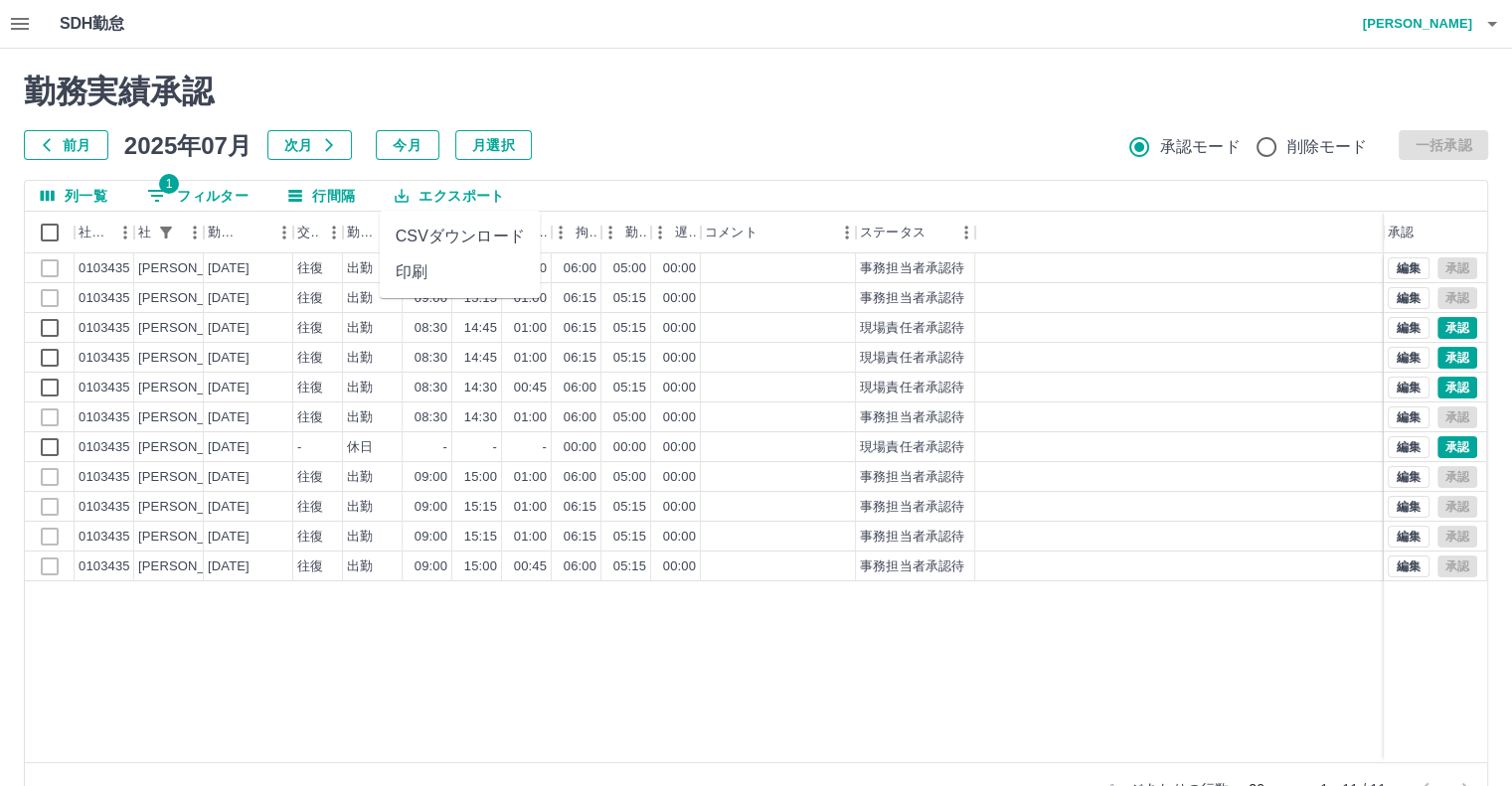 click on "印刷" at bounding box center [460, 272] 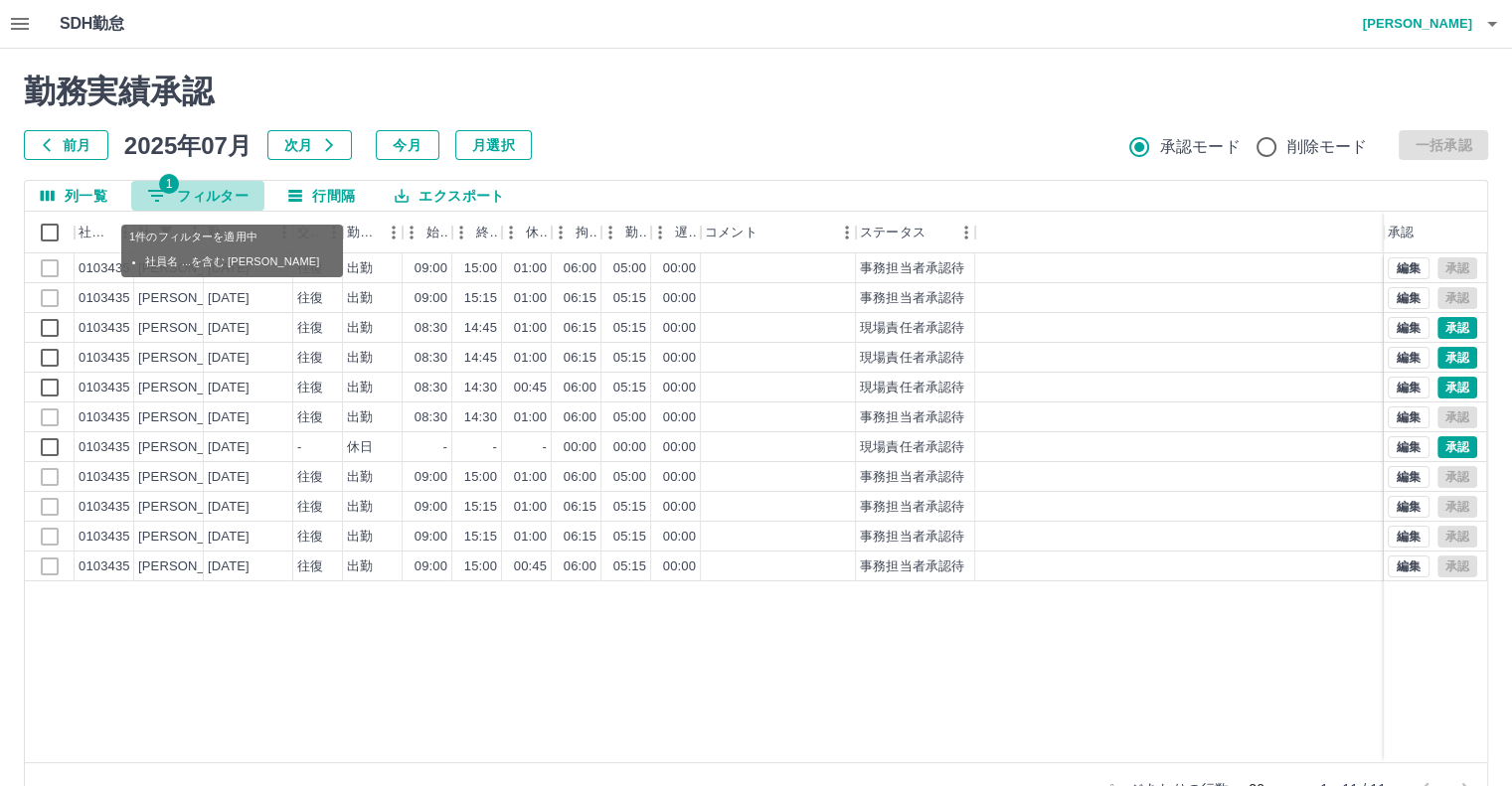 click 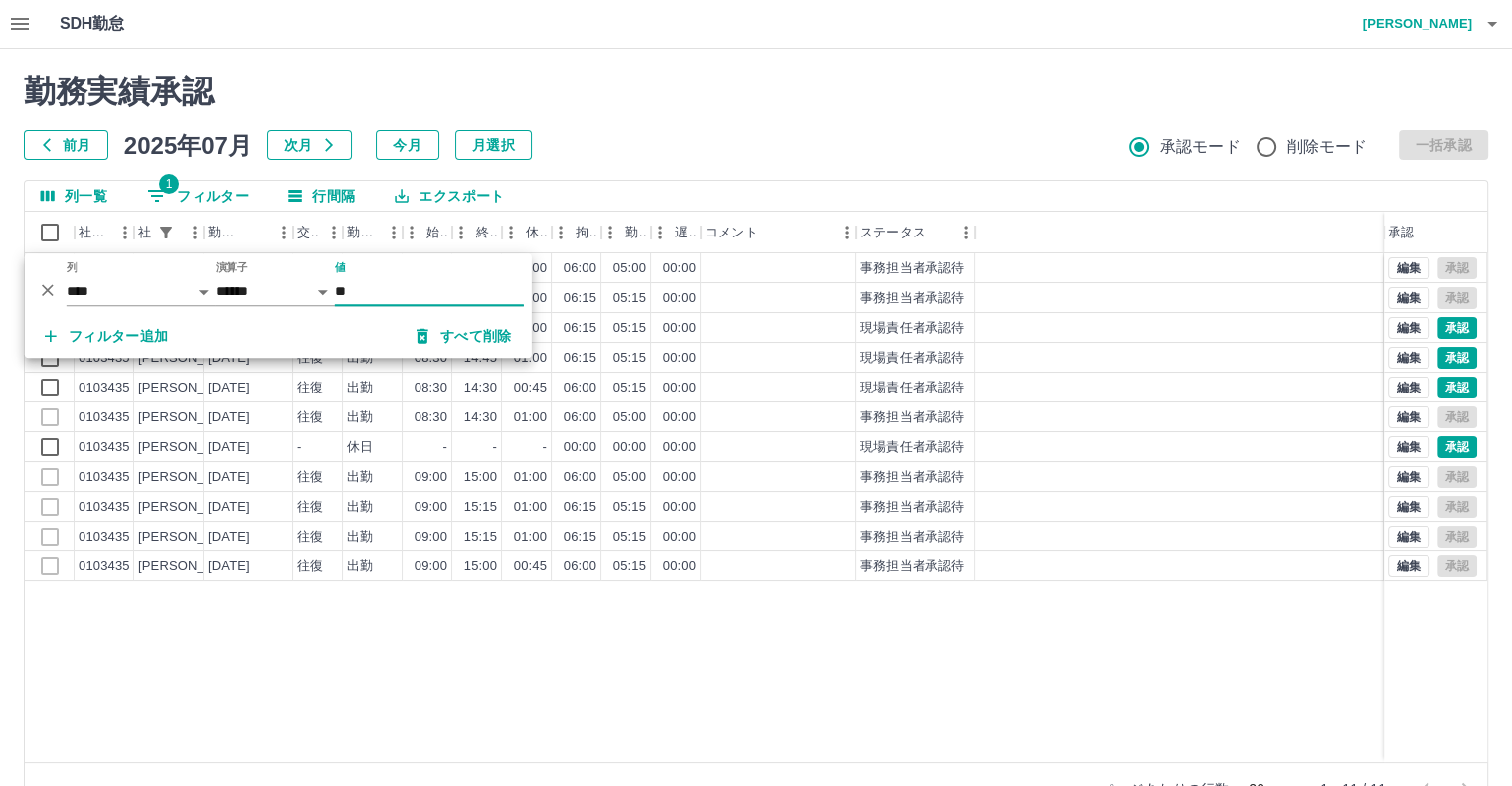type on "*" 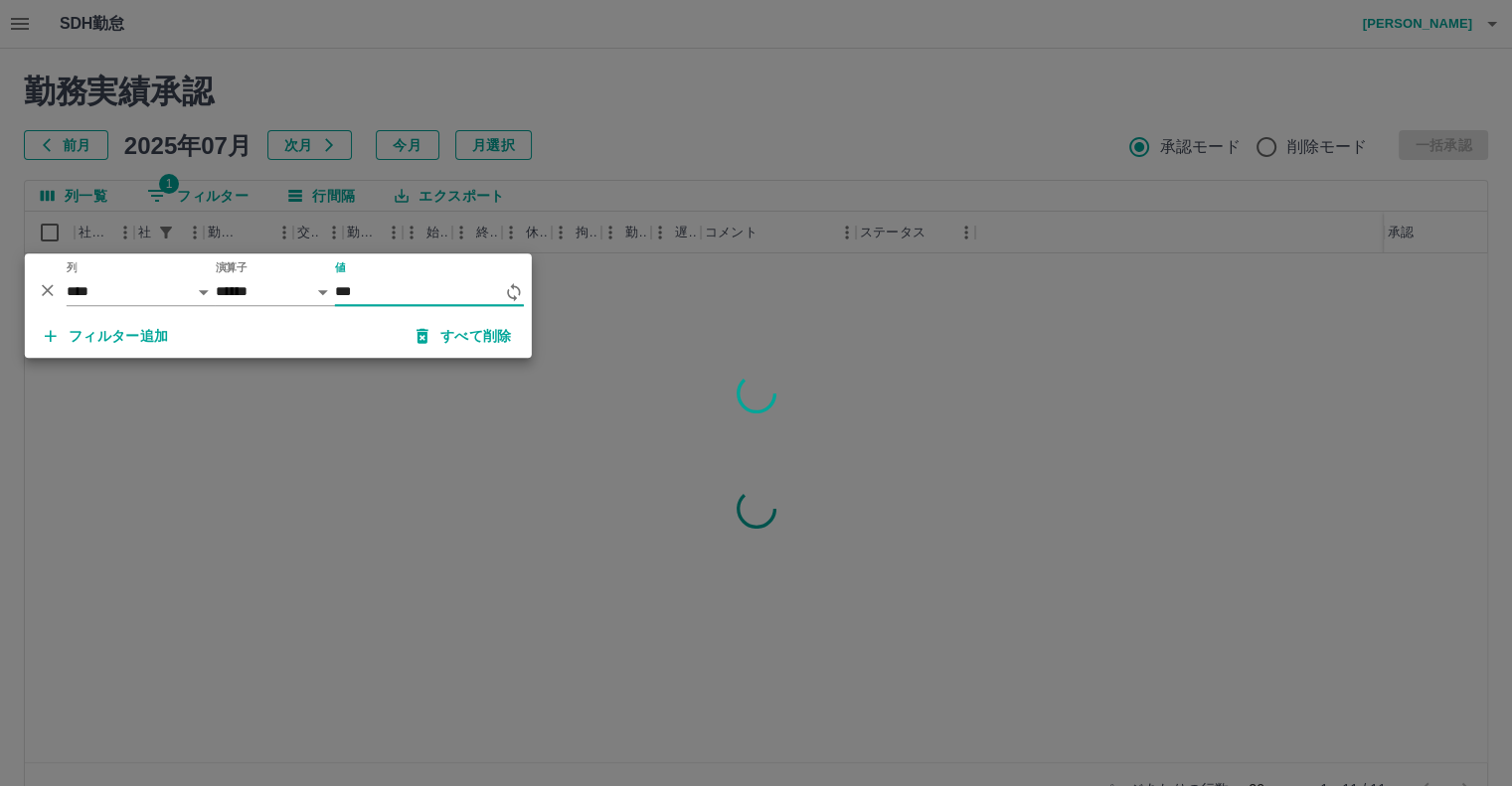 type on "**" 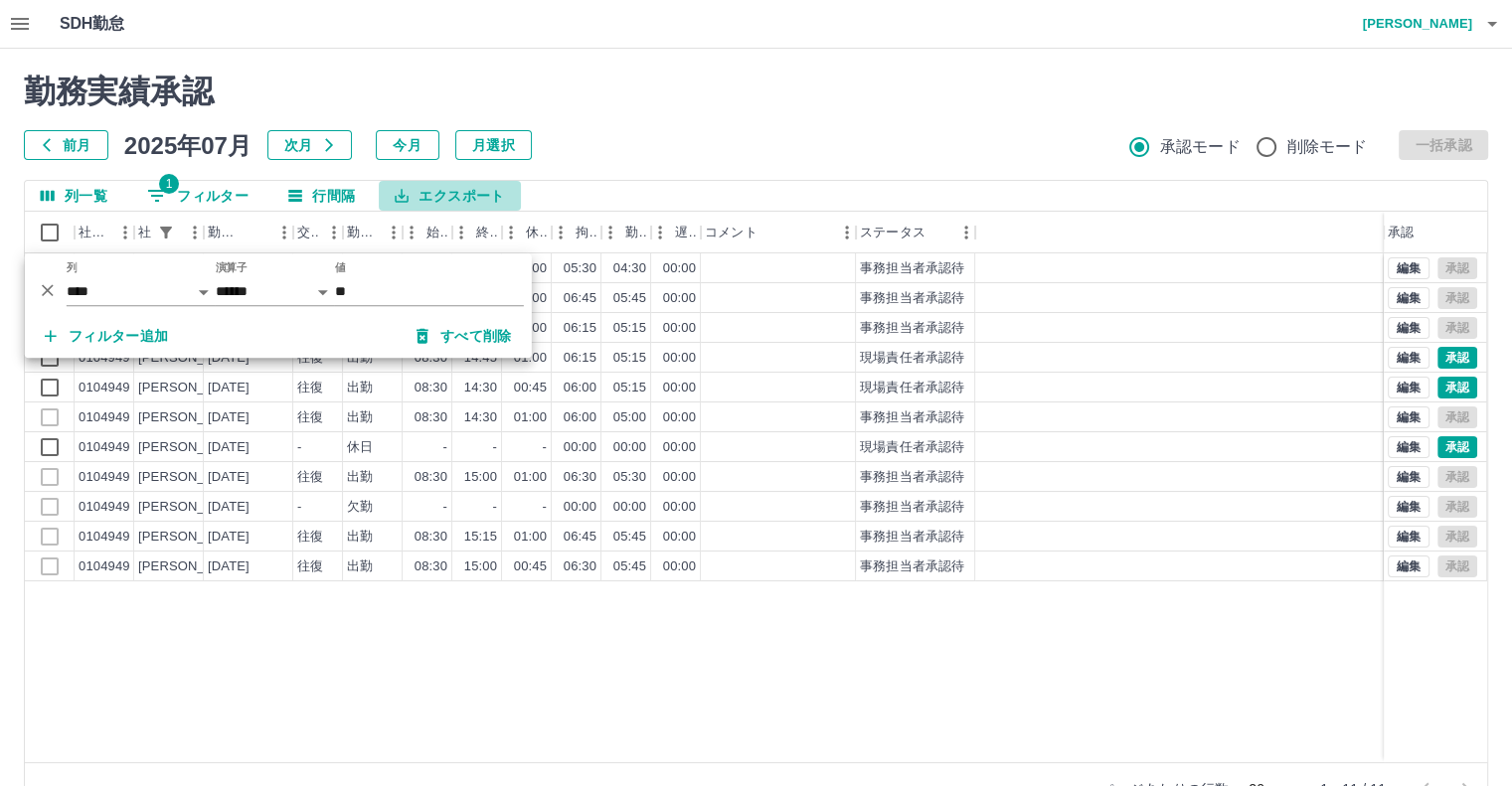 click on "エクスポート" at bounding box center (449, 196) 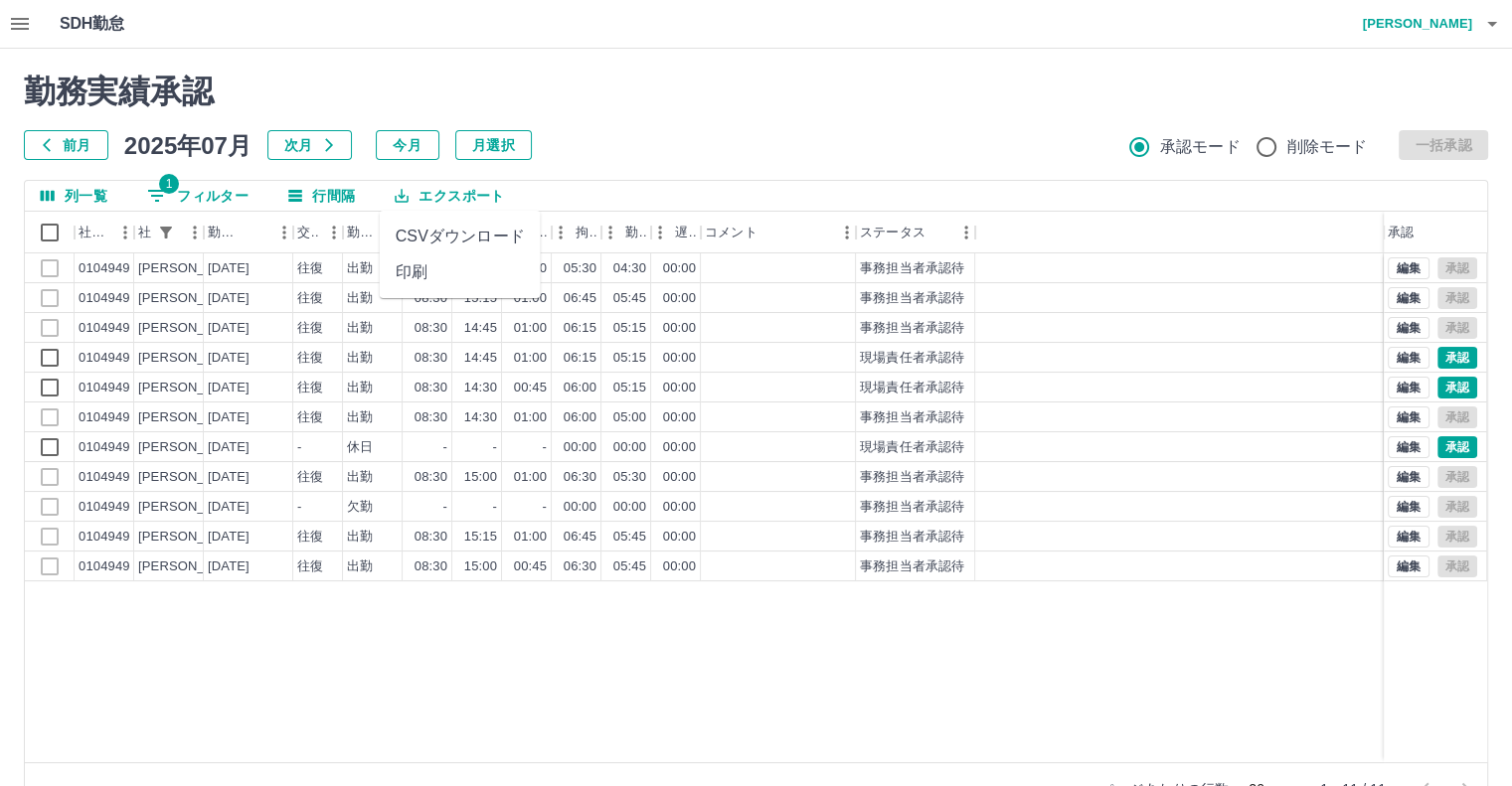 click on "印刷" at bounding box center [460, 272] 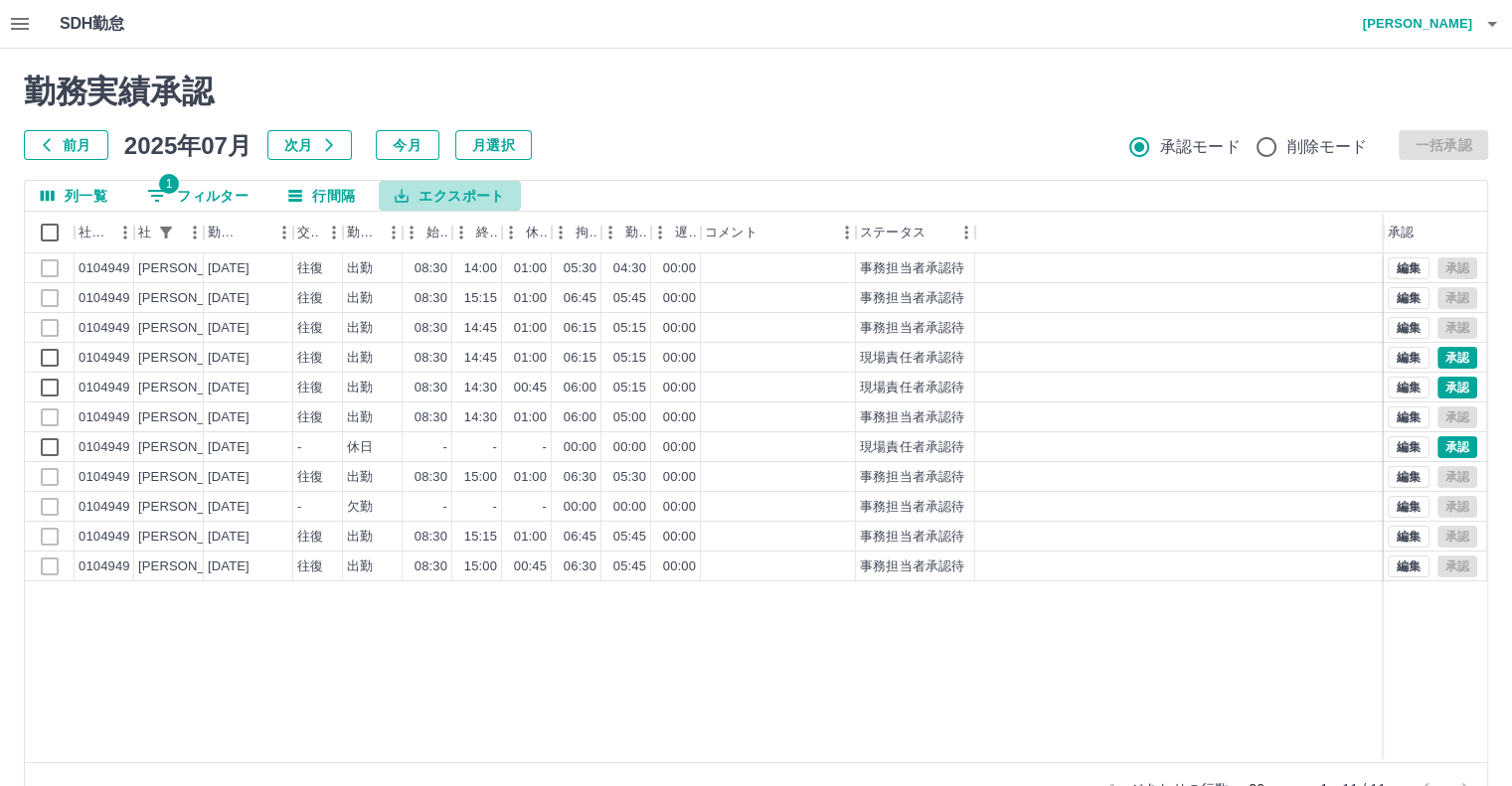click 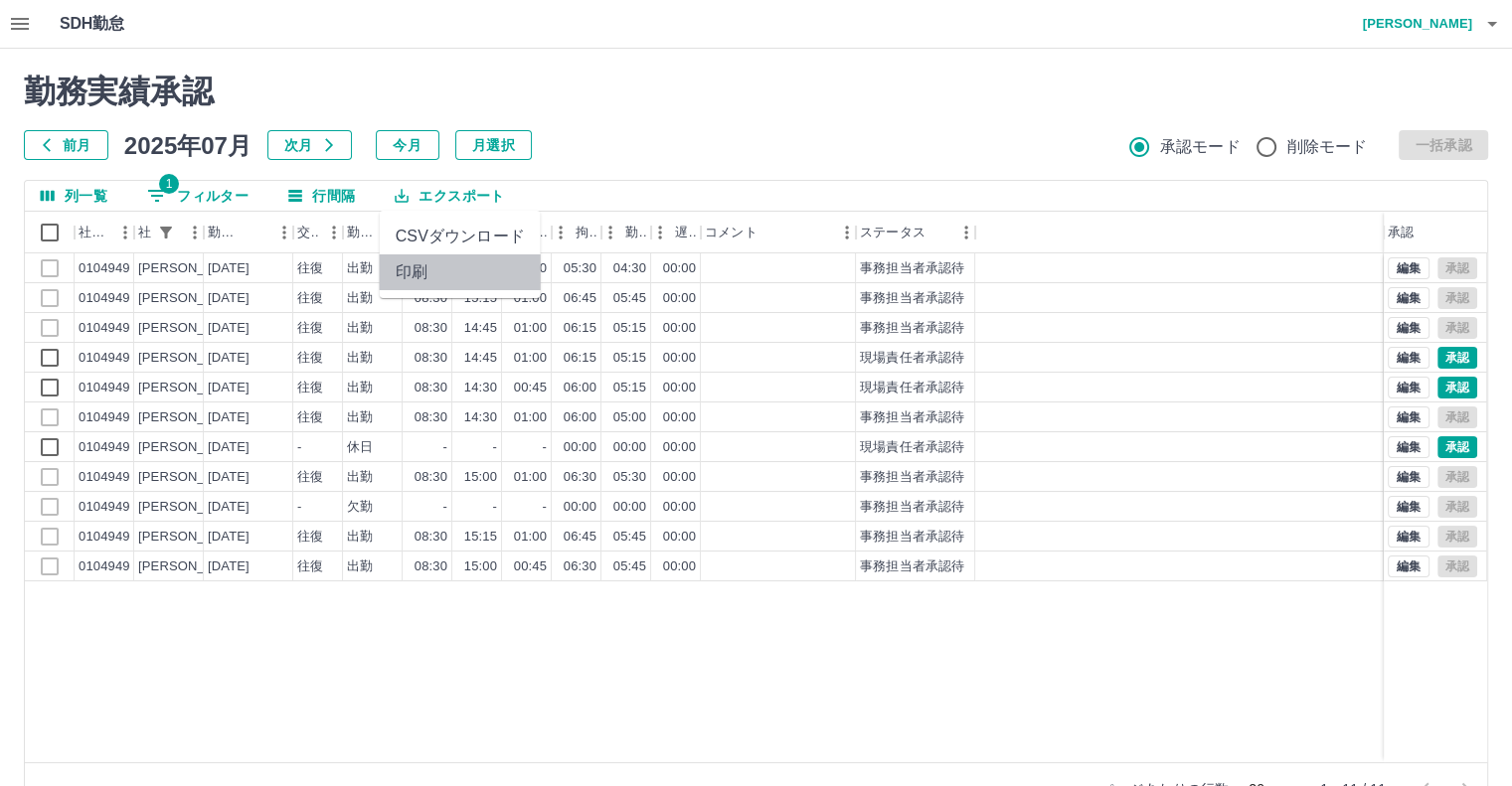 click on "印刷" at bounding box center [460, 272] 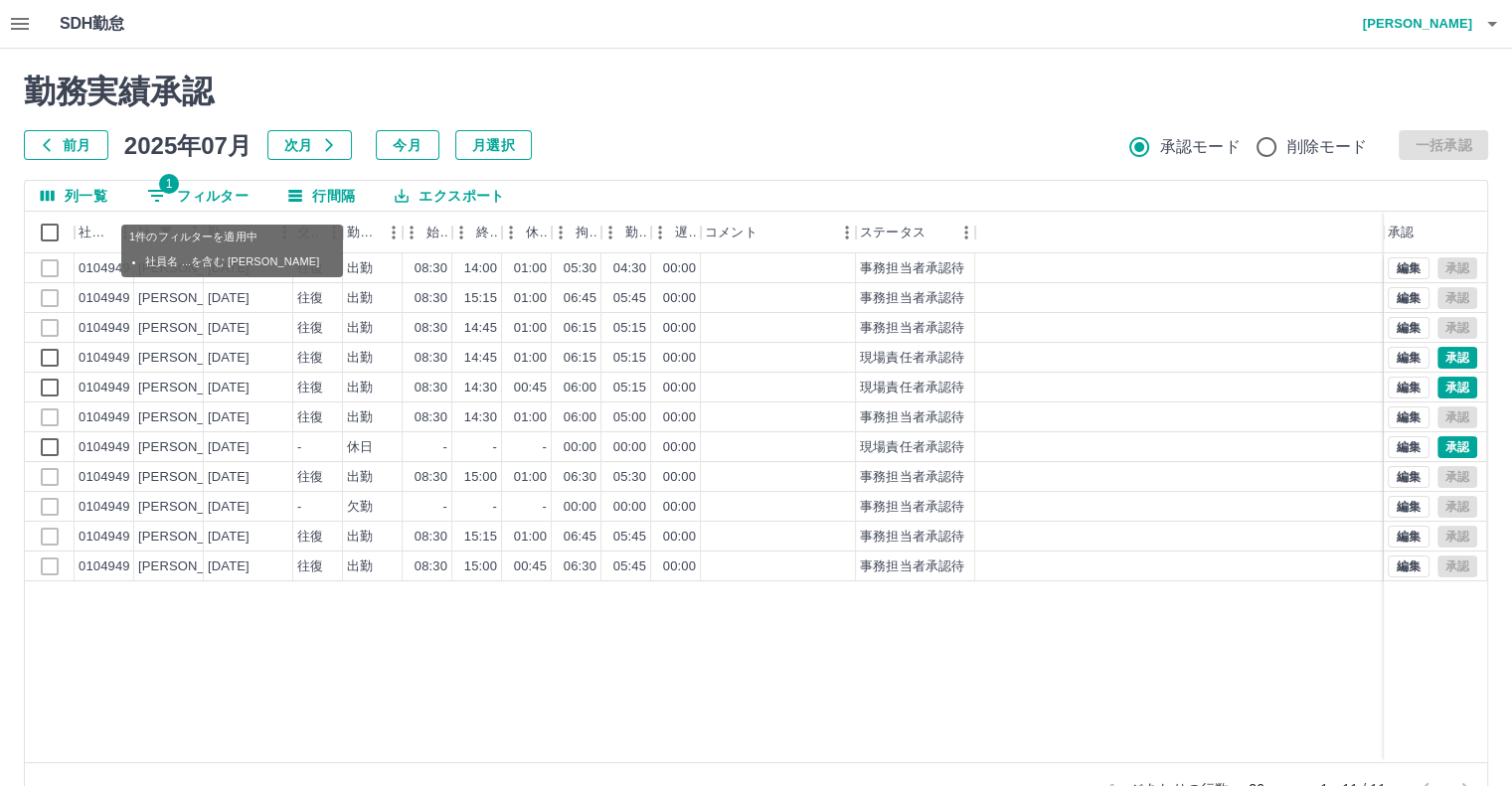 click on "1 フィルター" at bounding box center [198, 196] 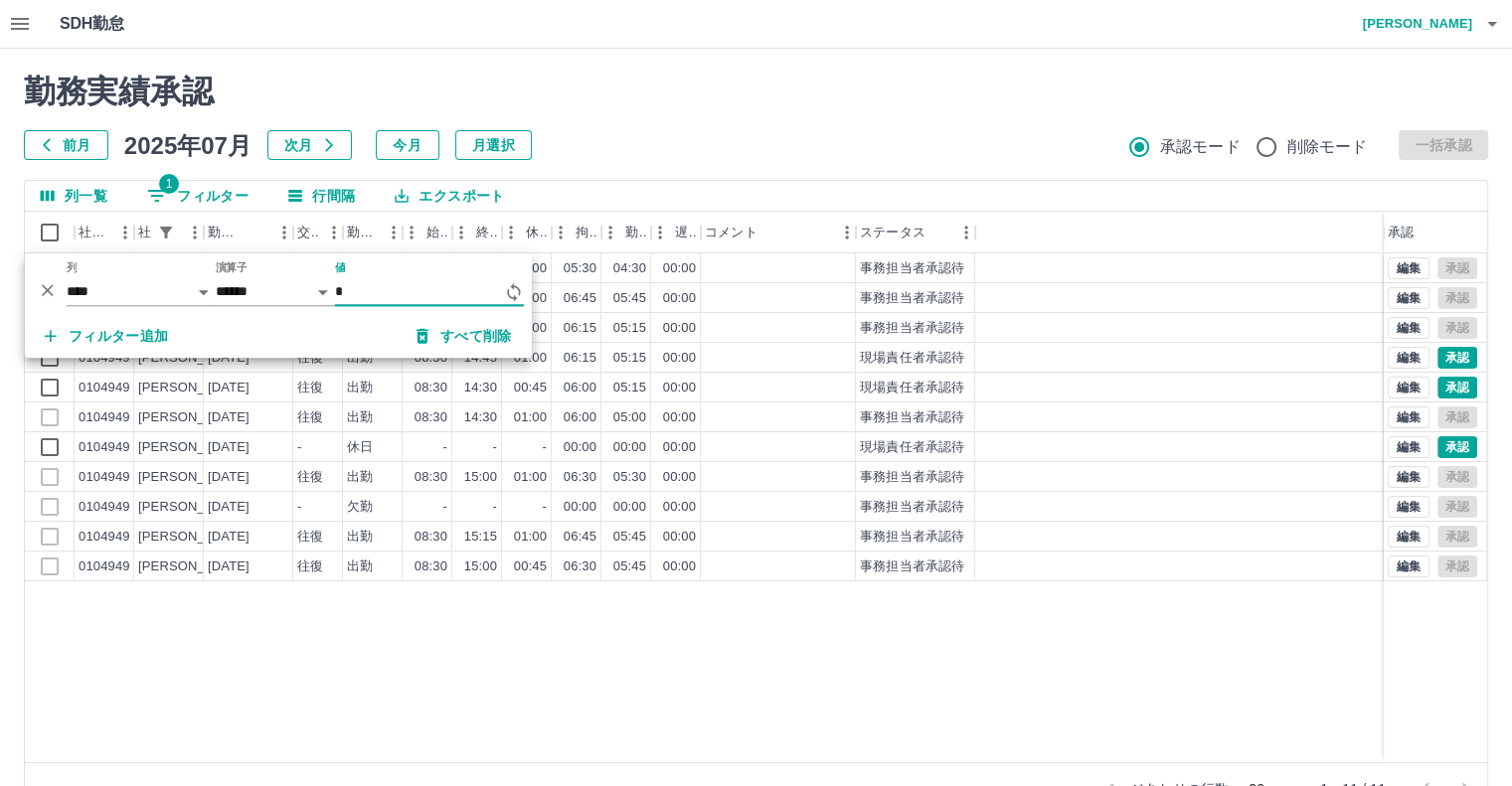 type on "*" 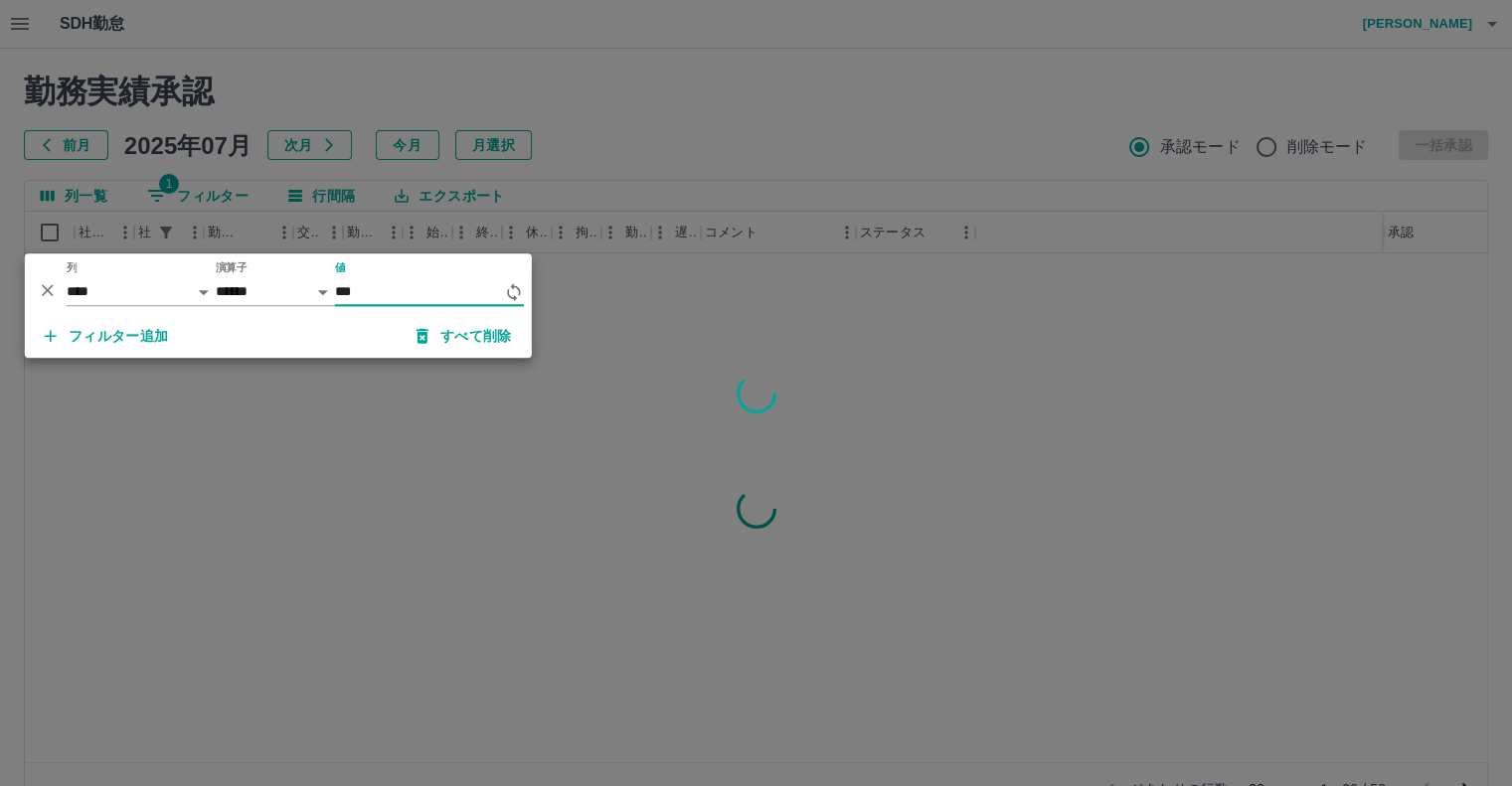 type on "**" 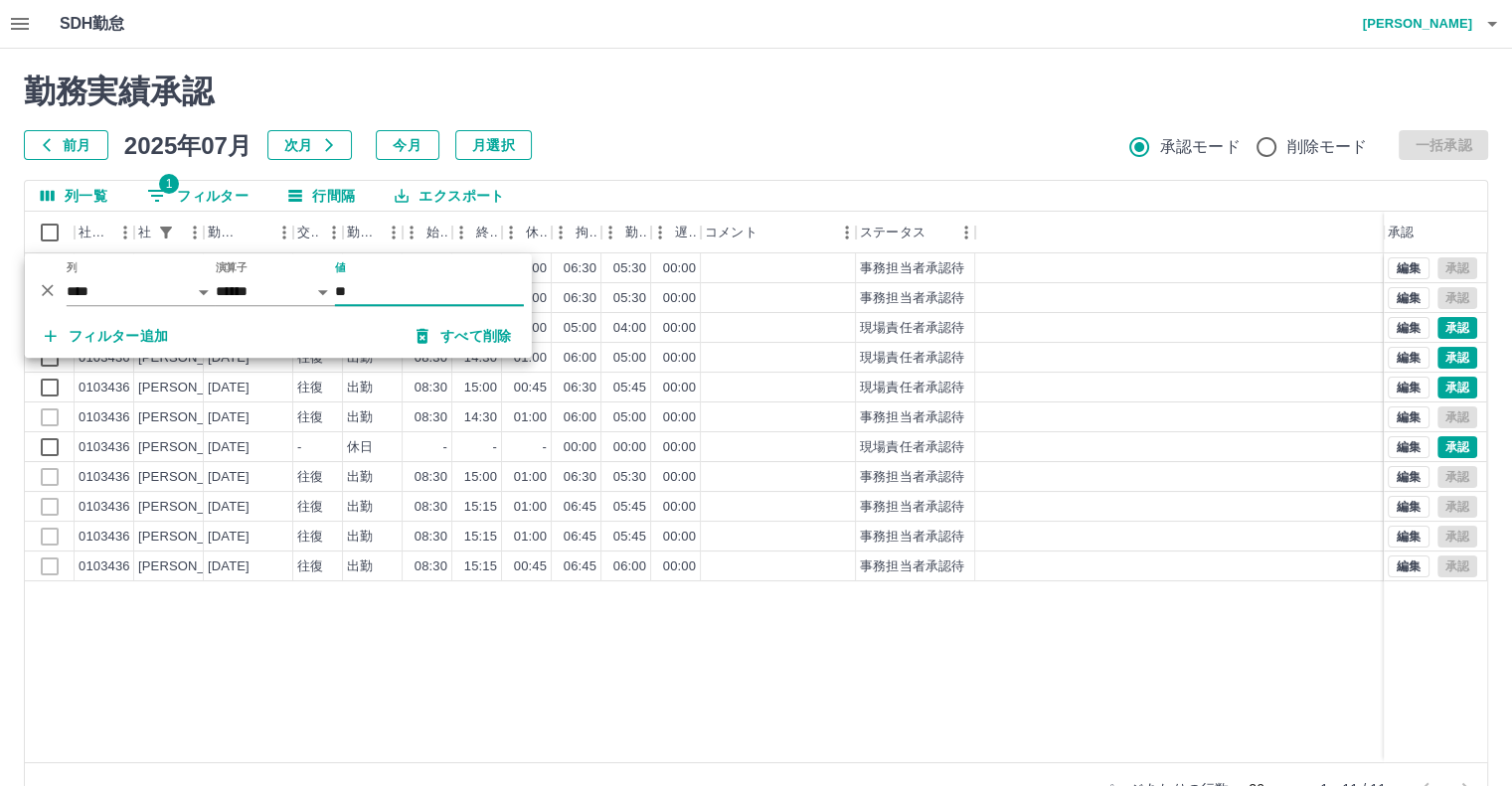 click on "エクスポート" at bounding box center [449, 196] 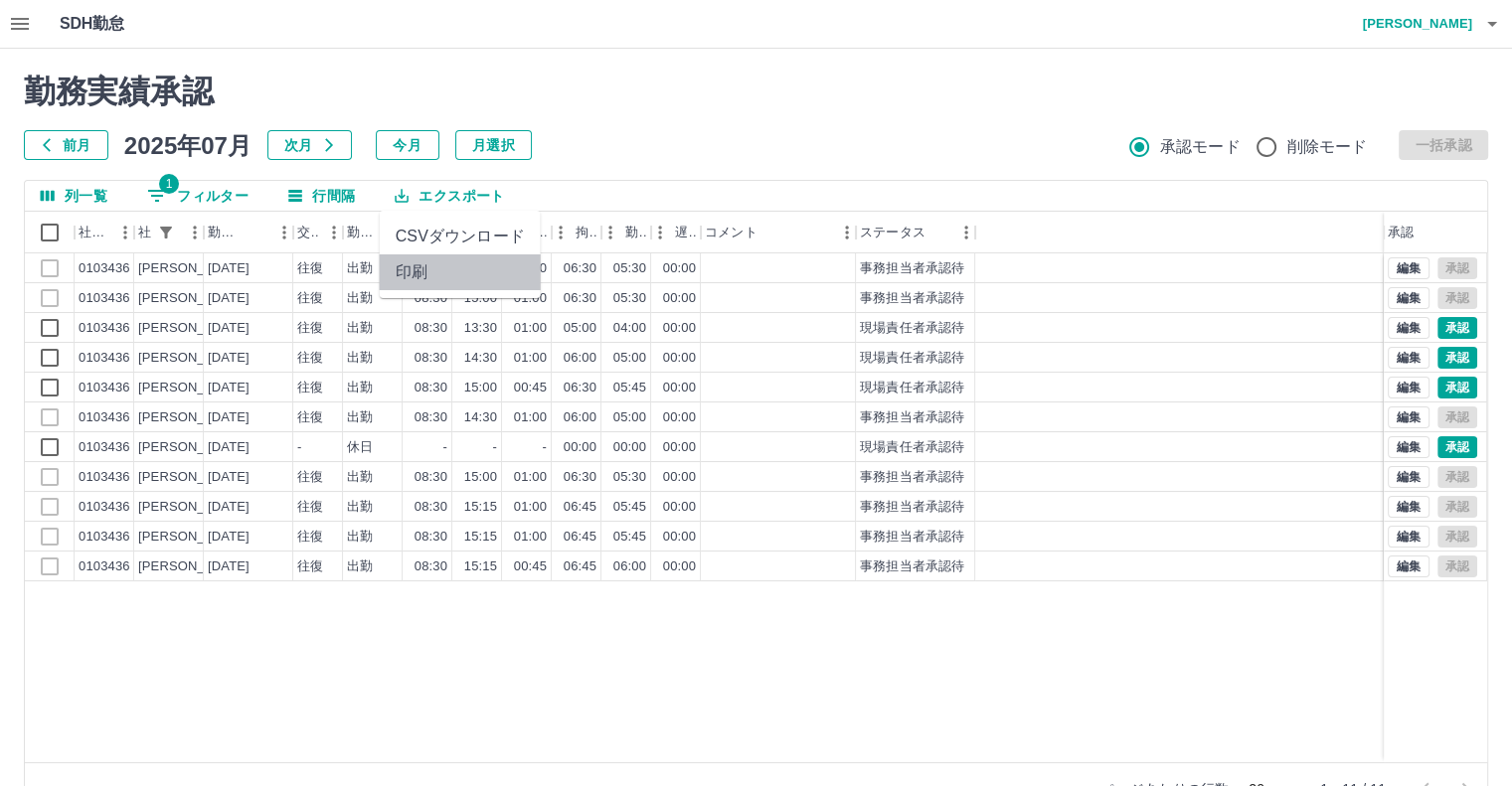 click on "印刷" at bounding box center [460, 272] 